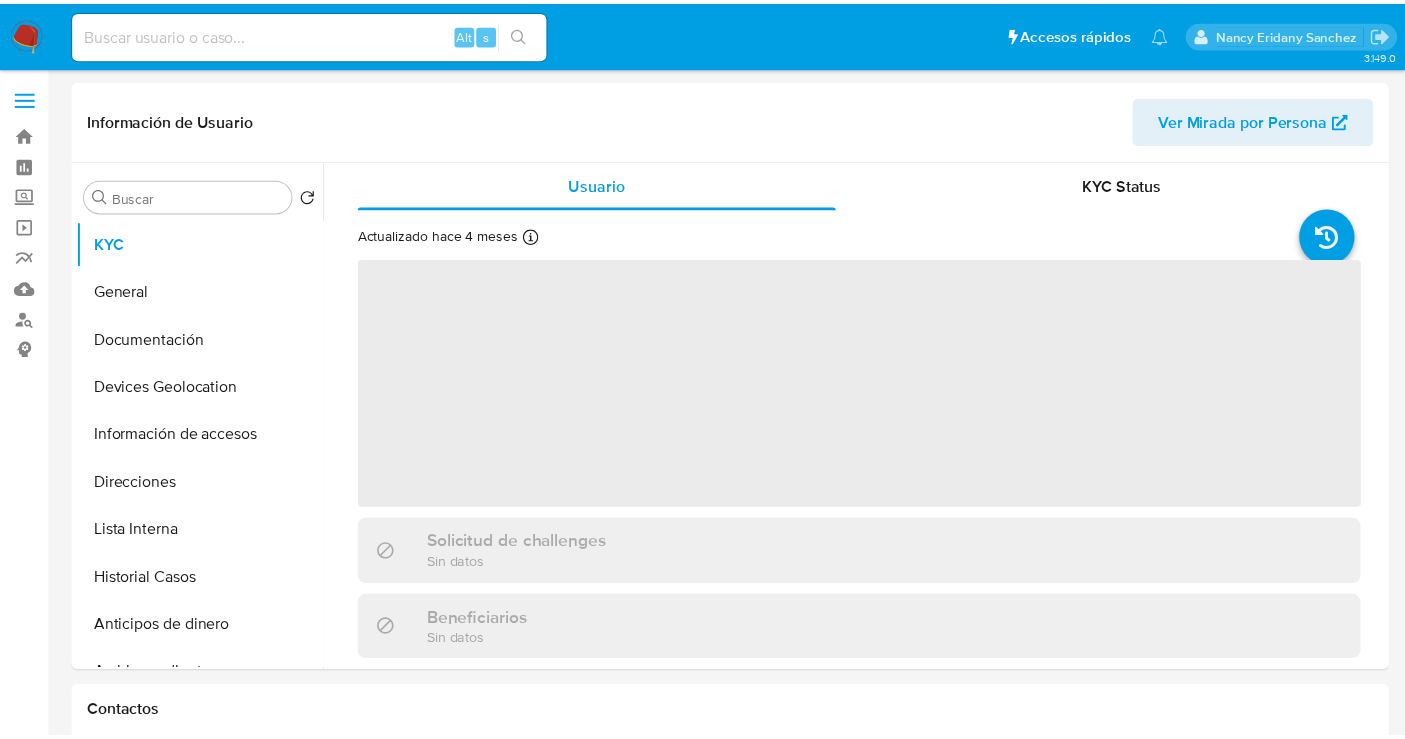 scroll, scrollTop: 0, scrollLeft: 0, axis: both 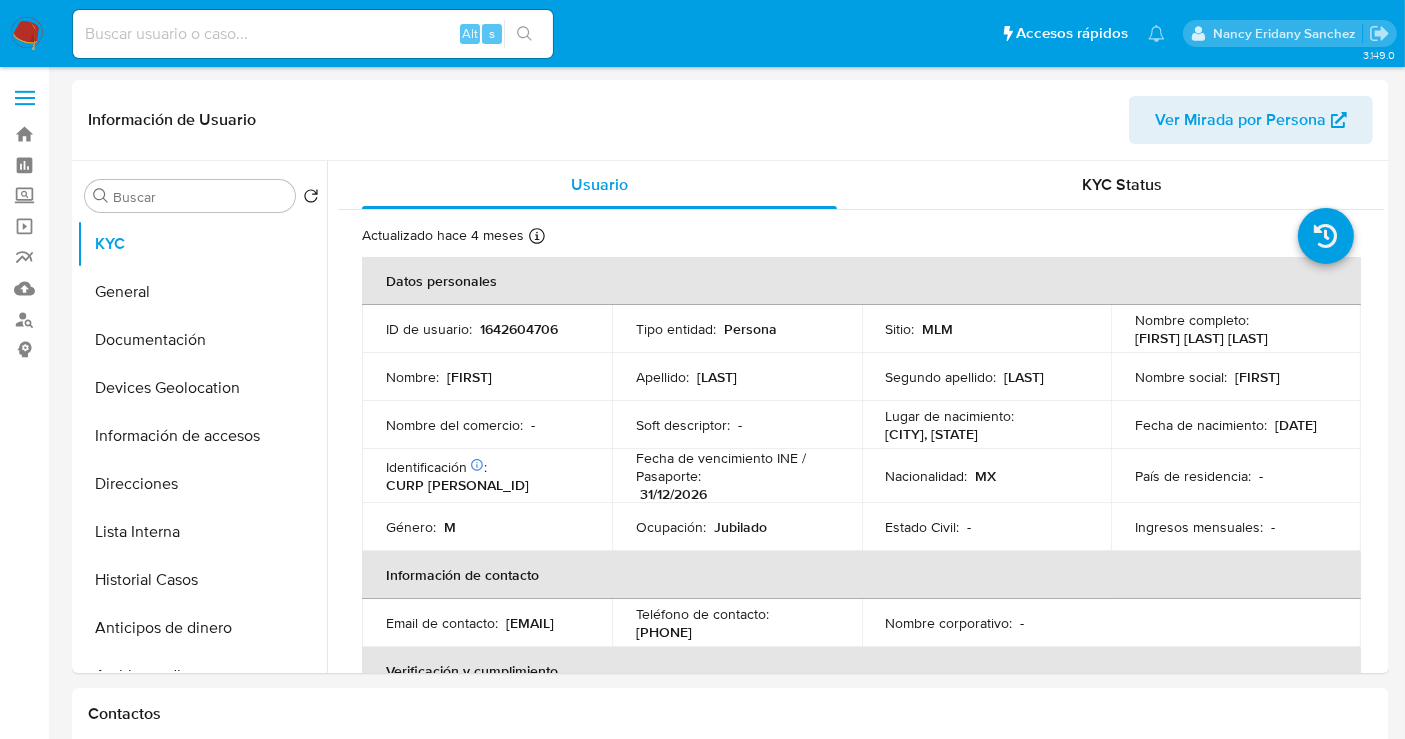 select on "10" 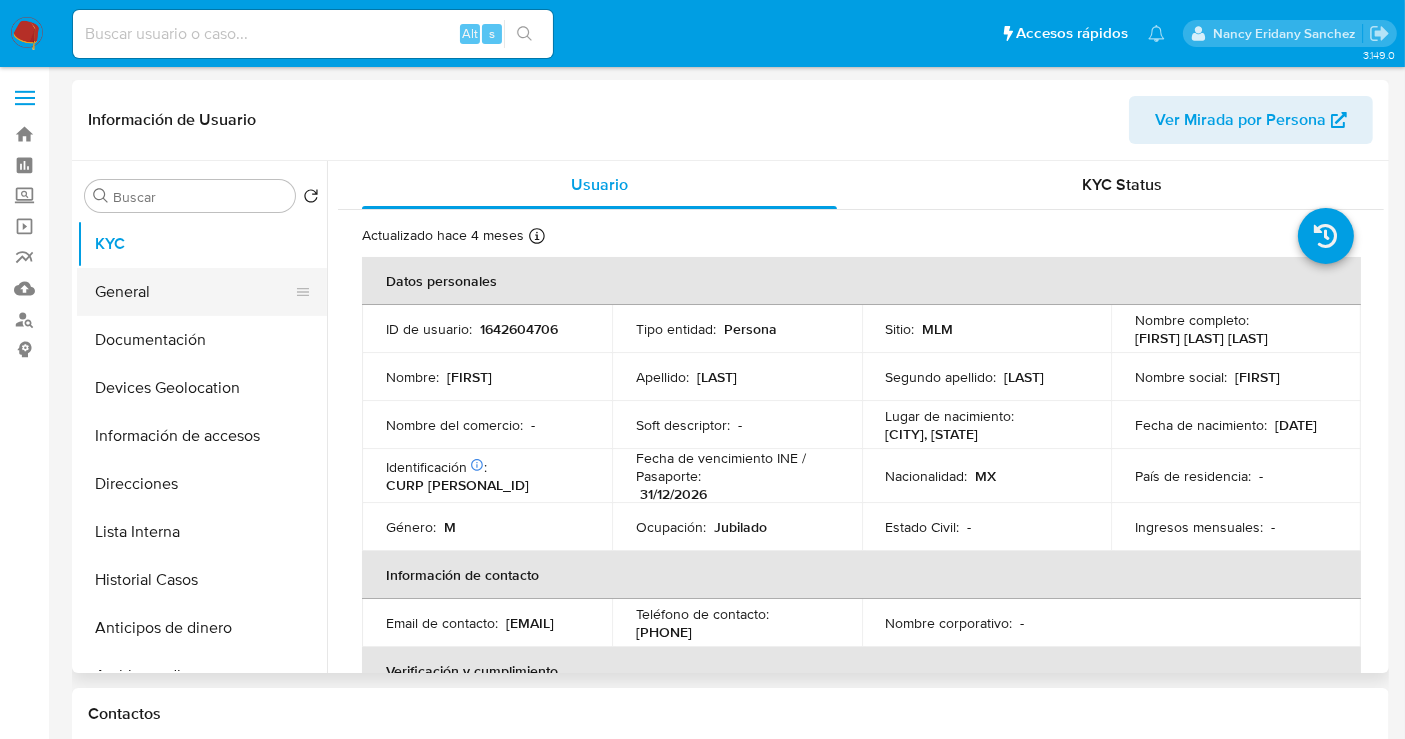 click on "General" at bounding box center [194, 292] 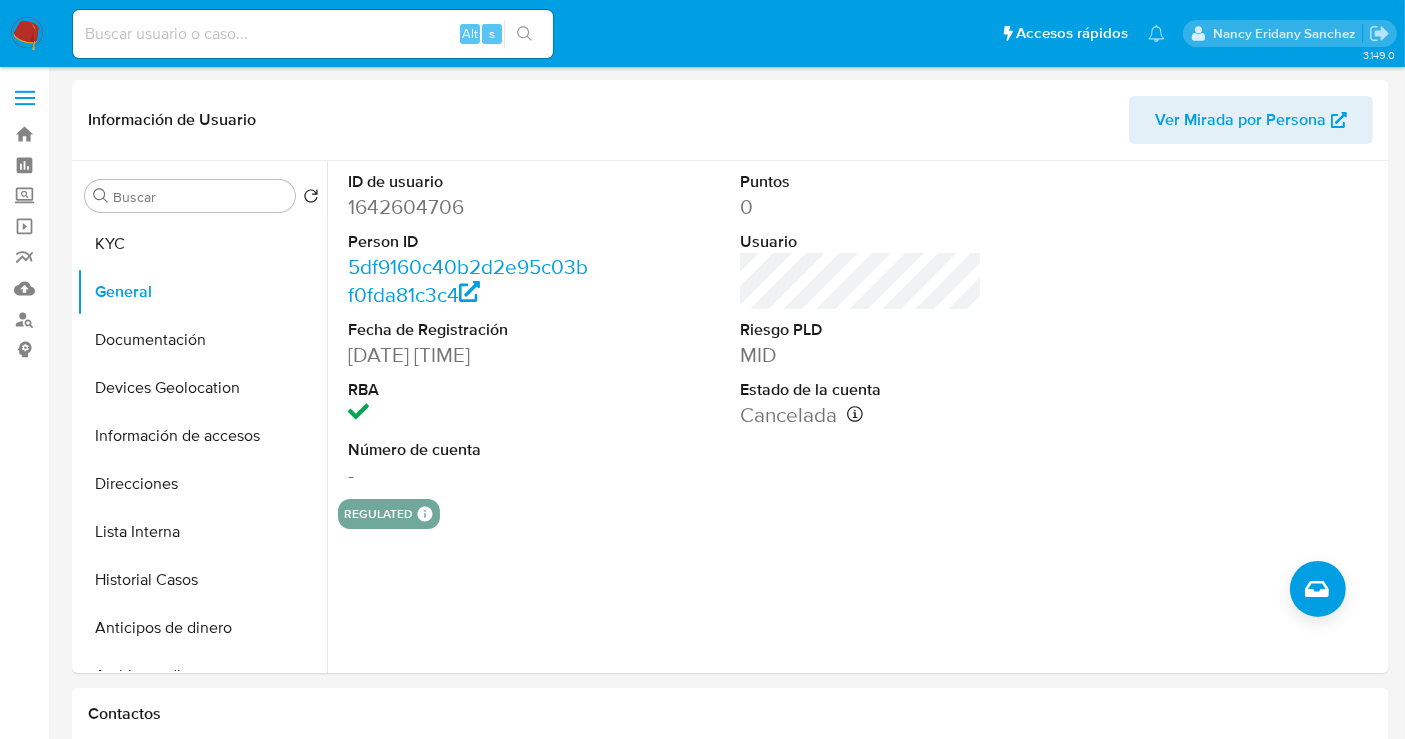 click at bounding box center [27, 34] 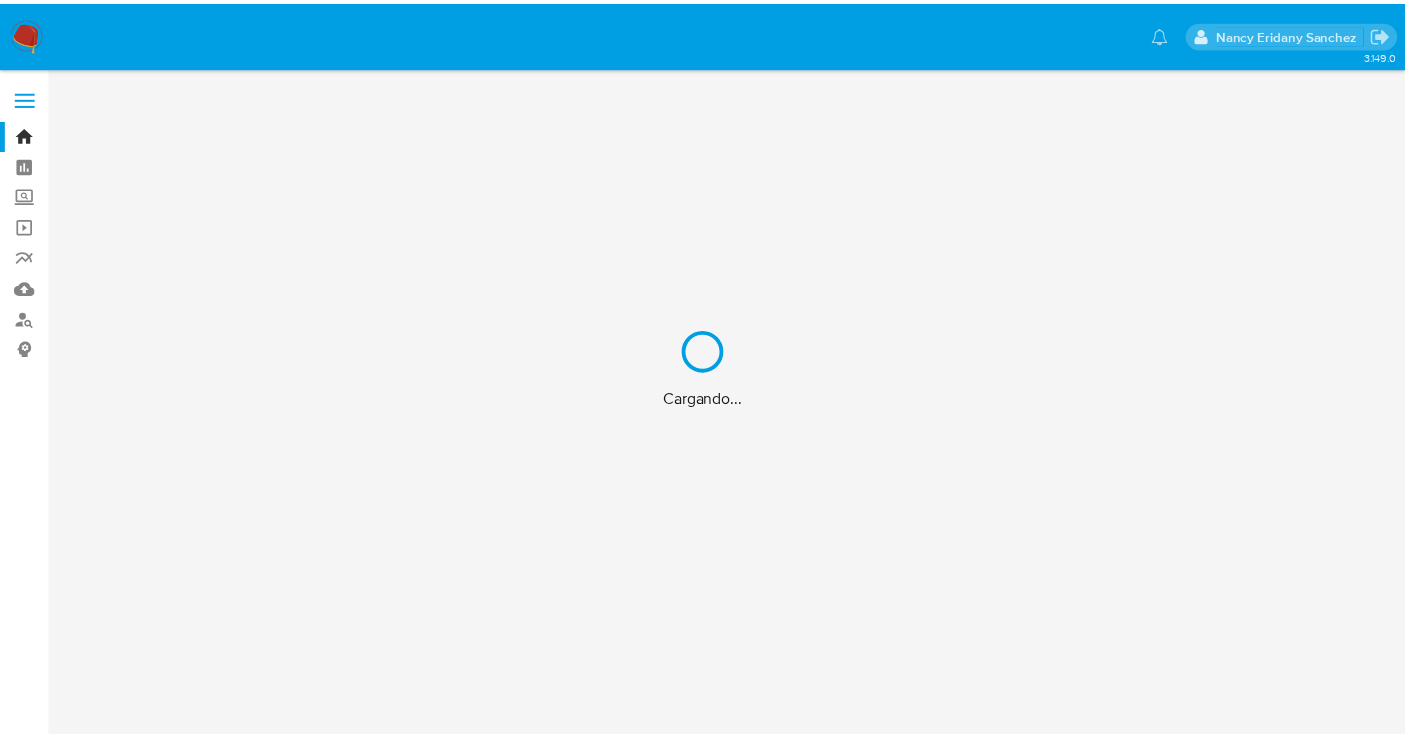 scroll, scrollTop: 0, scrollLeft: 0, axis: both 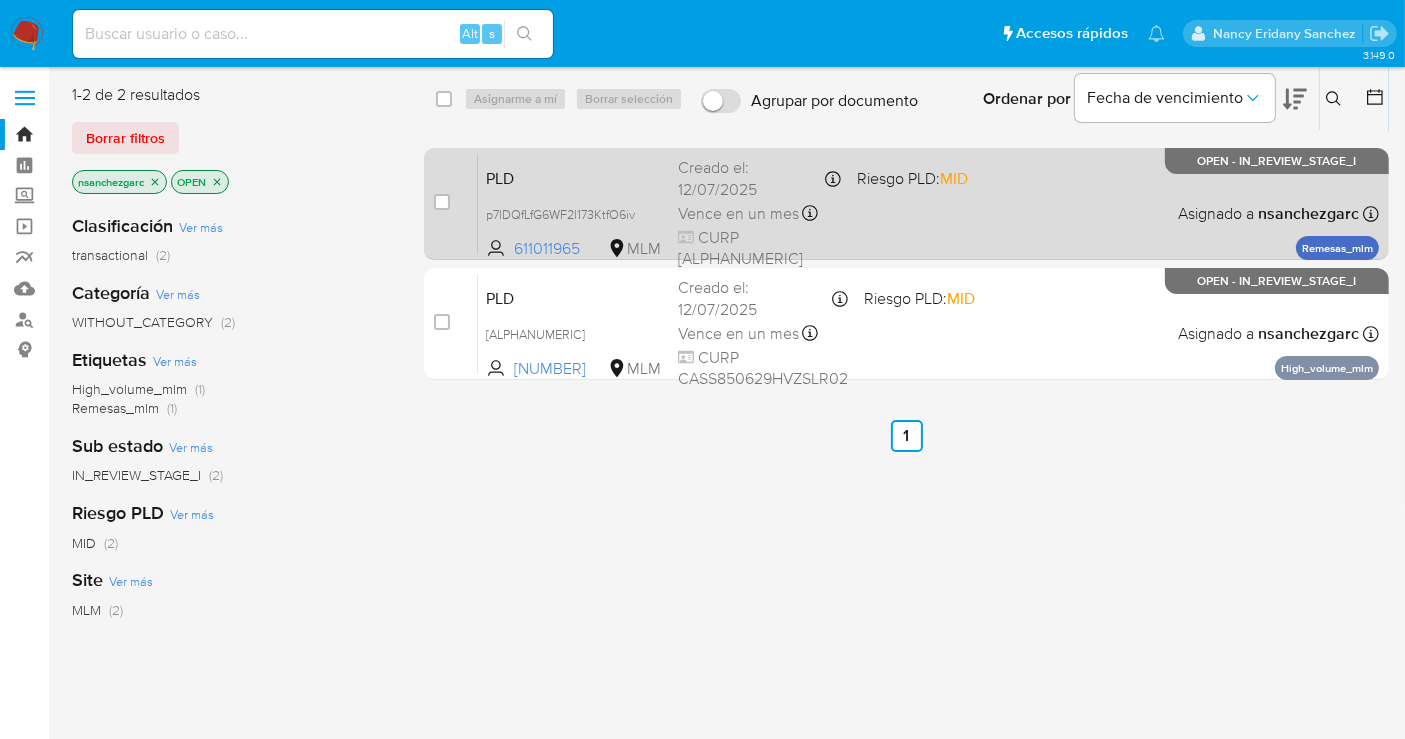 click on "CURP   CAOF620620HNTHCL00" at bounding box center (759, 248) 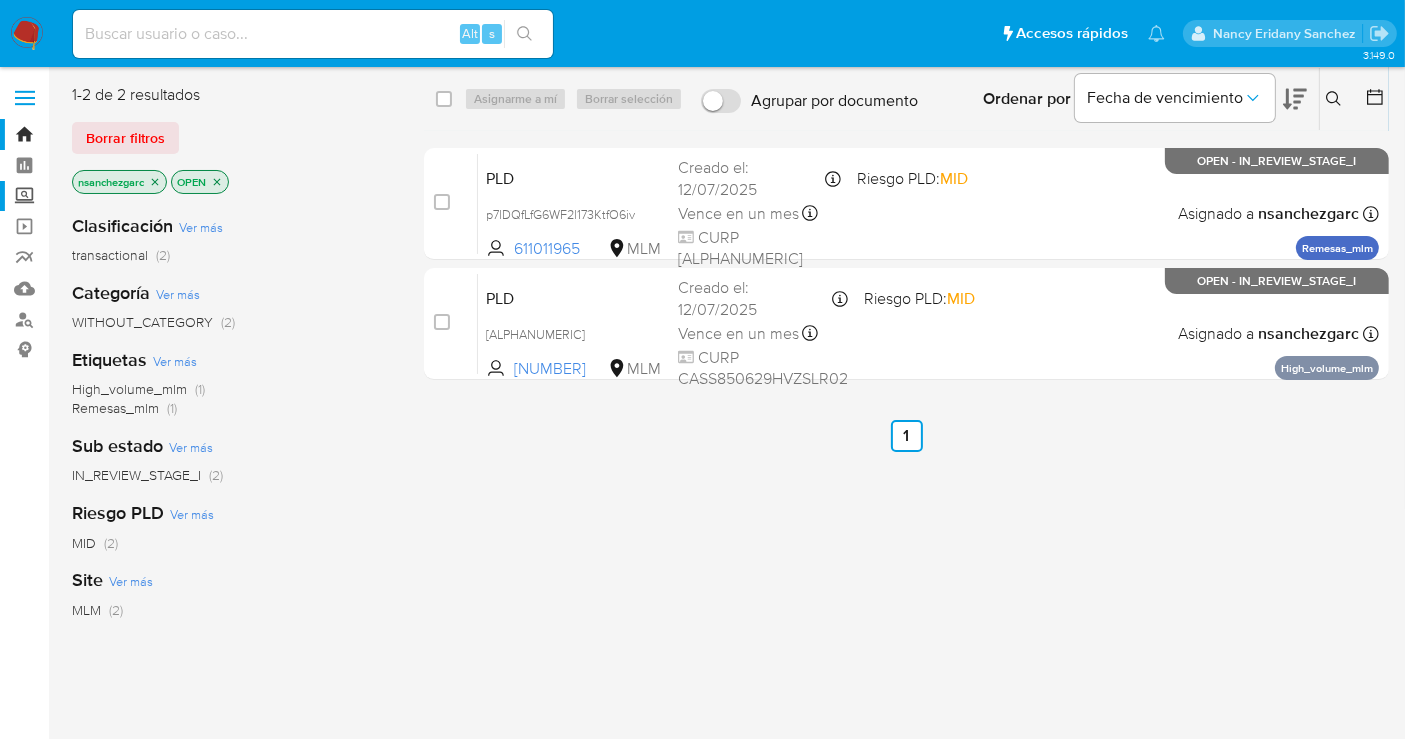 click on "Screening" at bounding box center (119, 196) 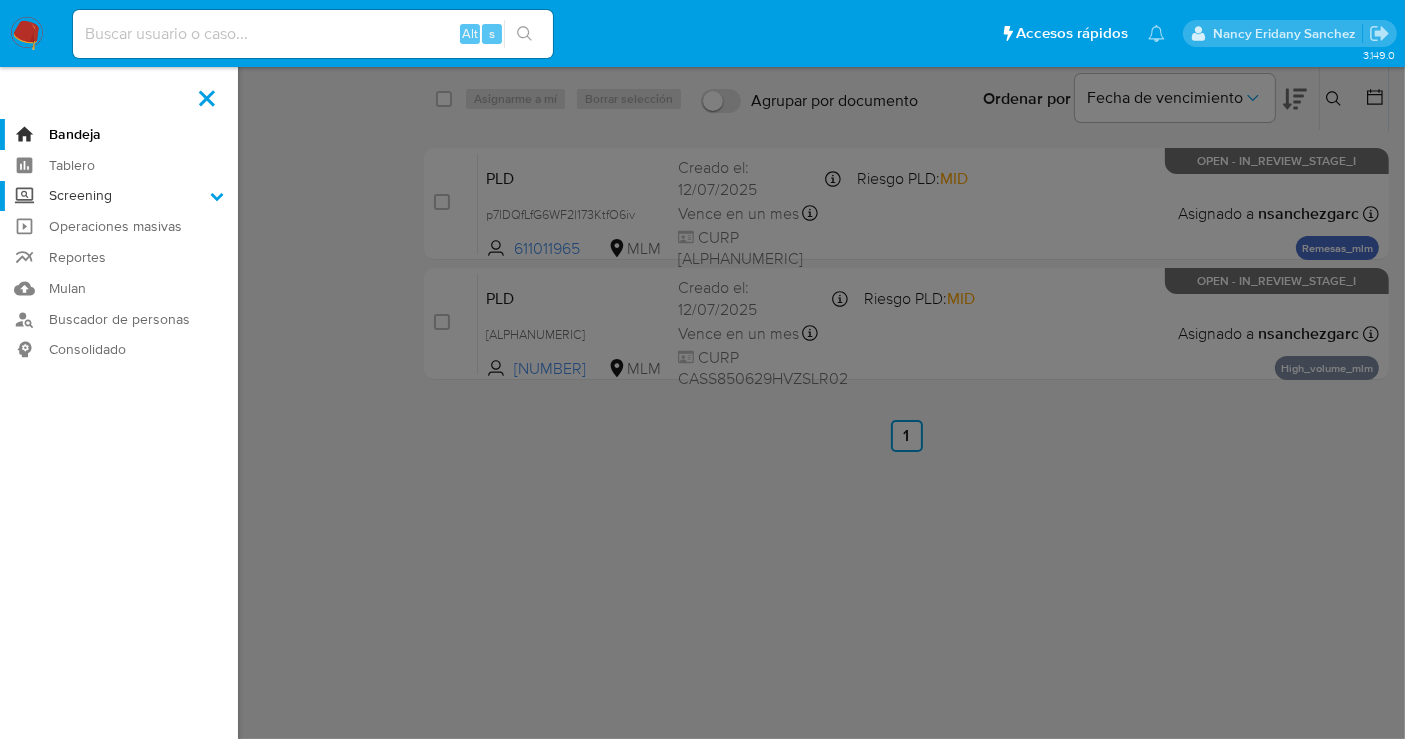 click on "Screening" at bounding box center (0, 0) 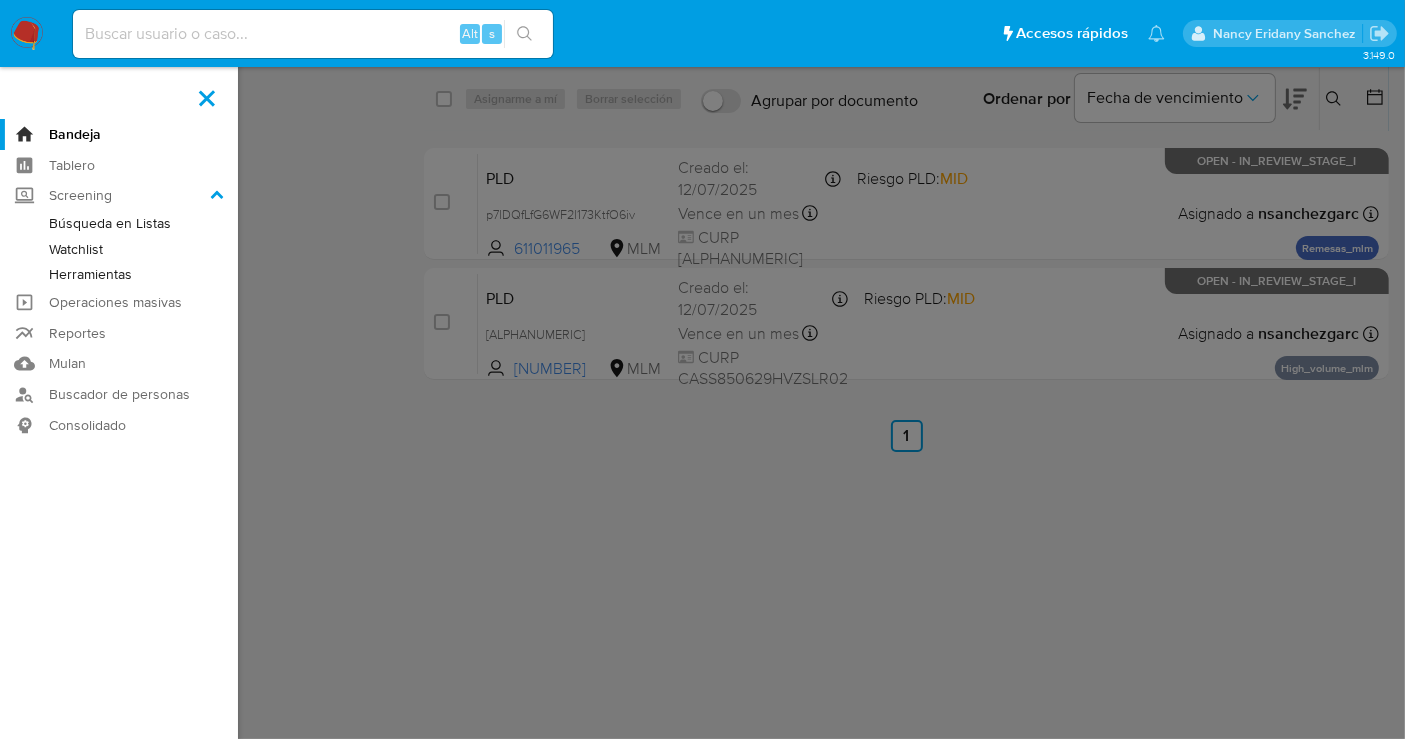 click on "Herramientas" at bounding box center (119, 274) 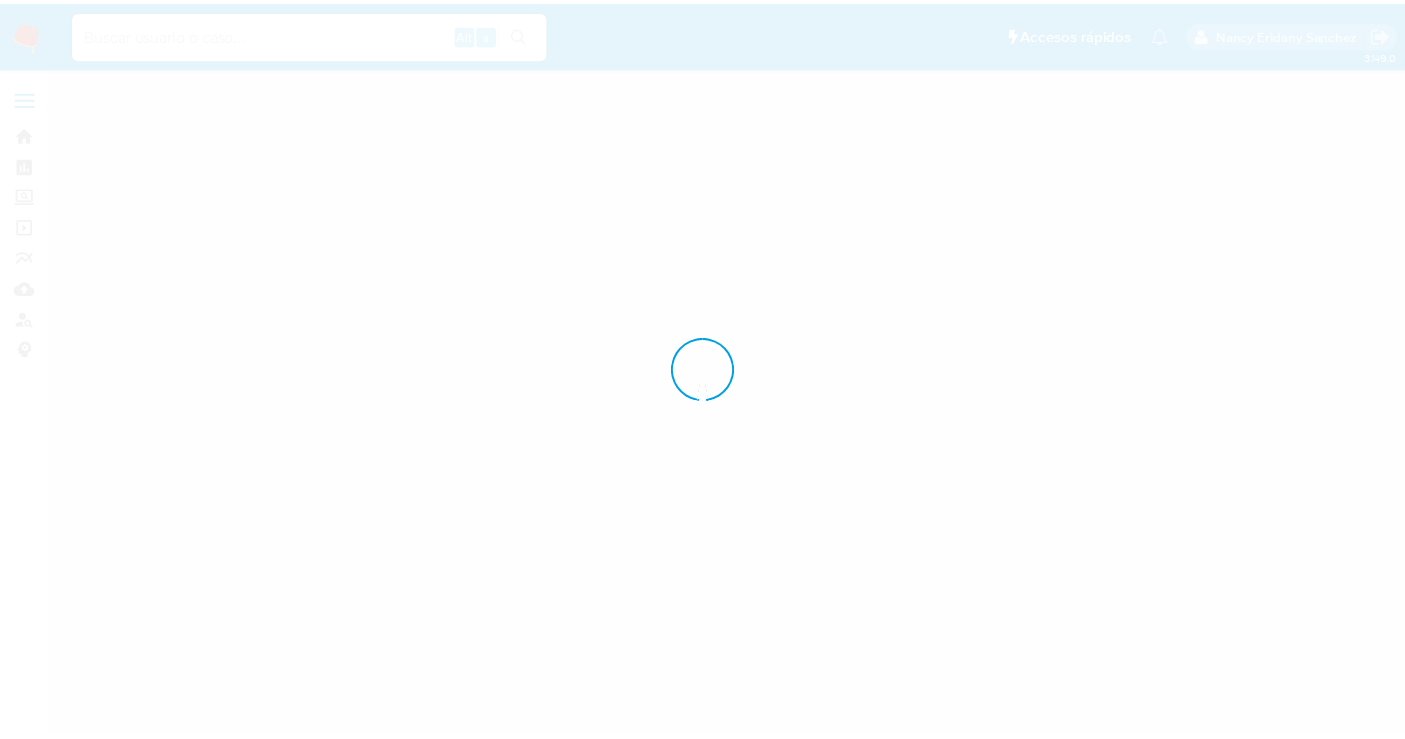 scroll, scrollTop: 0, scrollLeft: 0, axis: both 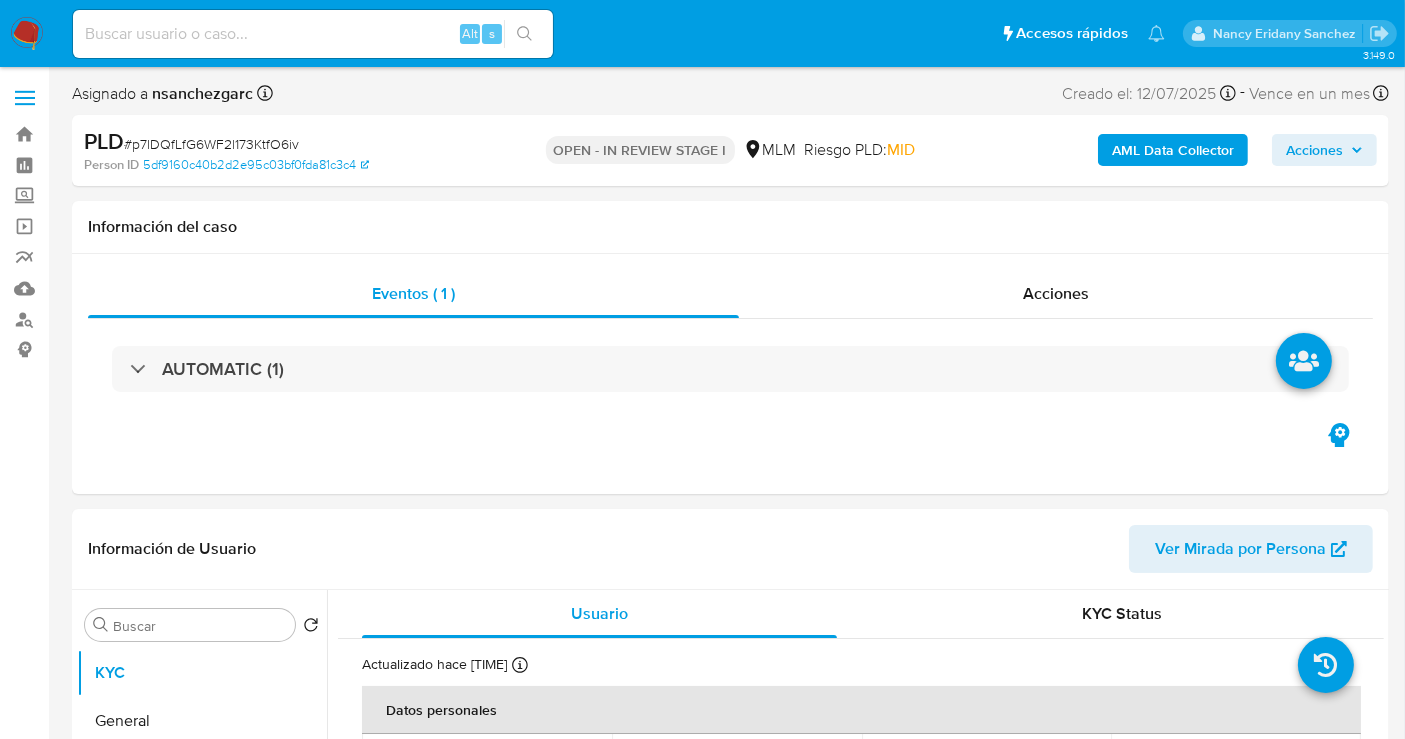 select on "10" 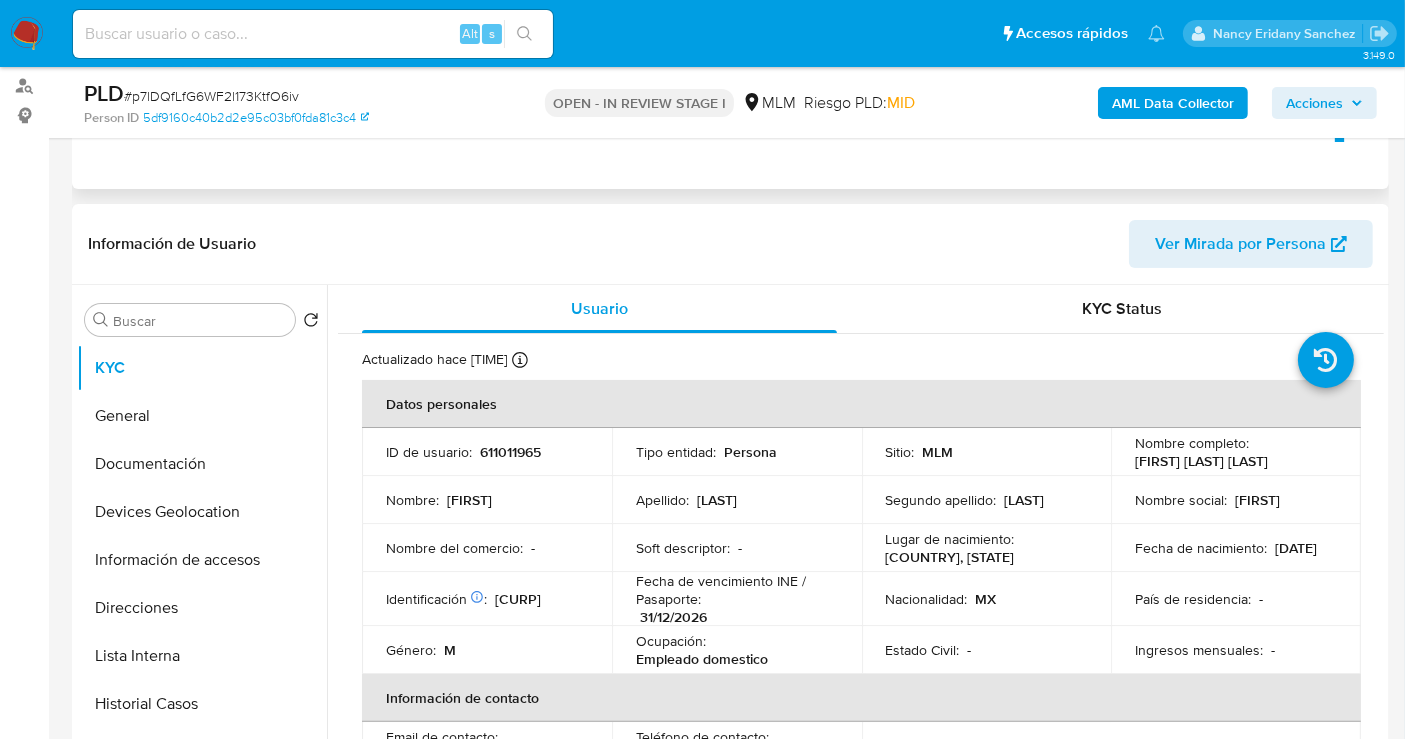 scroll, scrollTop: 333, scrollLeft: 0, axis: vertical 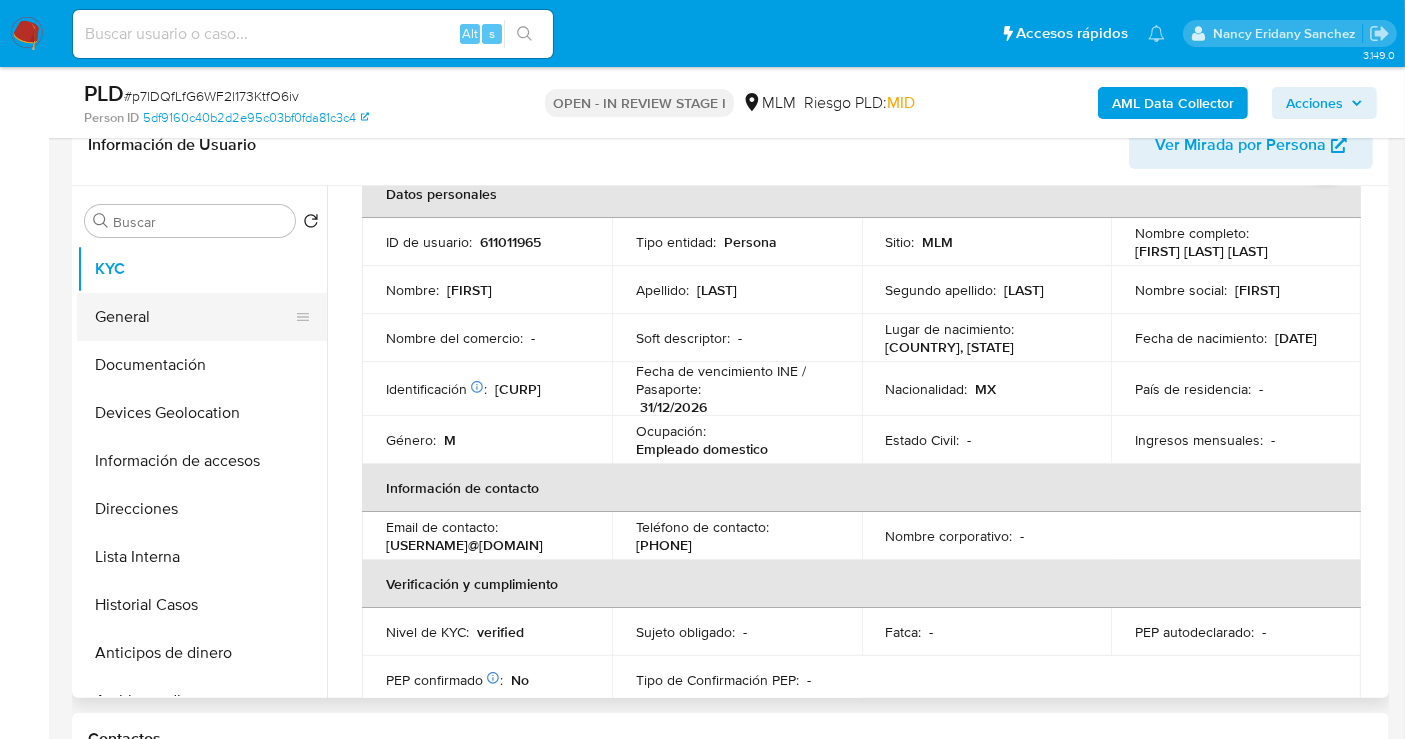 click on "General" at bounding box center [194, 317] 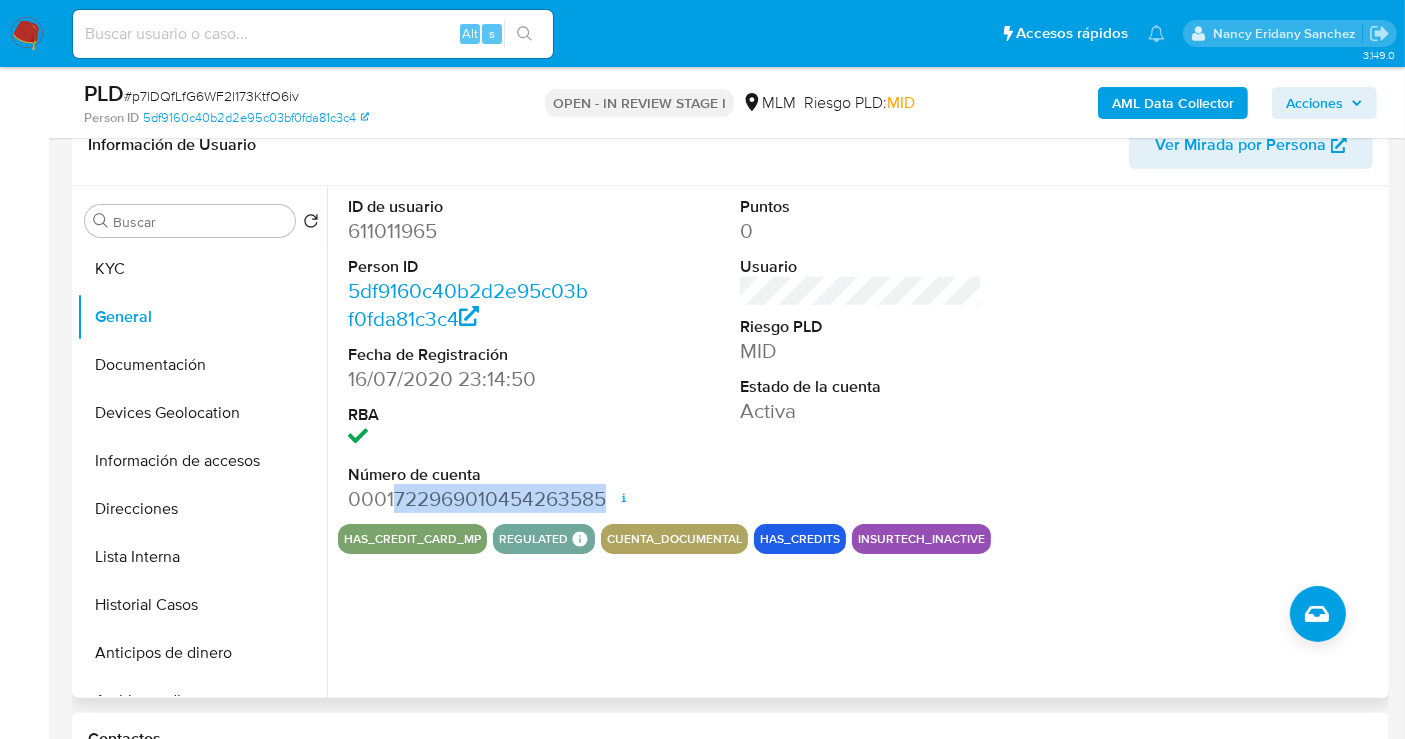 drag, startPoint x: 600, startPoint y: 495, endPoint x: 391, endPoint y: 491, distance: 209.03827 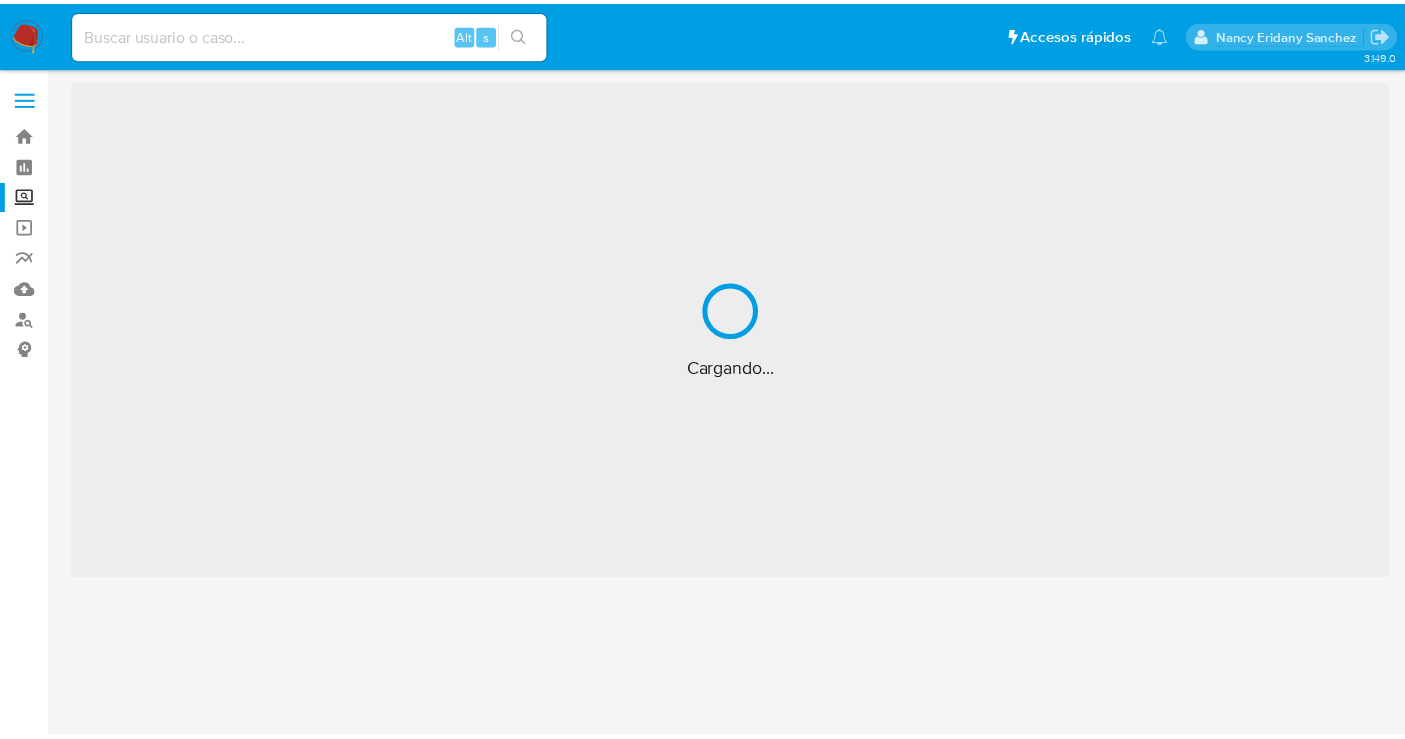 scroll, scrollTop: 0, scrollLeft: 0, axis: both 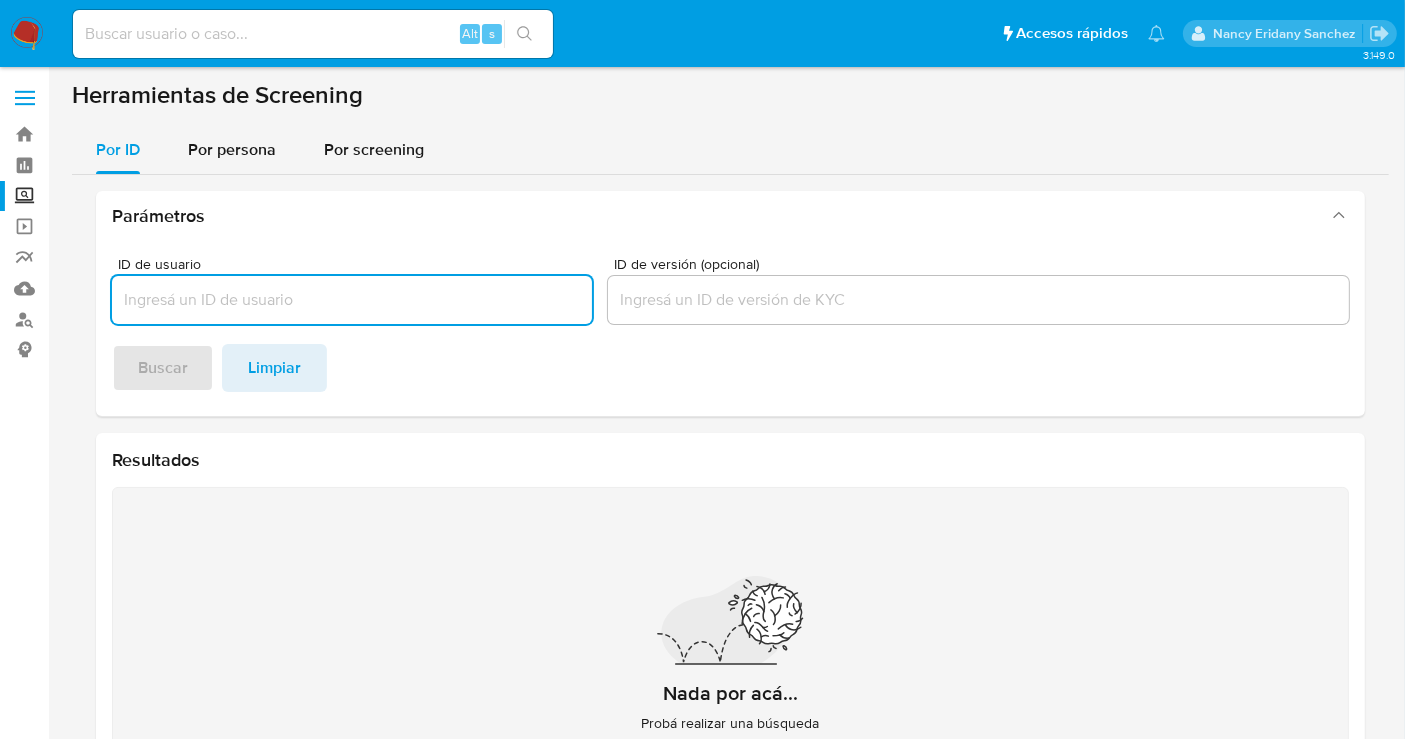 drag, startPoint x: 211, startPoint y: 155, endPoint x: 217, endPoint y: 190, distance: 35.510563 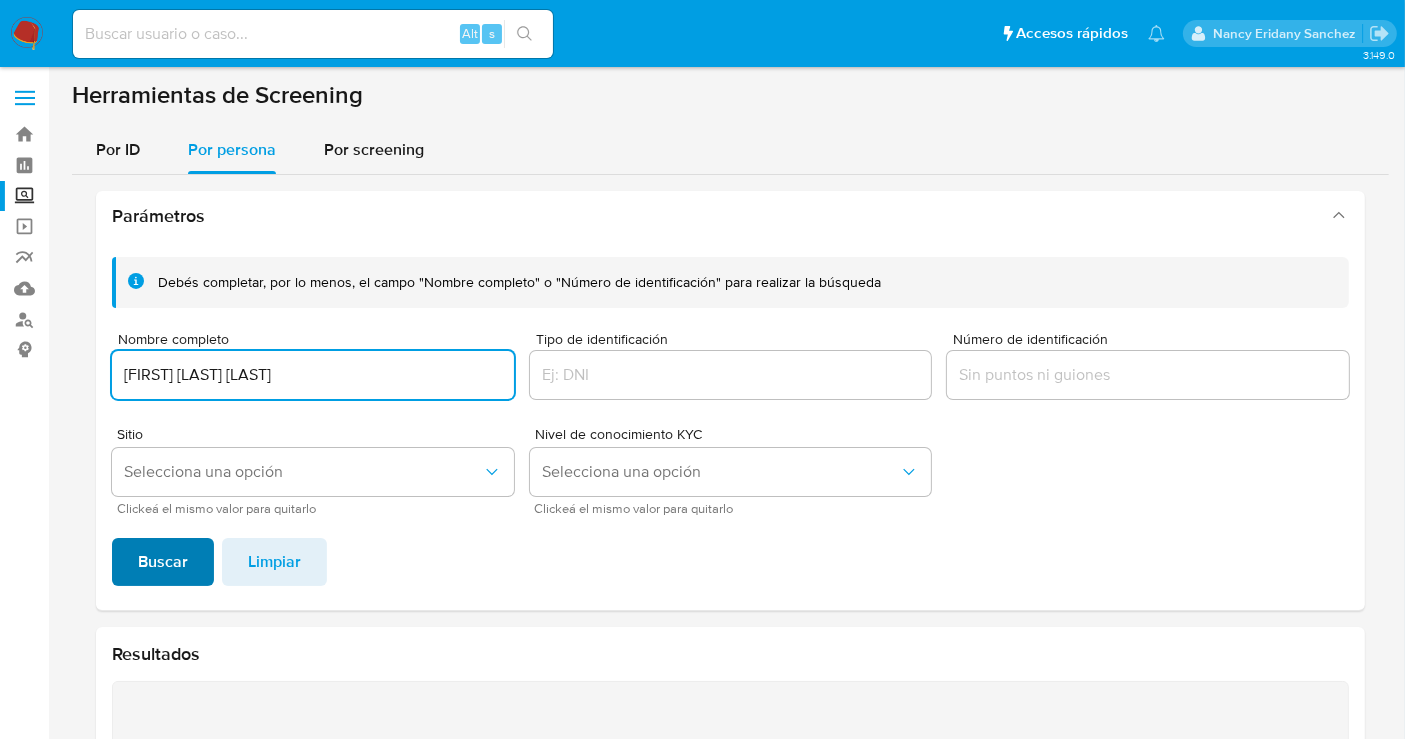 type on "FAUSTINO OSIEL ARCE GARCIA" 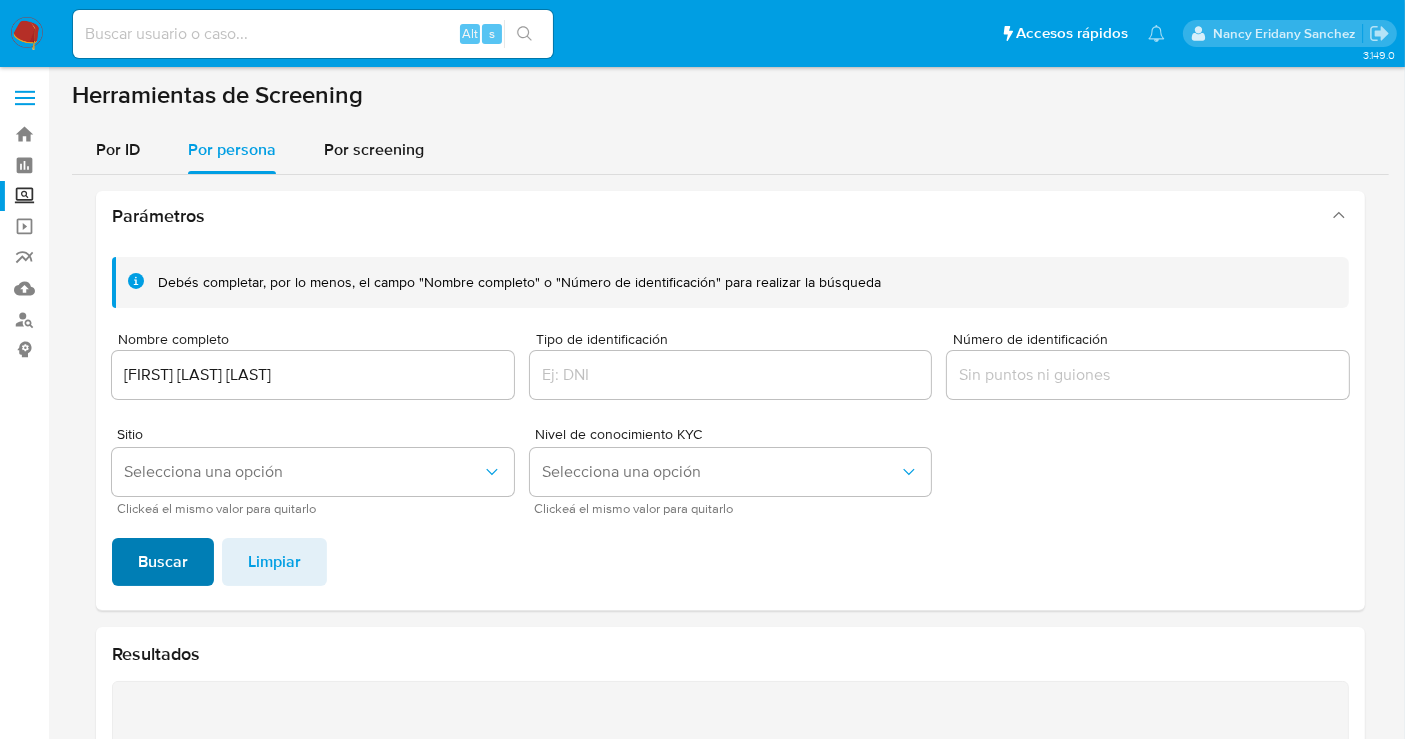 scroll, scrollTop: 336, scrollLeft: 0, axis: vertical 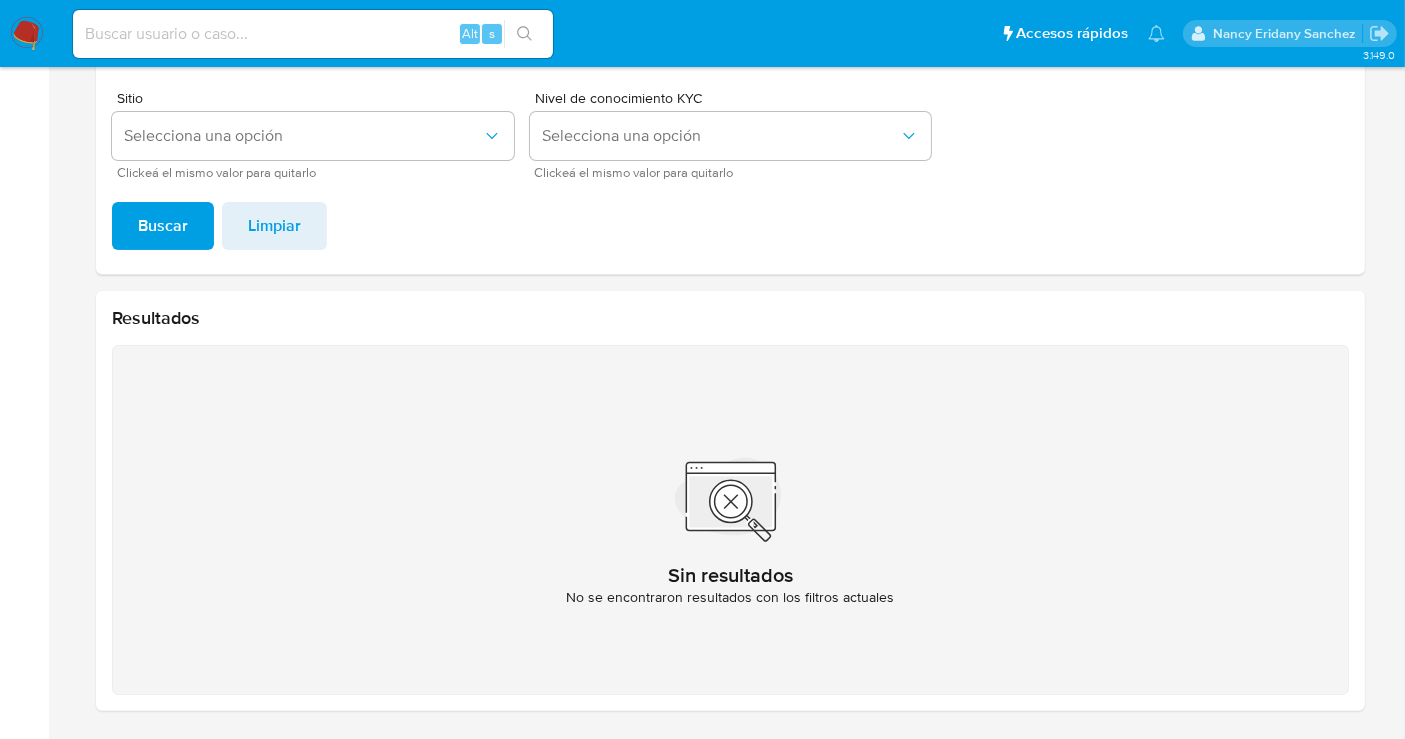type 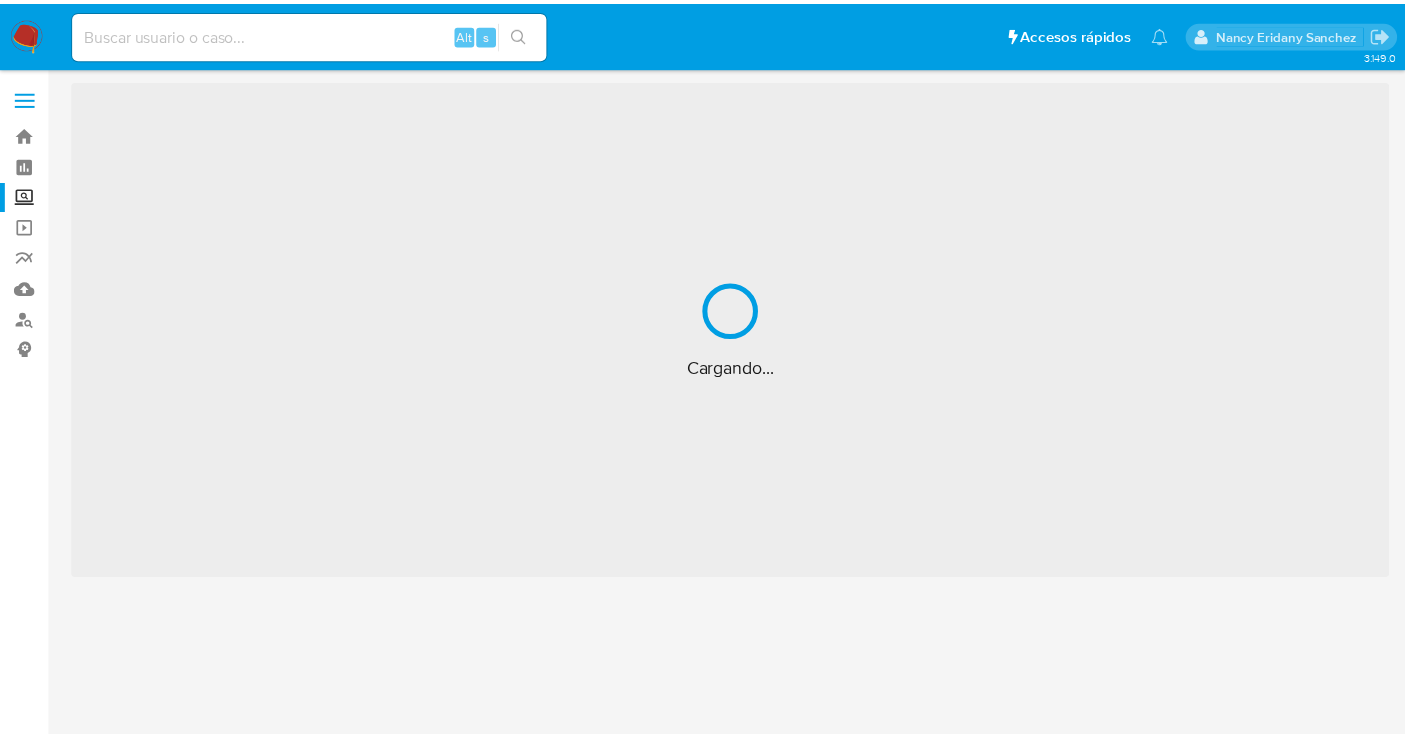 scroll, scrollTop: 0, scrollLeft: 0, axis: both 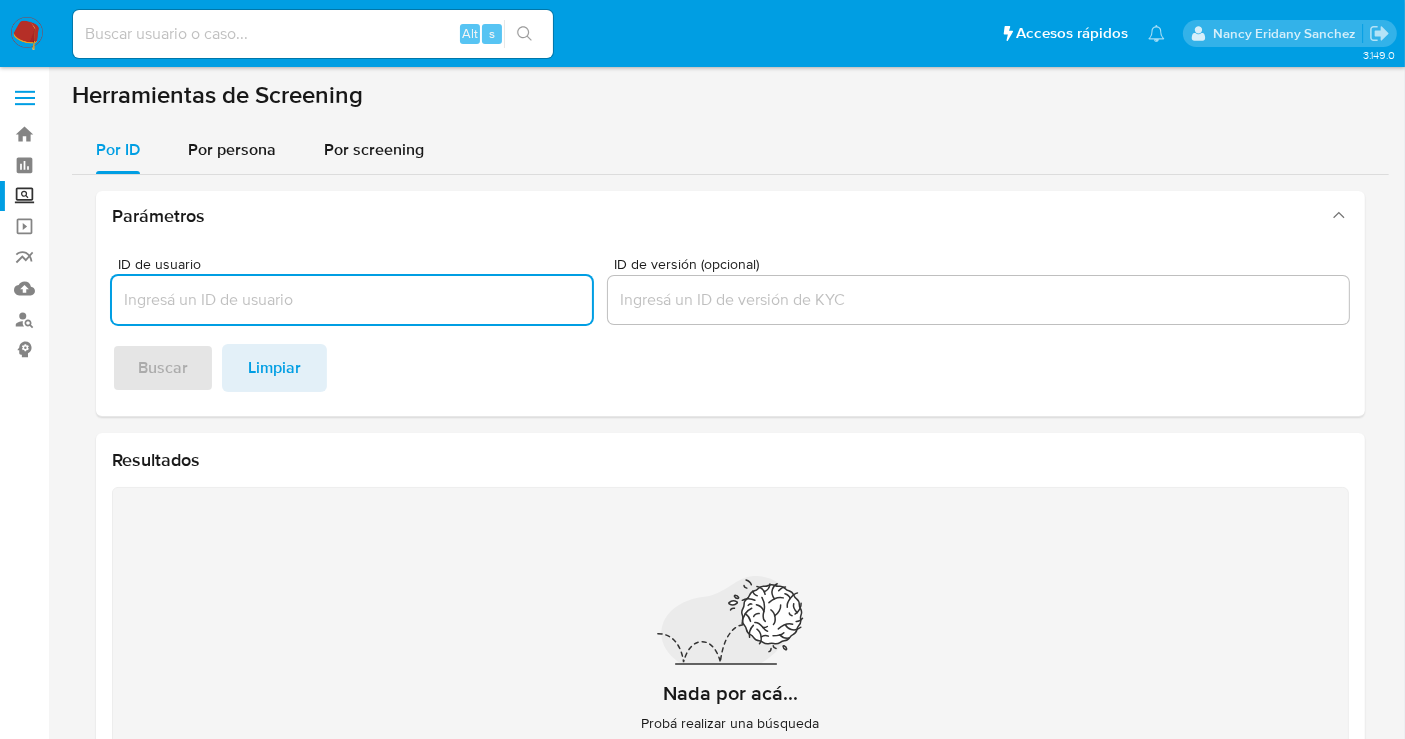 click at bounding box center (27, 34) 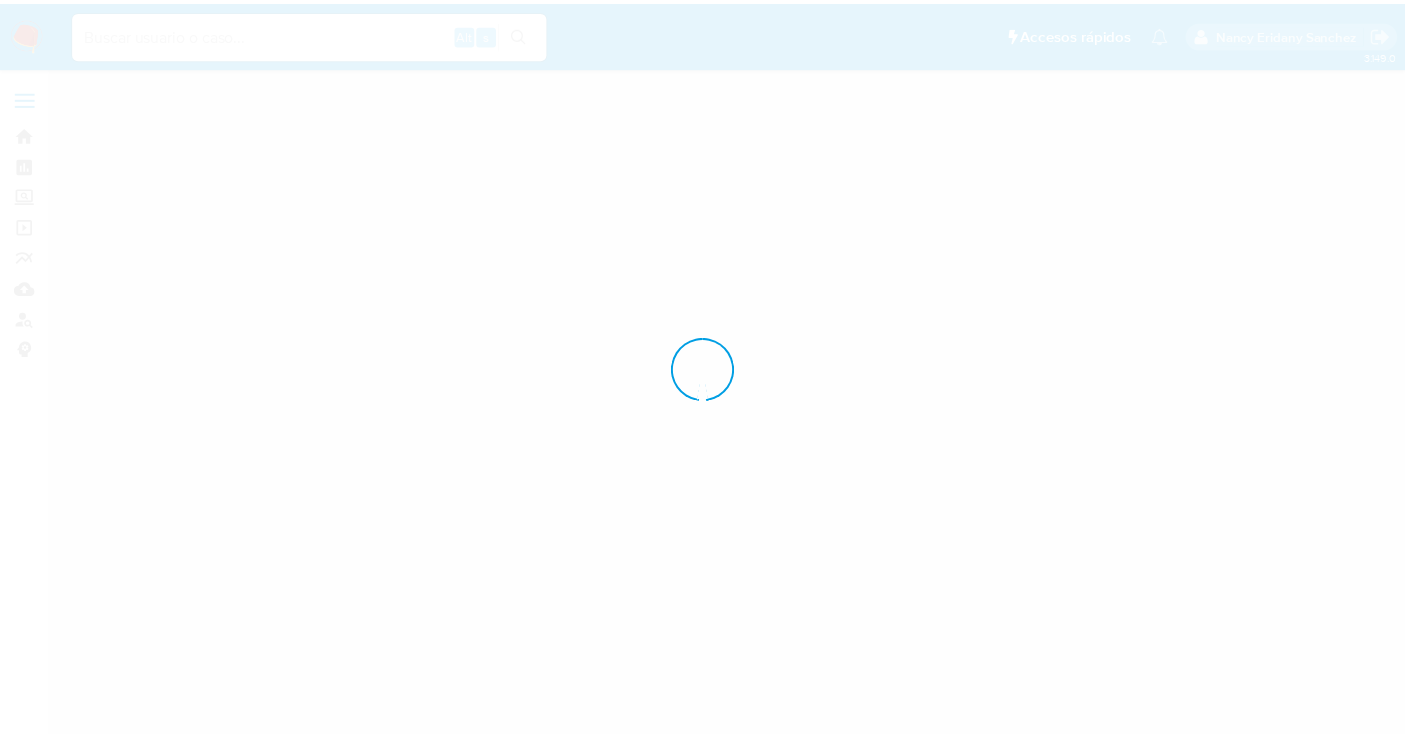 scroll, scrollTop: 0, scrollLeft: 0, axis: both 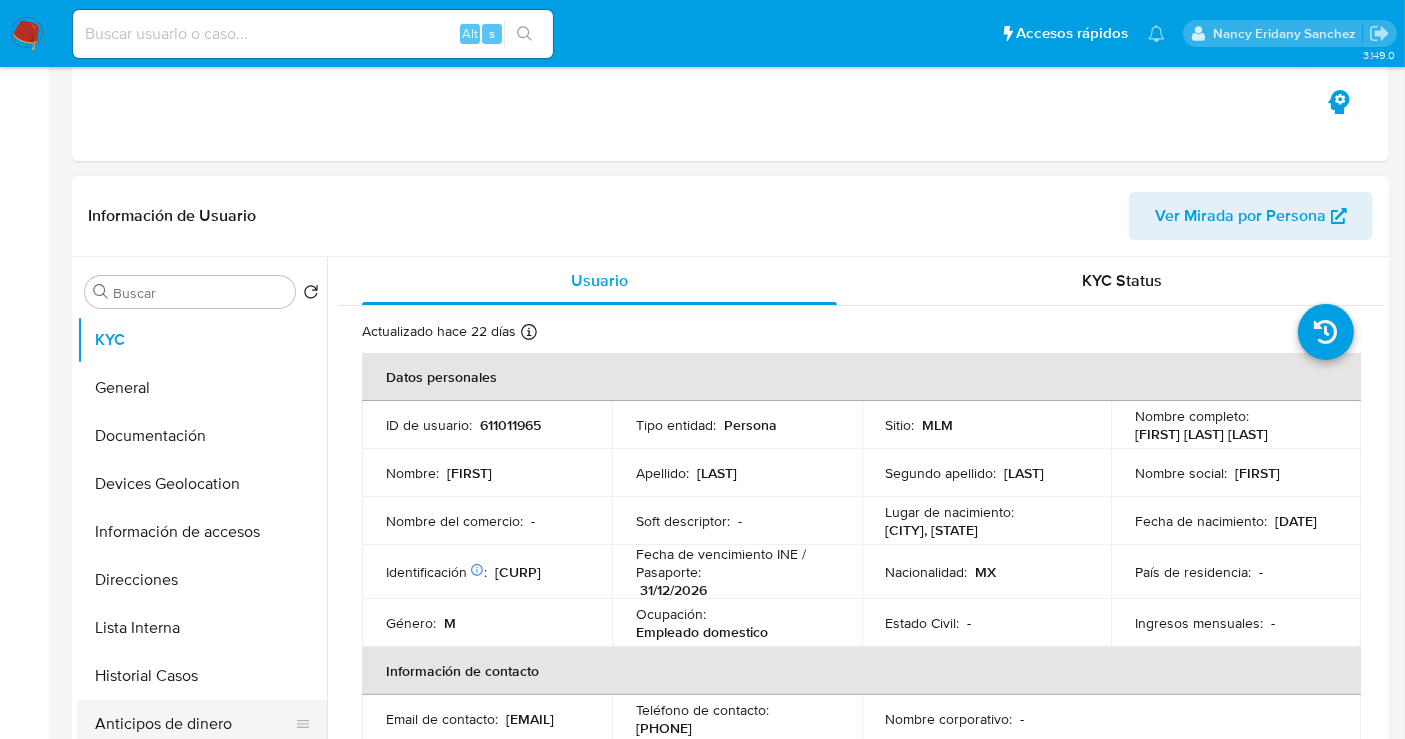 select on "10" 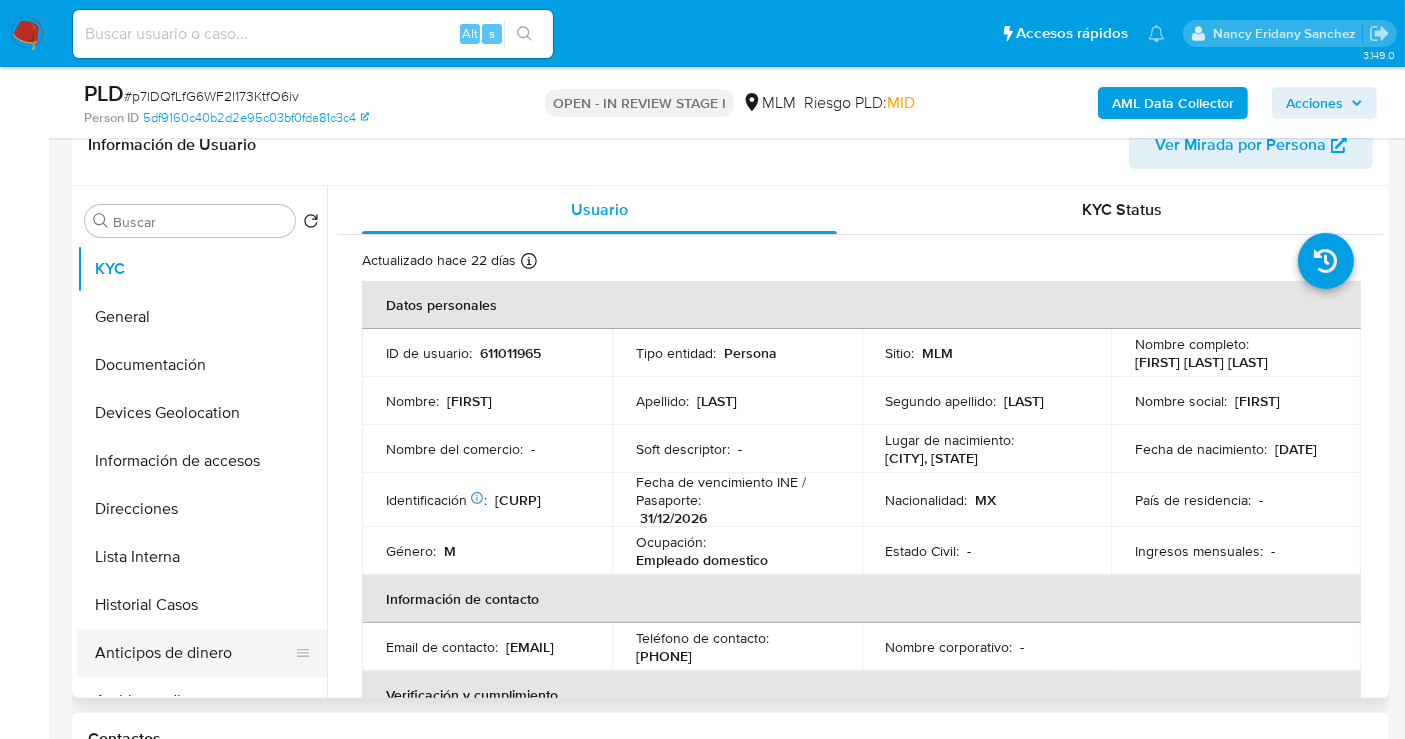 scroll, scrollTop: 444, scrollLeft: 0, axis: vertical 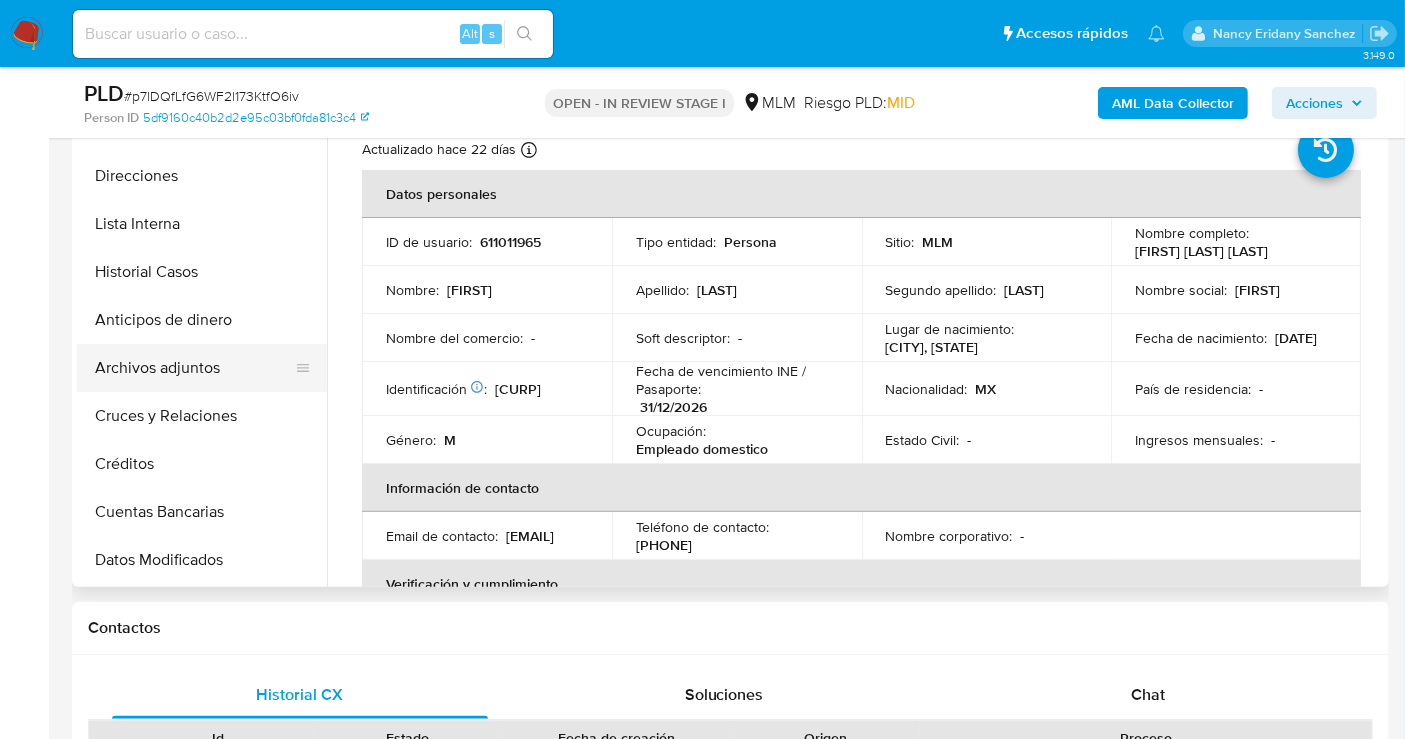 click on "Archivos adjuntos" at bounding box center (194, 368) 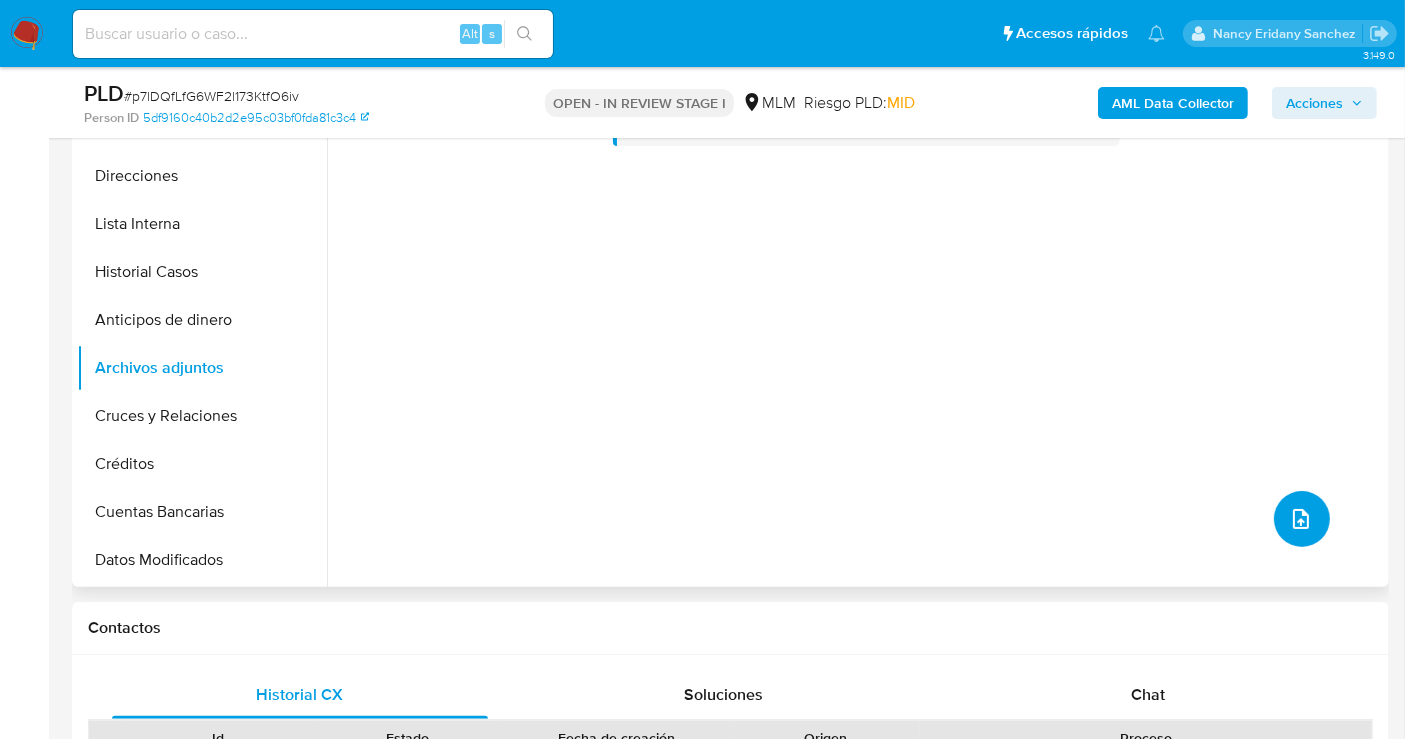 click at bounding box center (1301, 519) 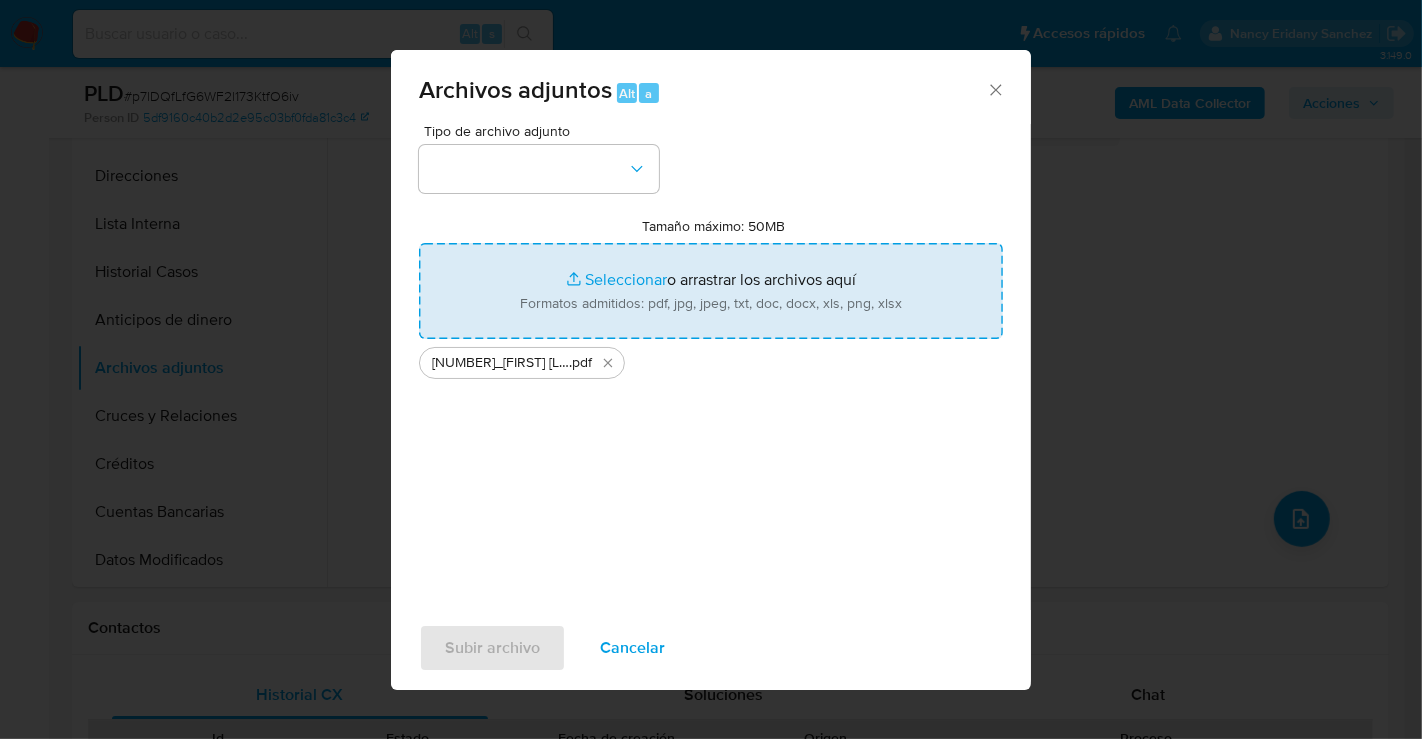 type on "C:\fakepath\611011965_FLORENTINO CHANEZ OCEGUEDA_JUL25.xlsx" 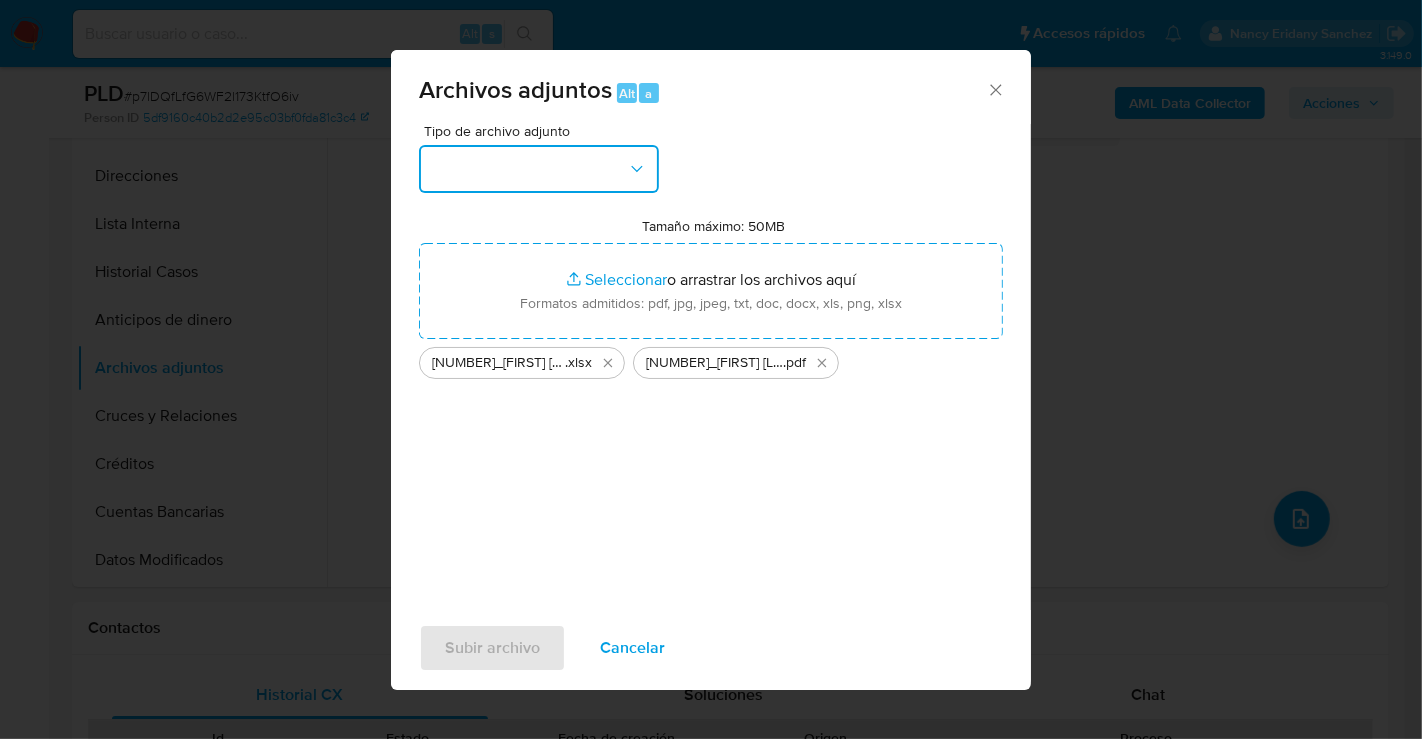click at bounding box center (539, 169) 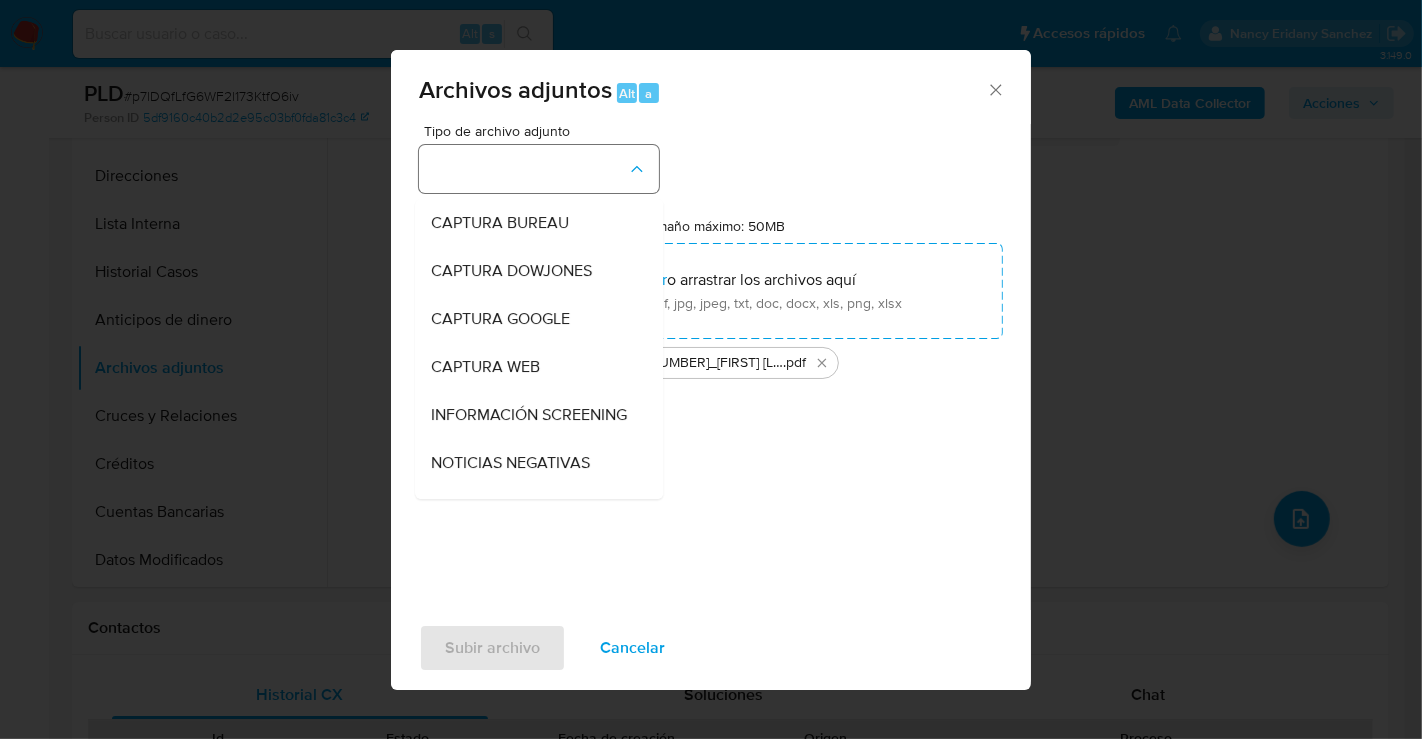 type 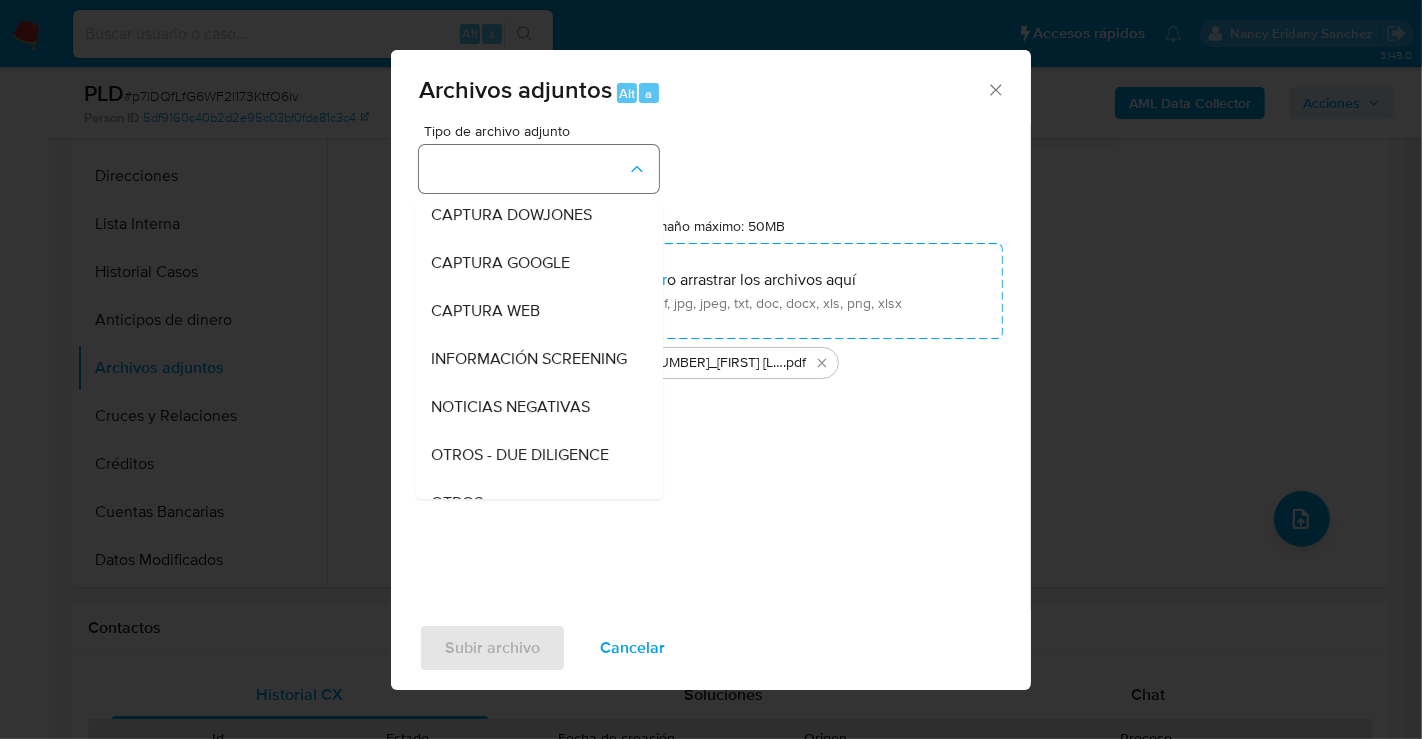 type 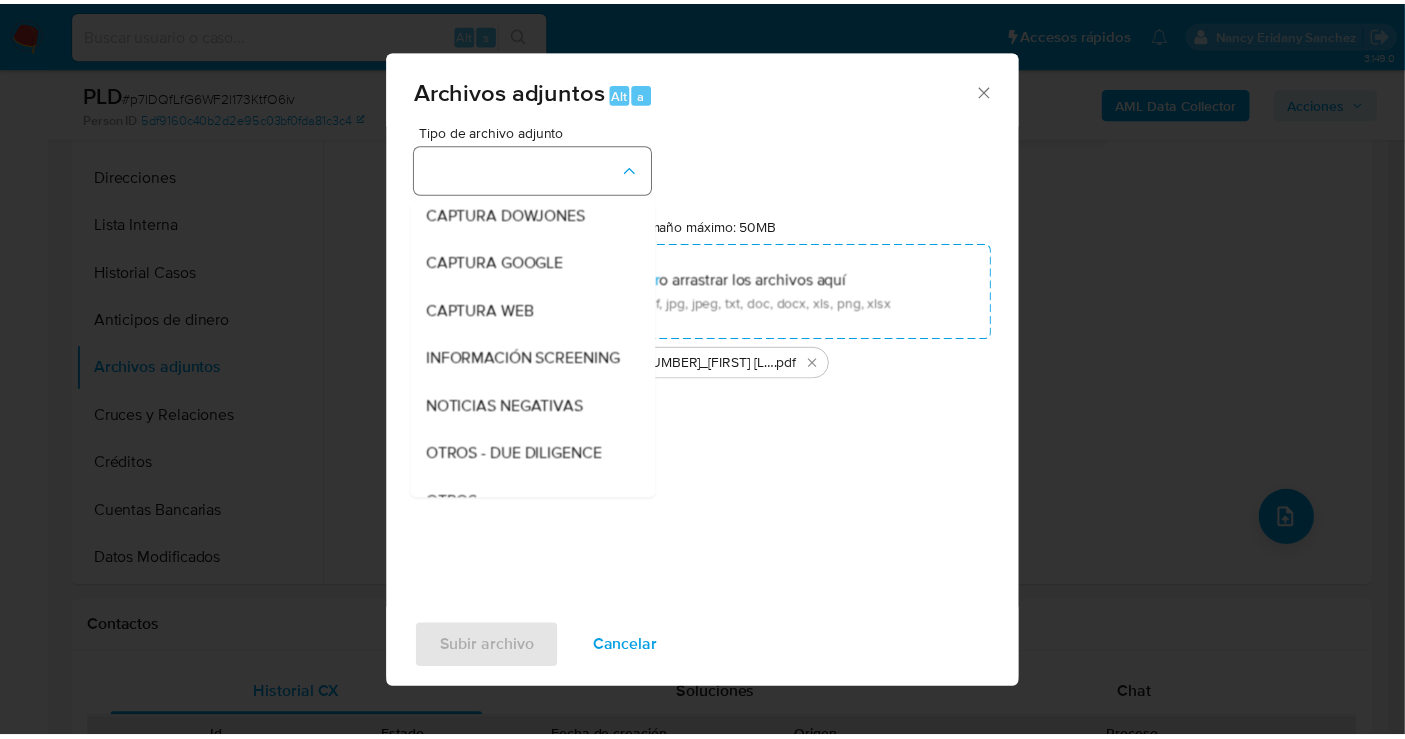 scroll, scrollTop: 103, scrollLeft: 0, axis: vertical 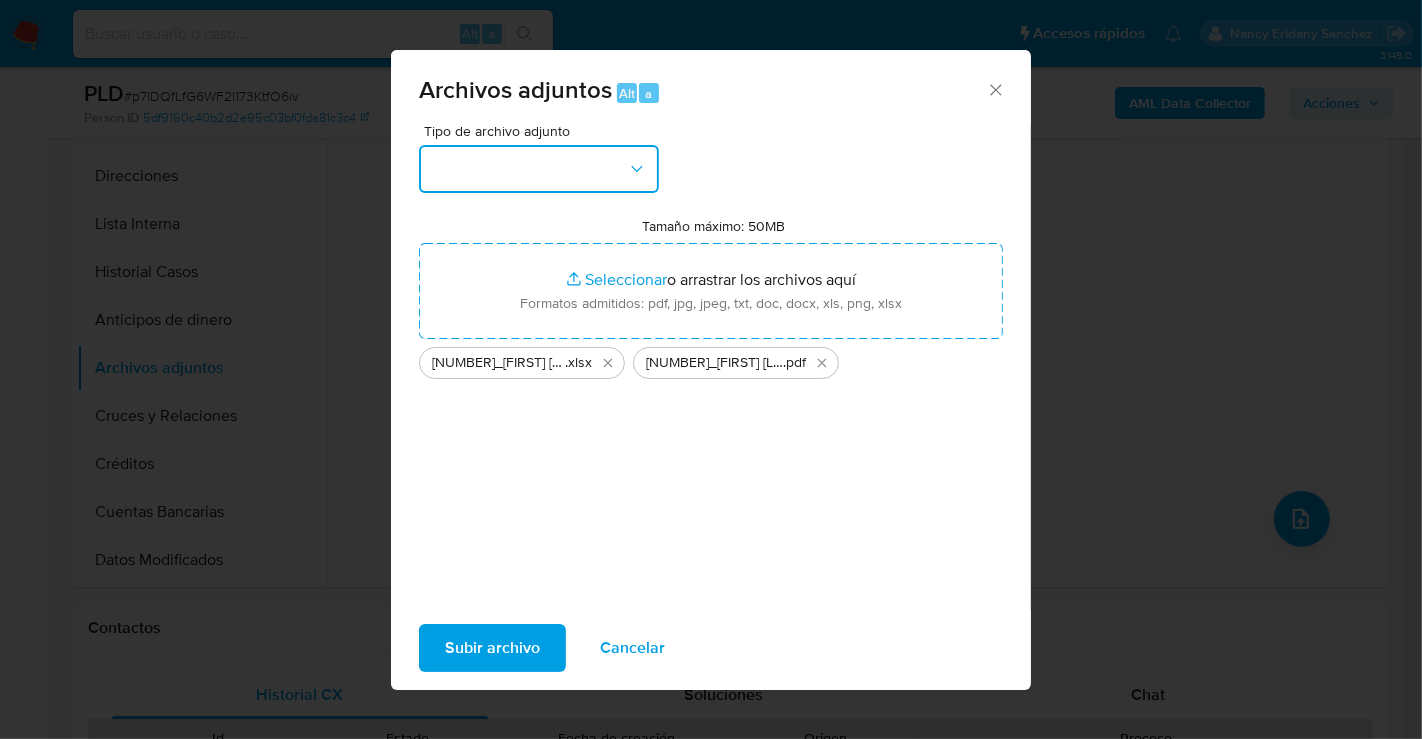 type 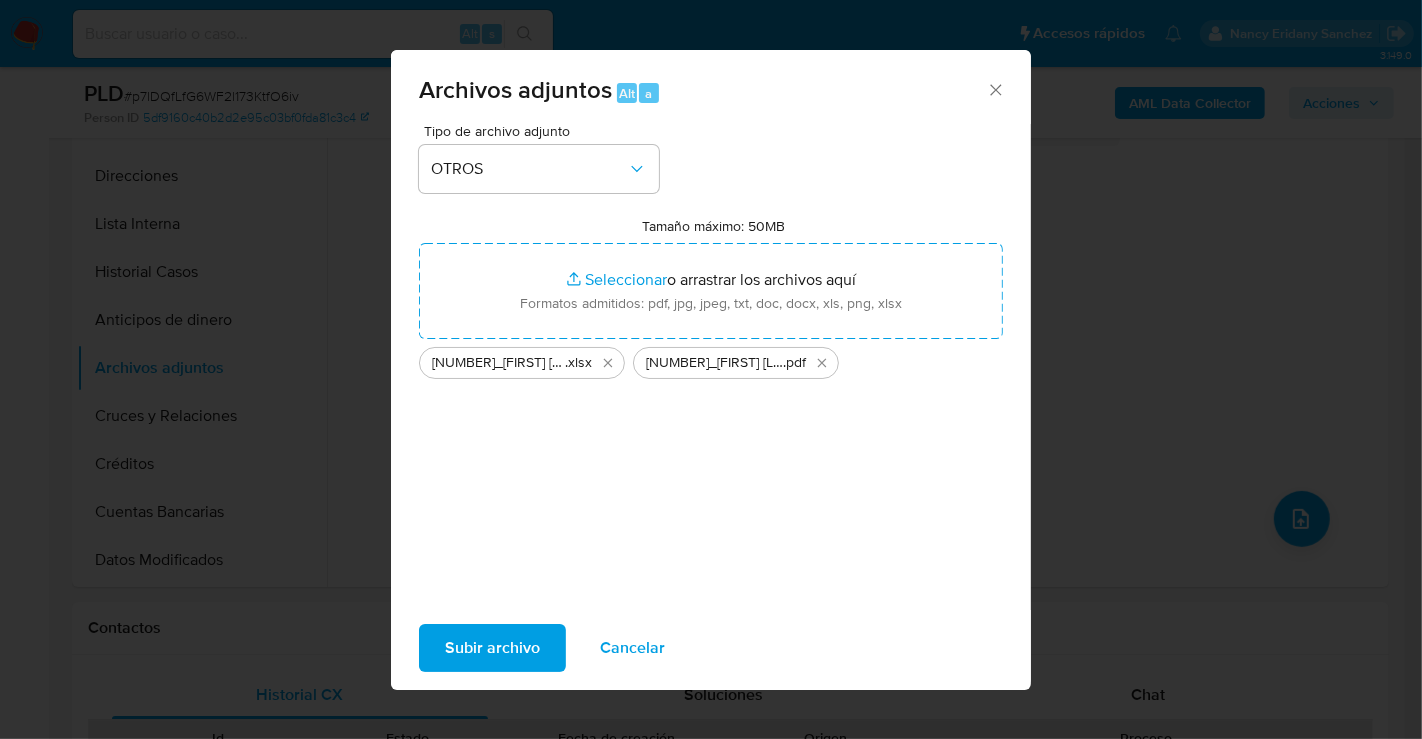 click on "Subir archivo" at bounding box center [492, 648] 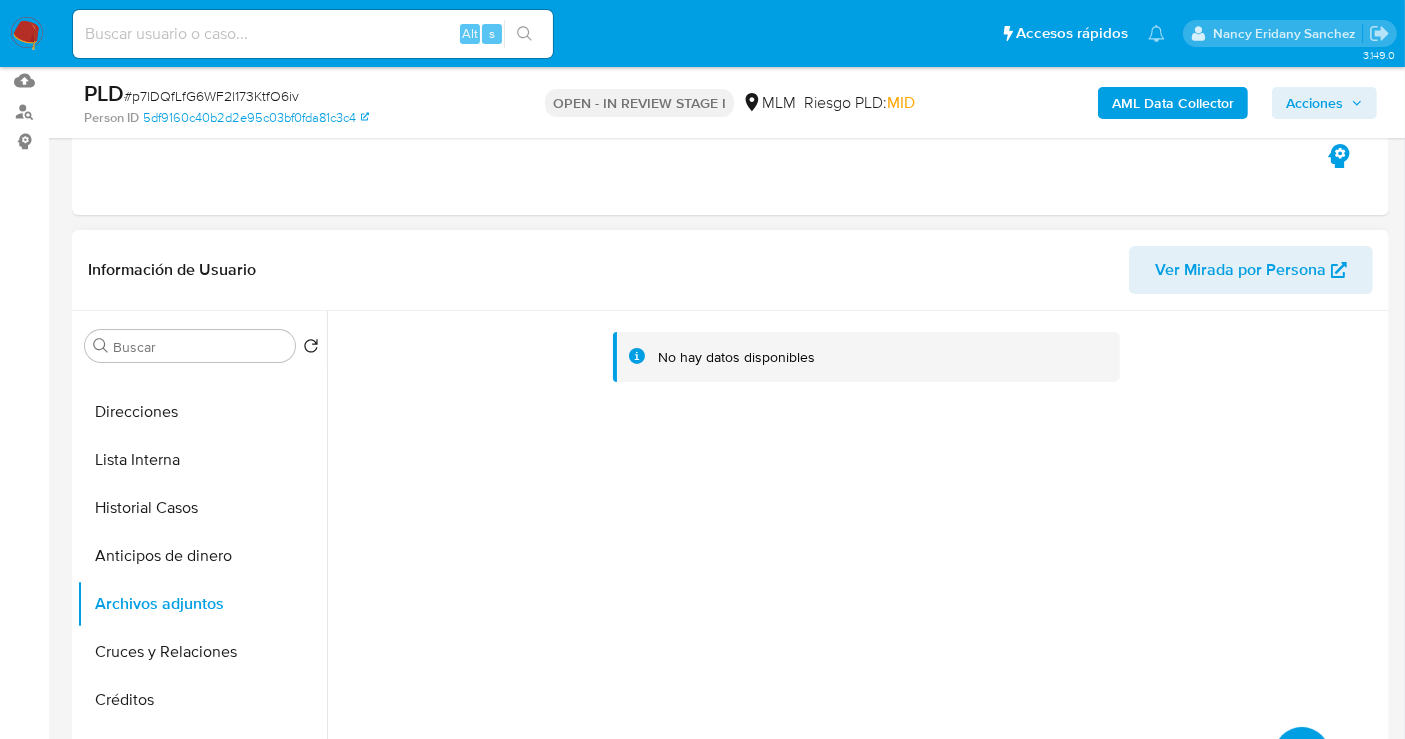 scroll, scrollTop: 111, scrollLeft: 0, axis: vertical 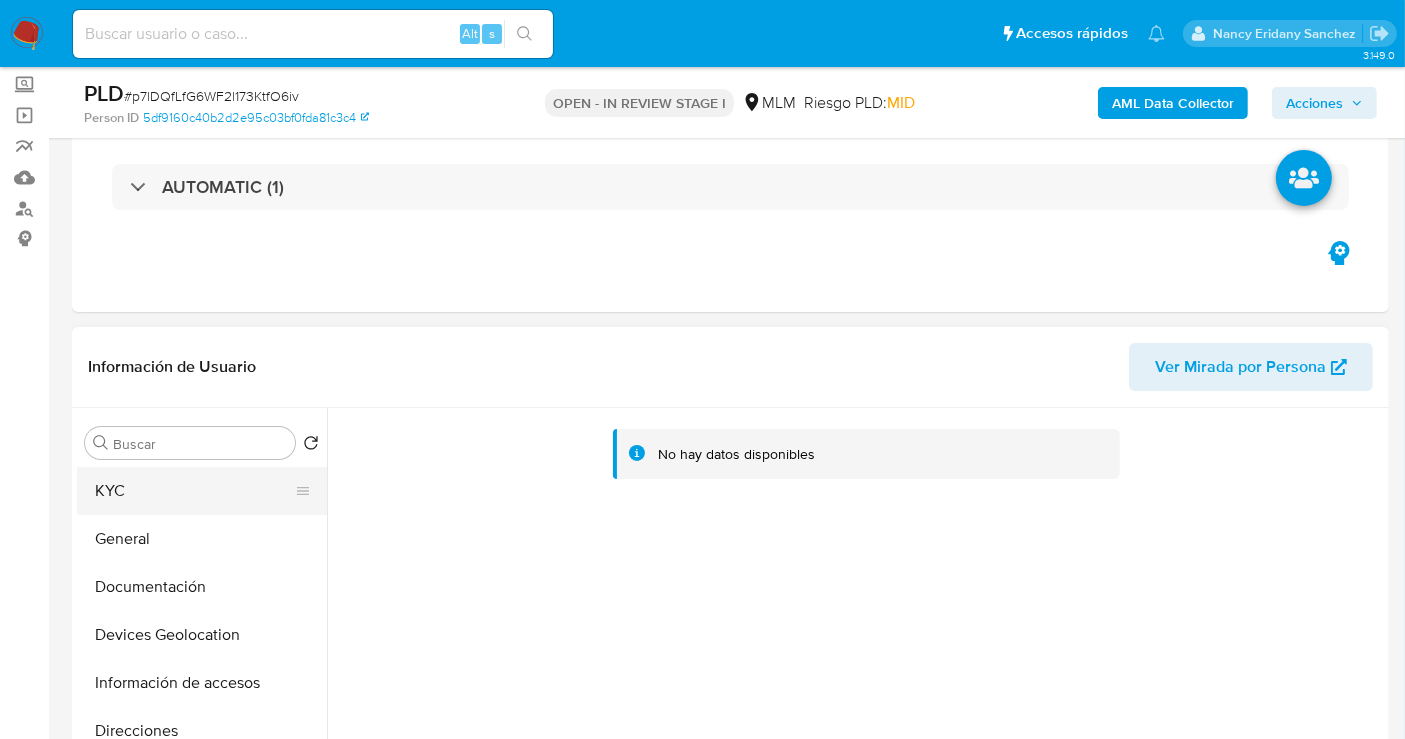 click on "KYC" at bounding box center [194, 491] 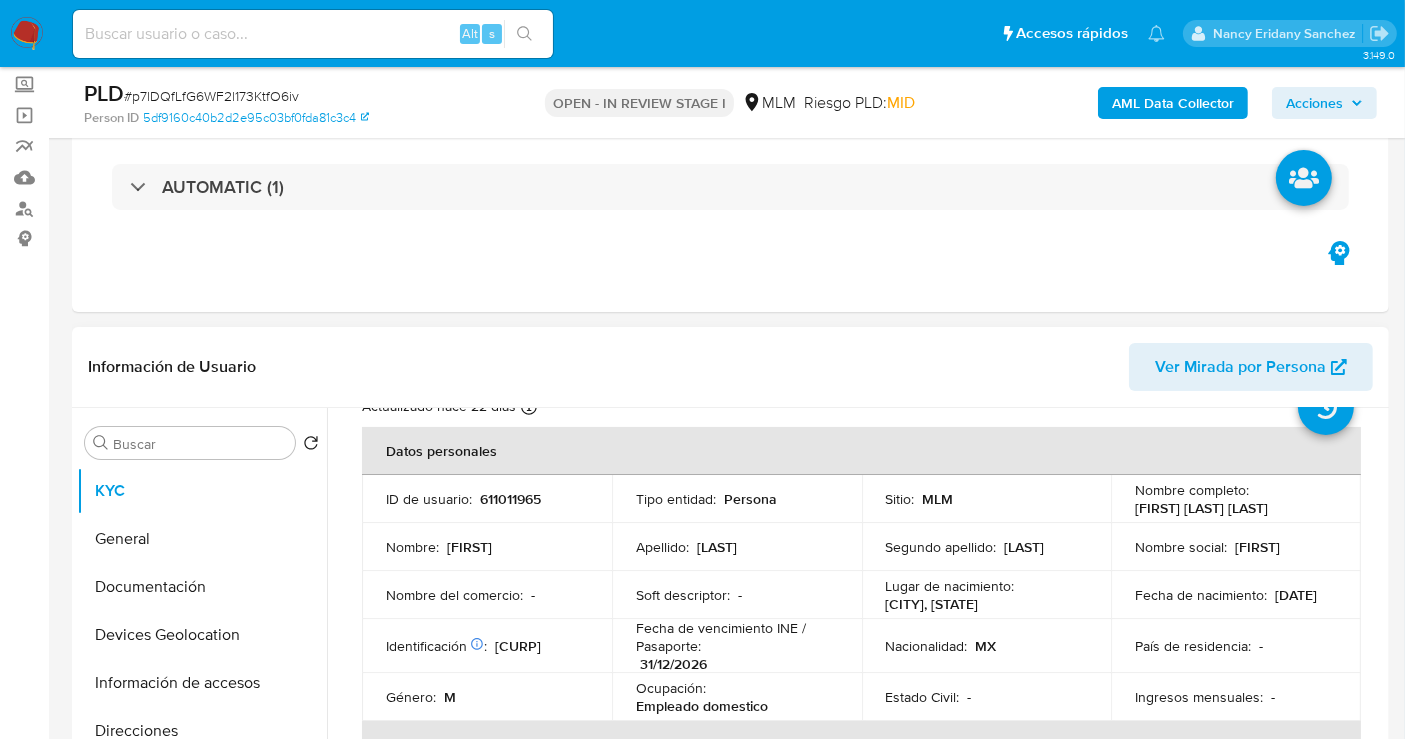 scroll, scrollTop: 111, scrollLeft: 0, axis: vertical 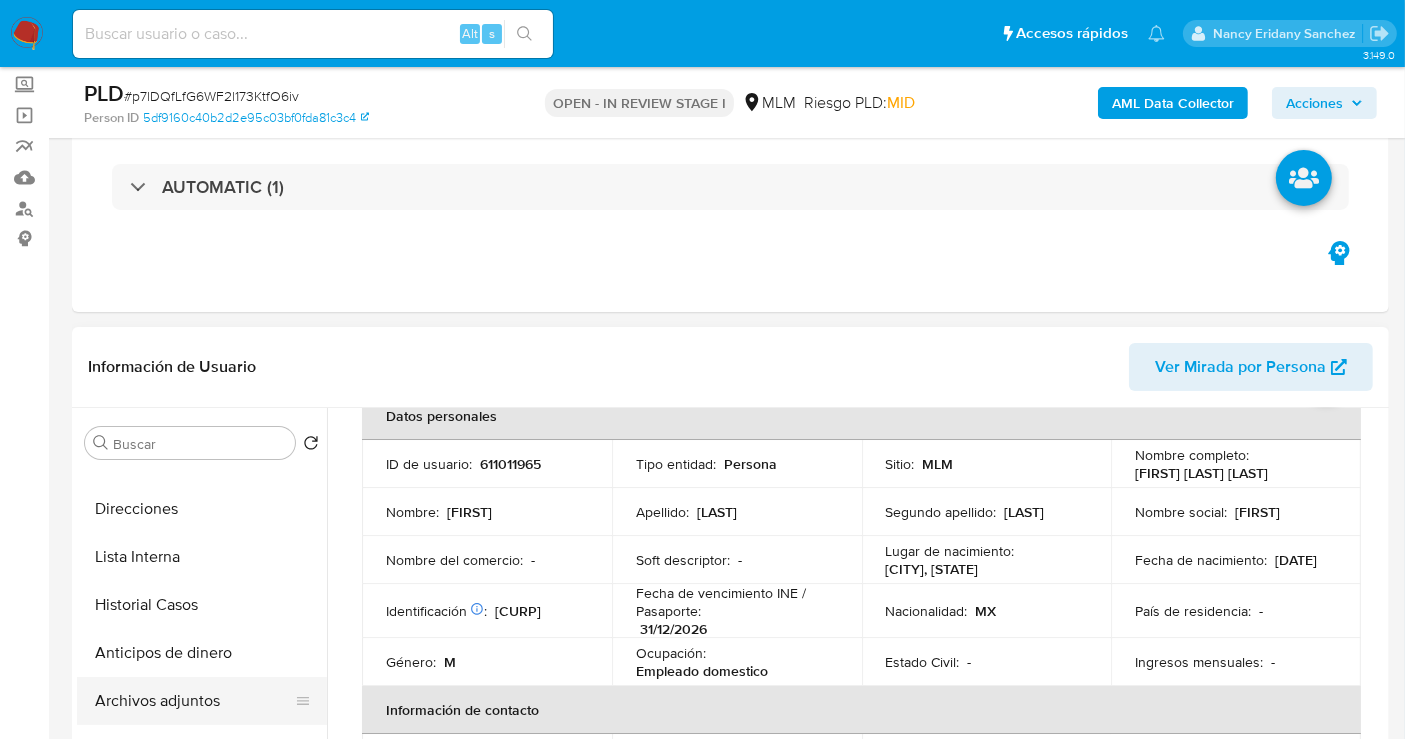 click on "Archivos adjuntos" at bounding box center [194, 701] 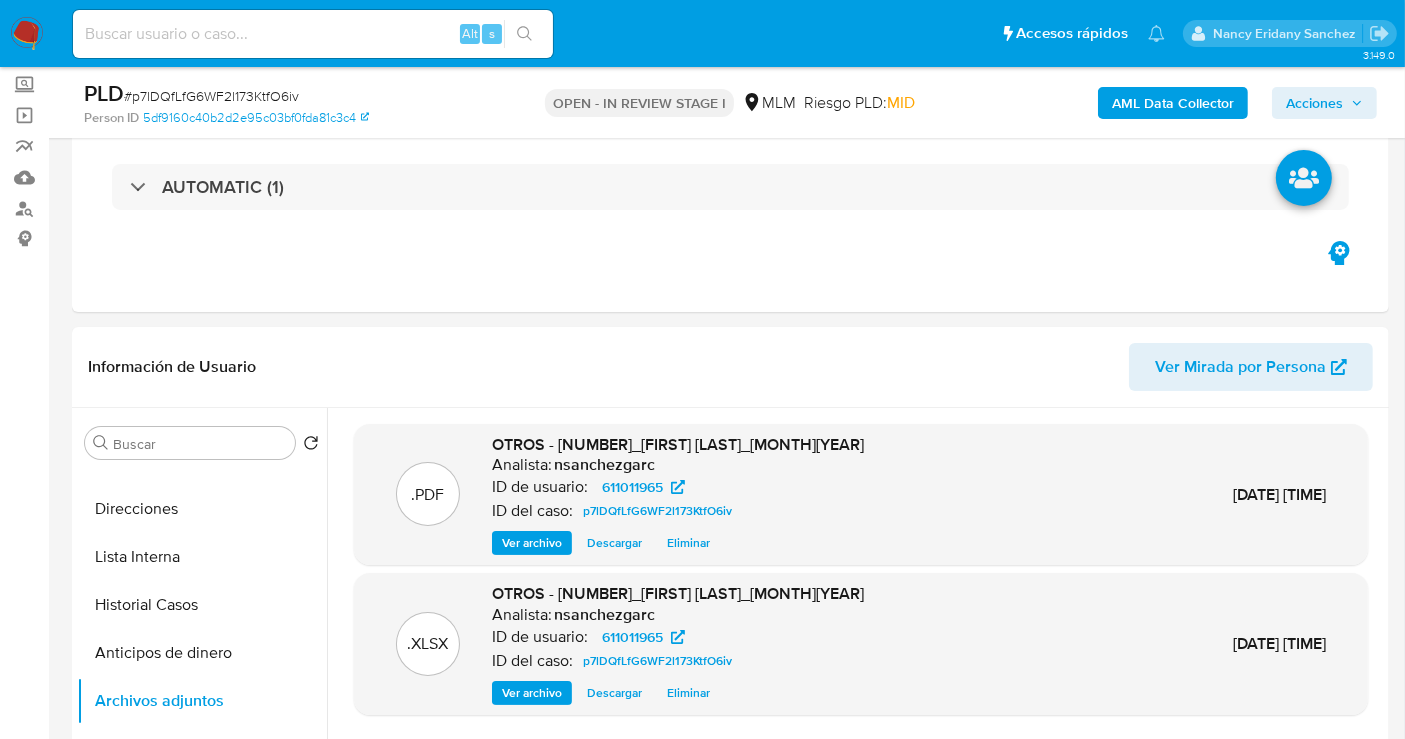 click on "Acciones" at bounding box center [1314, 103] 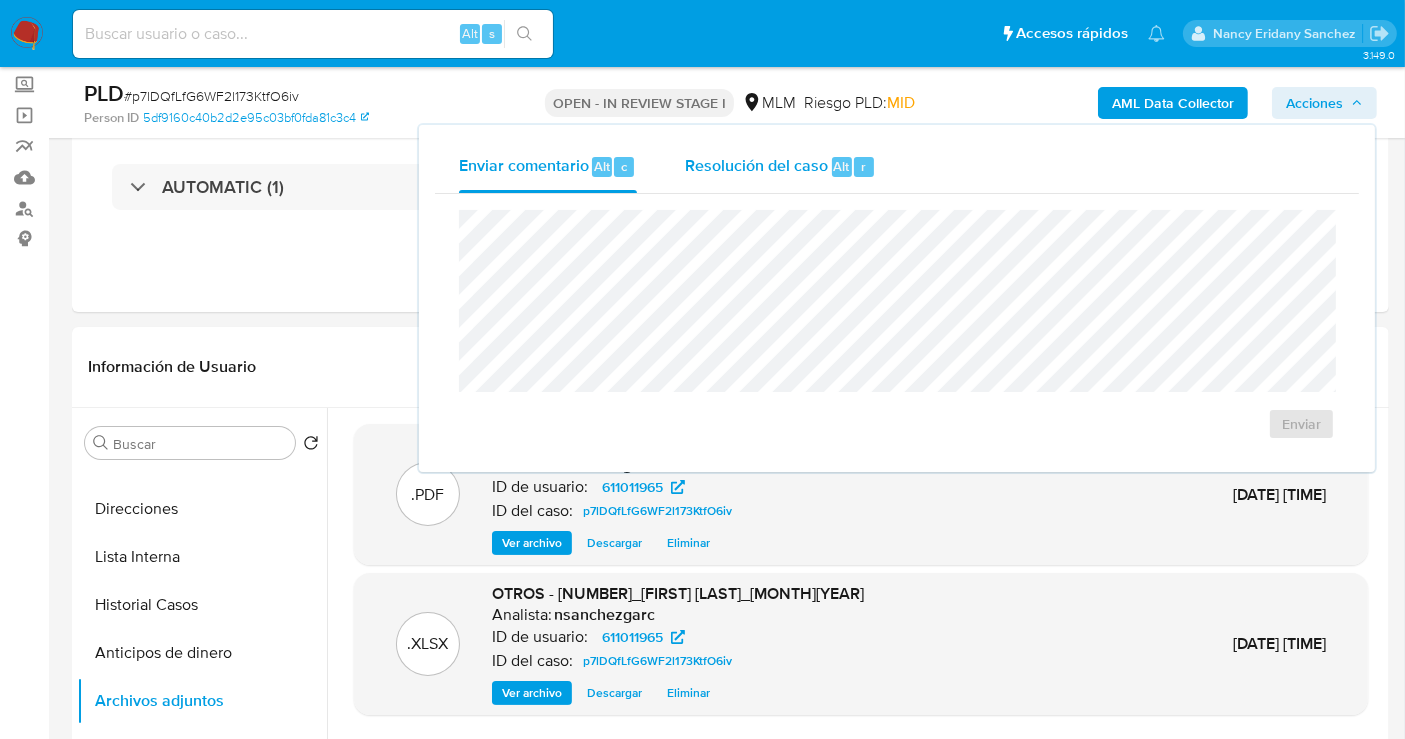 click on "Resolución del caso" at bounding box center [756, 165] 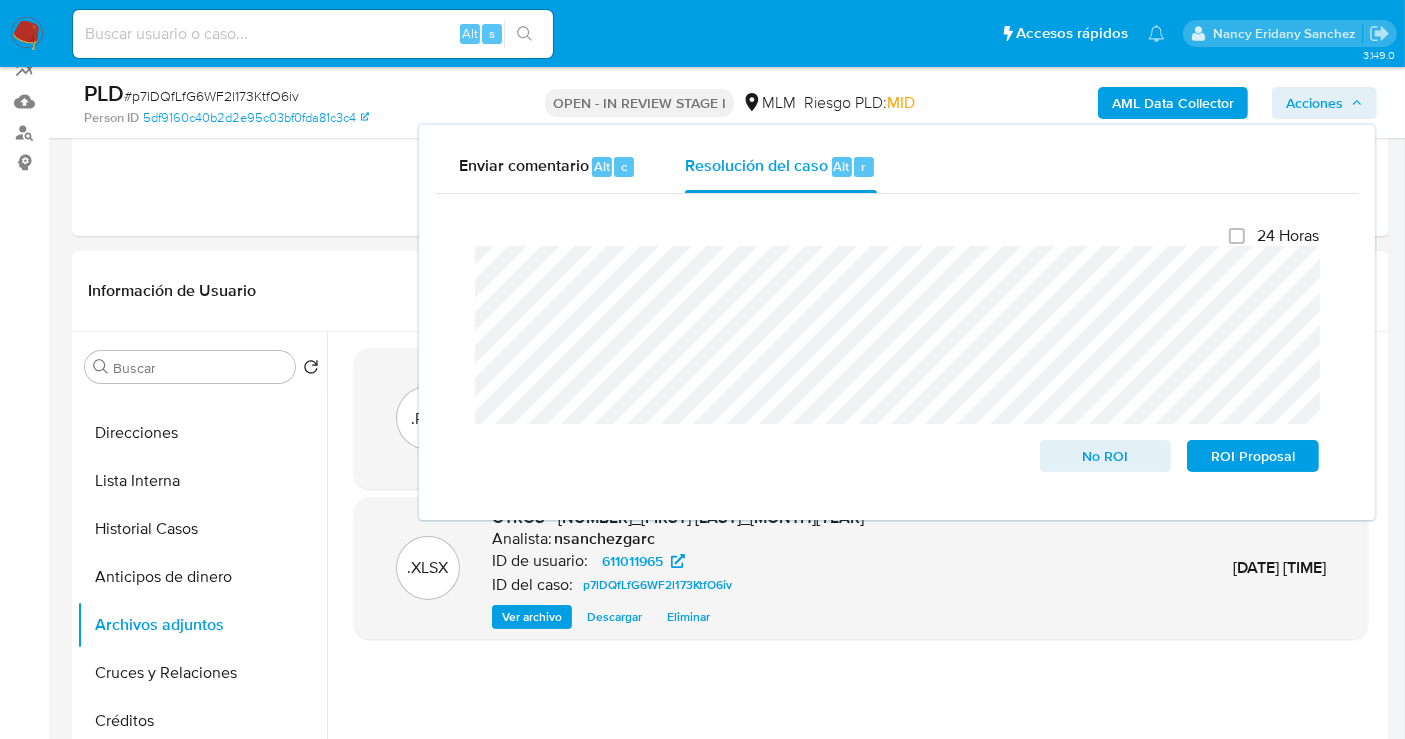 scroll, scrollTop: 222, scrollLeft: 0, axis: vertical 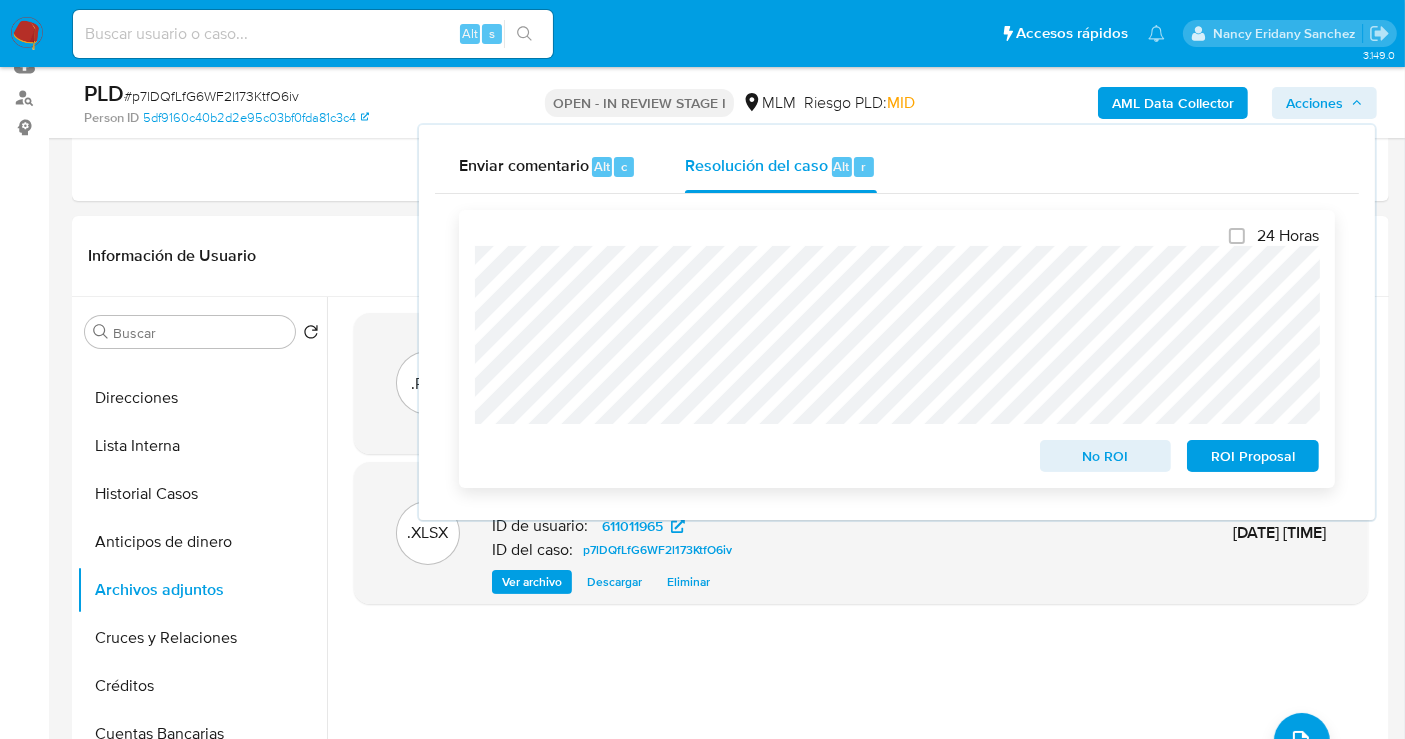 click on "ROI Proposal" at bounding box center [1253, 456] 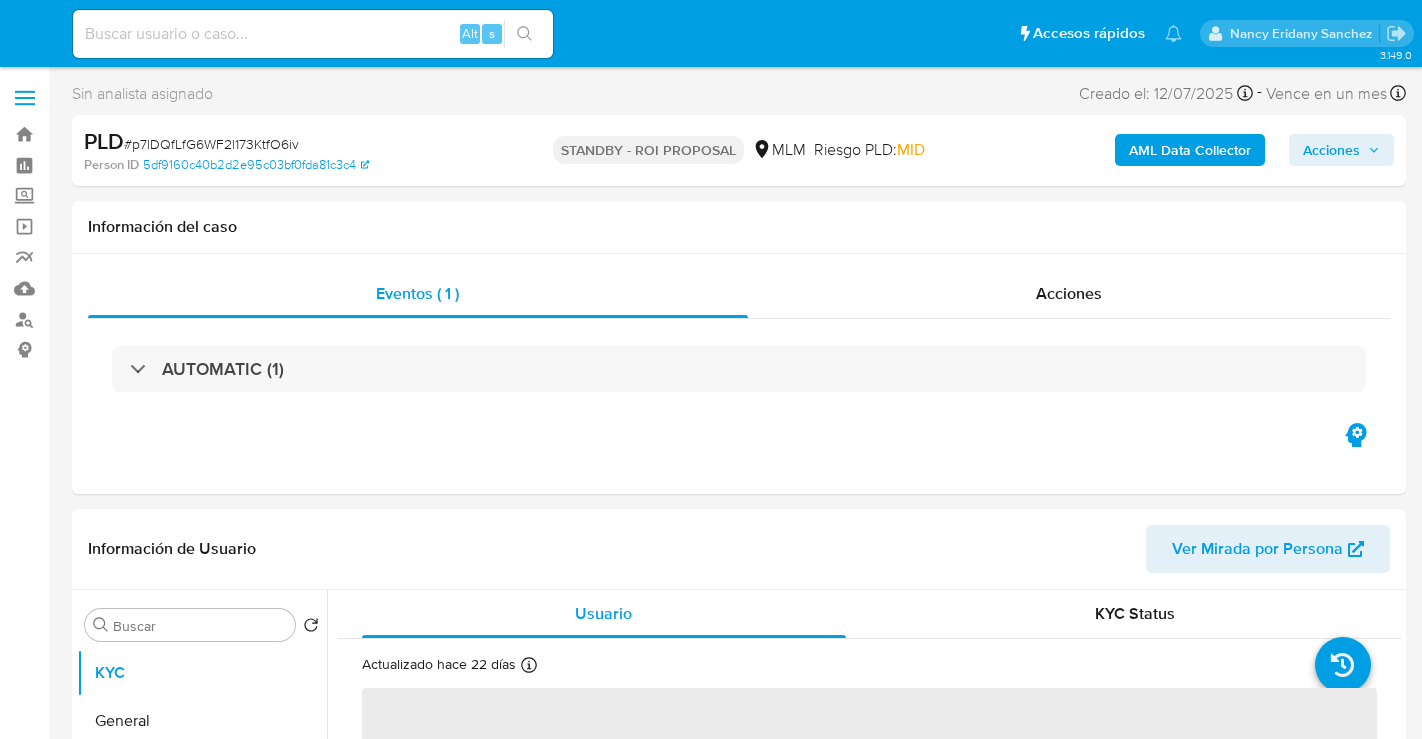 select on "10" 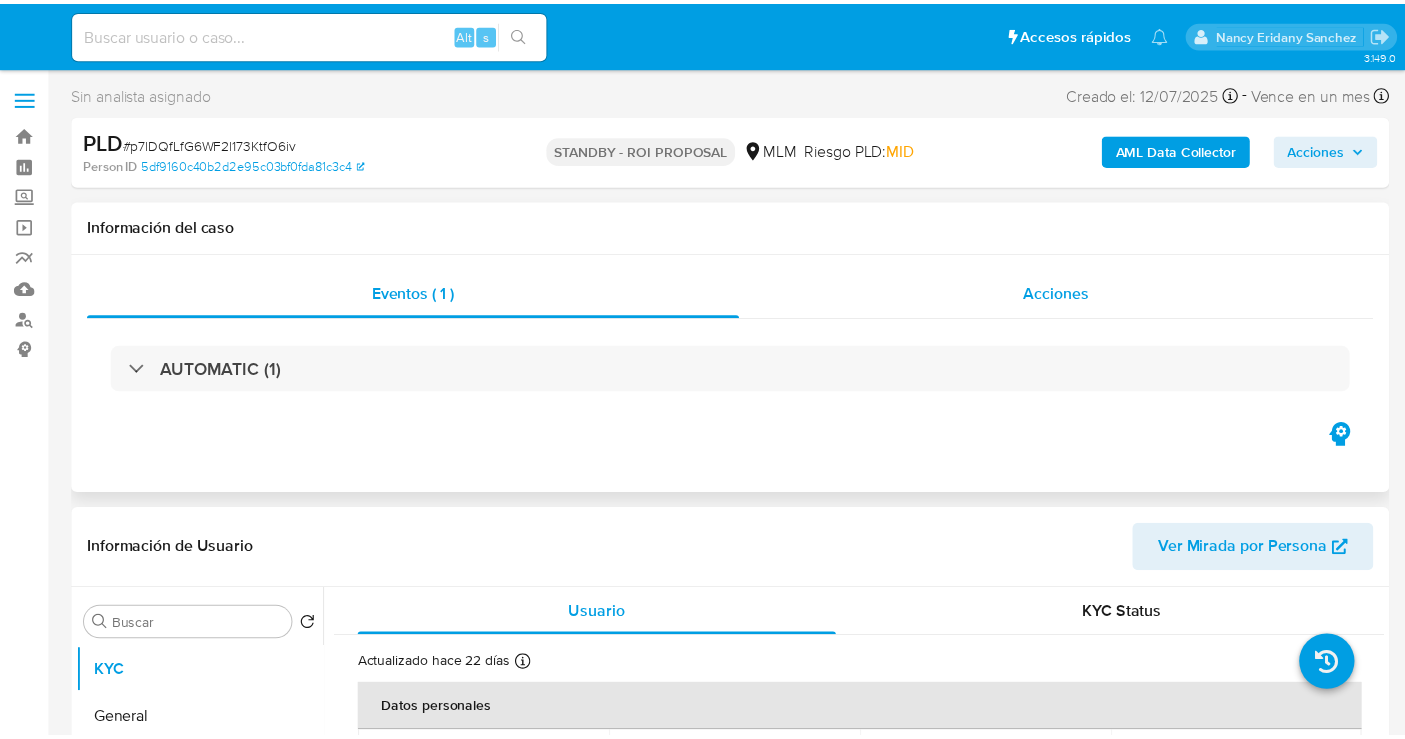 scroll, scrollTop: 0, scrollLeft: 0, axis: both 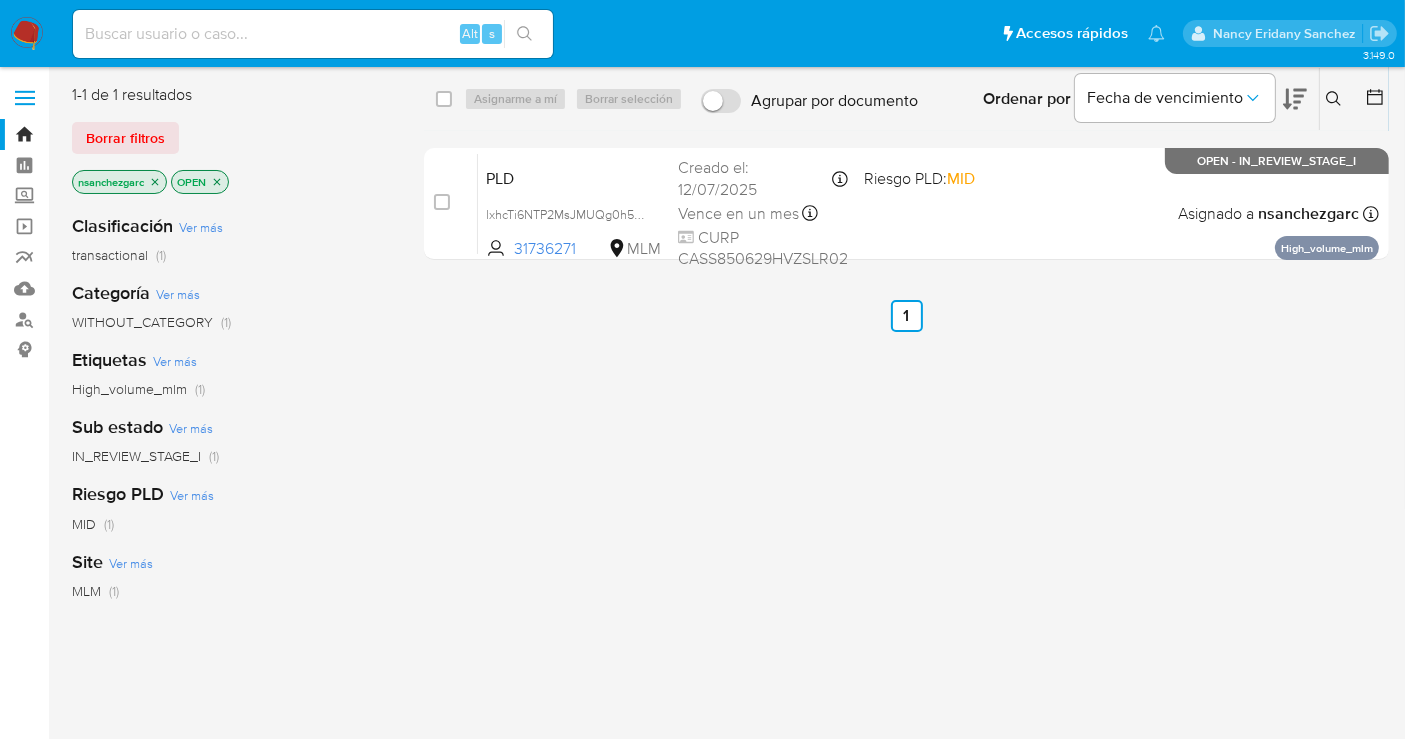 click 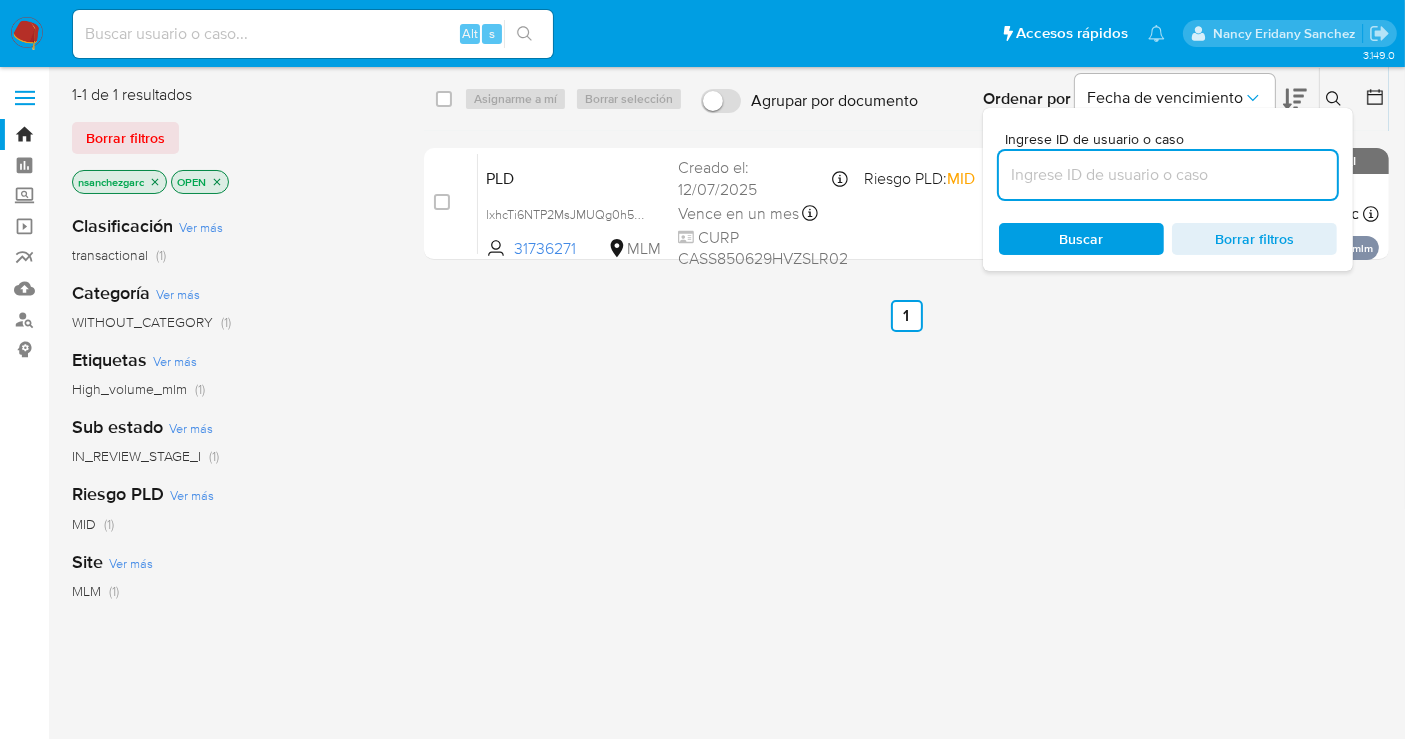 click at bounding box center (1168, 175) 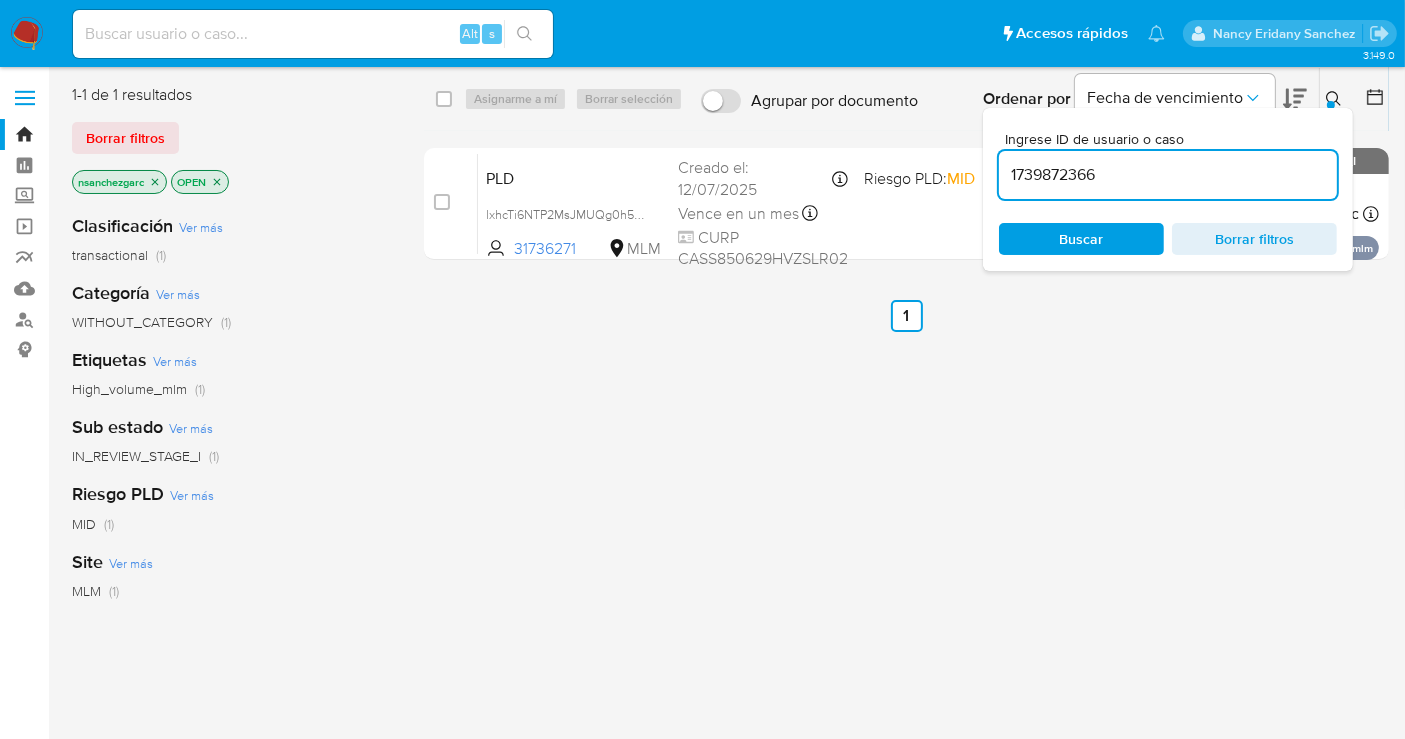 type on "1739872366" 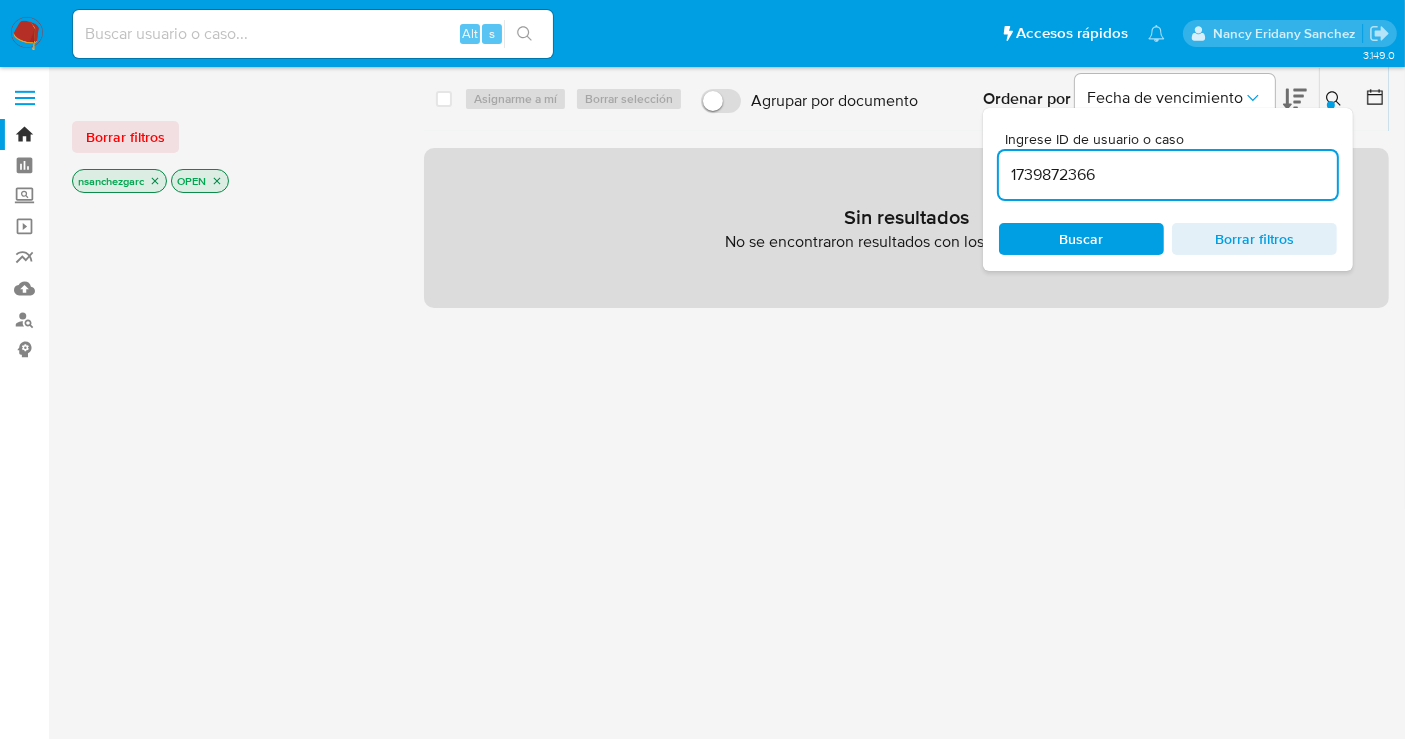 click 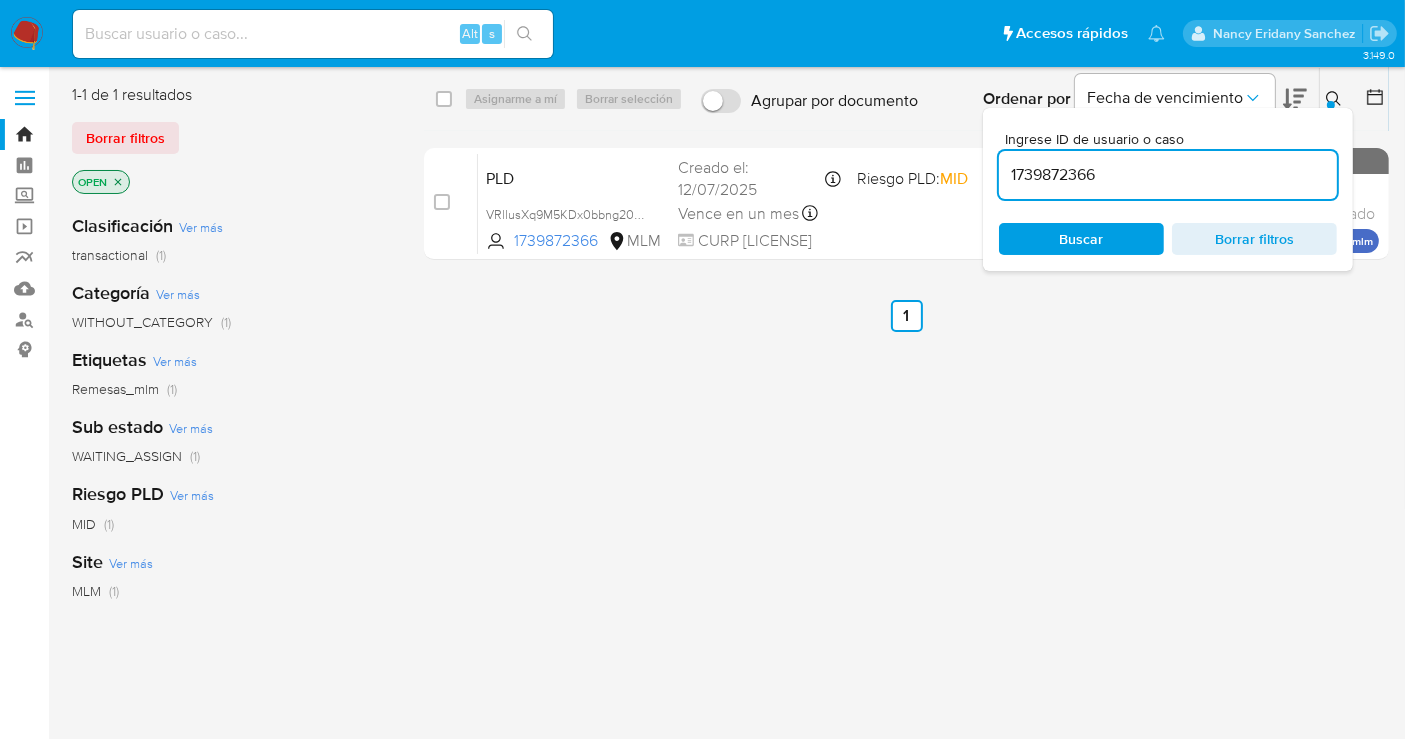 click at bounding box center [1336, 99] 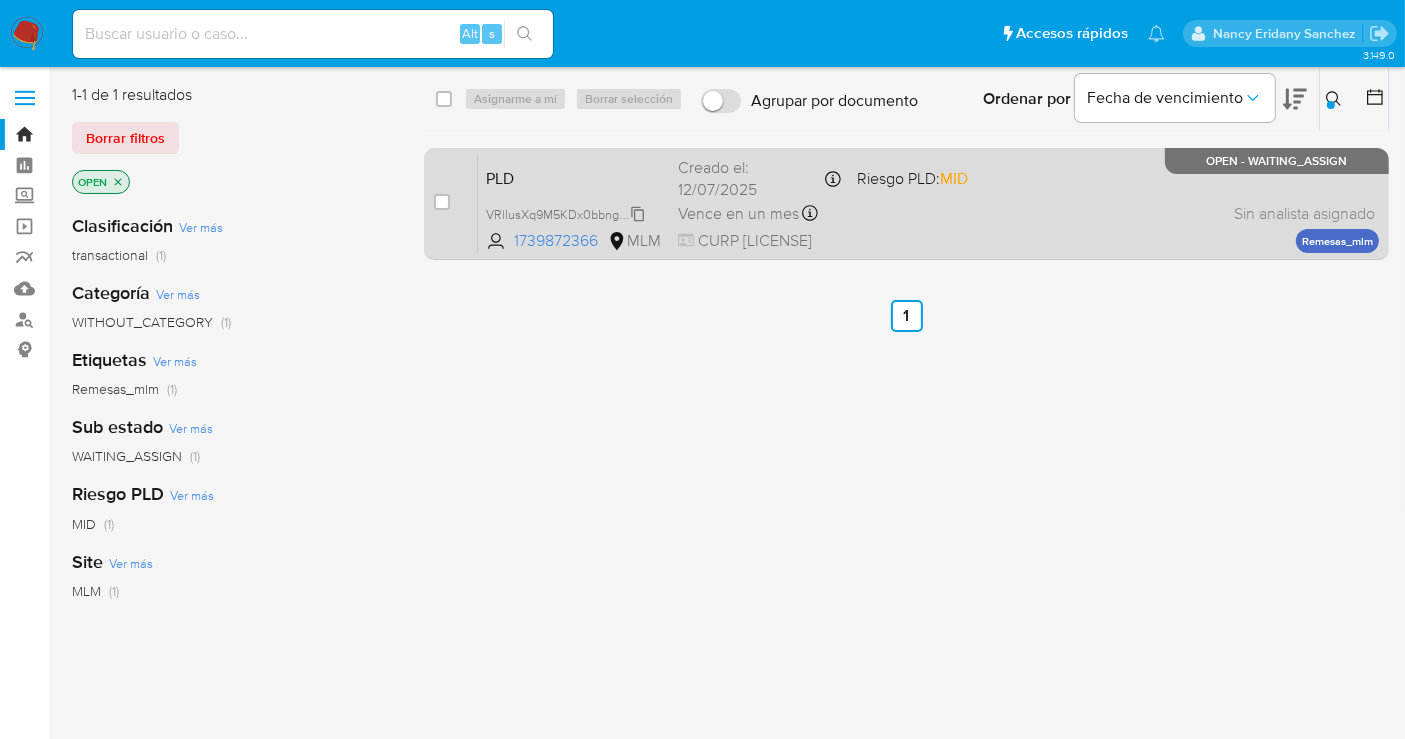 click on "VRllusXq9M5KDx0bbng20o4J" at bounding box center [570, 213] 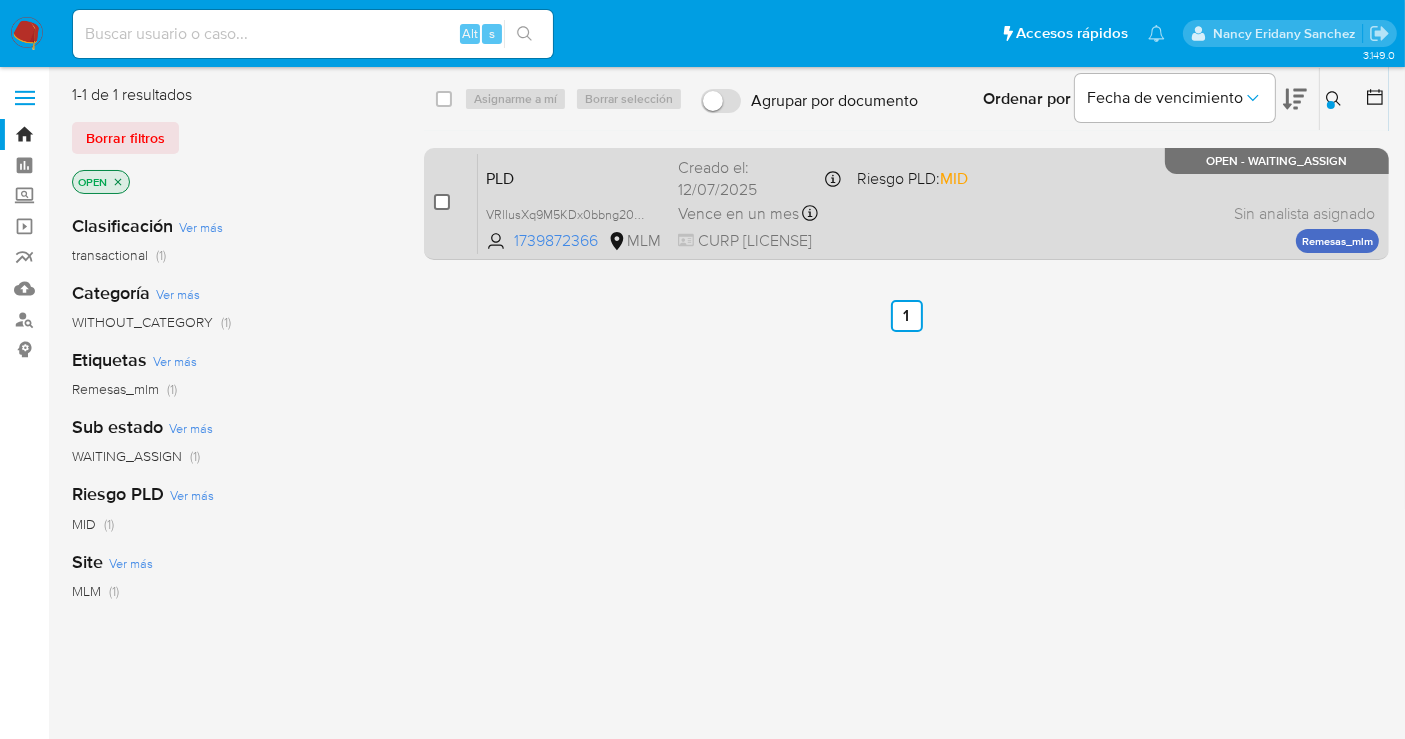click at bounding box center (442, 202) 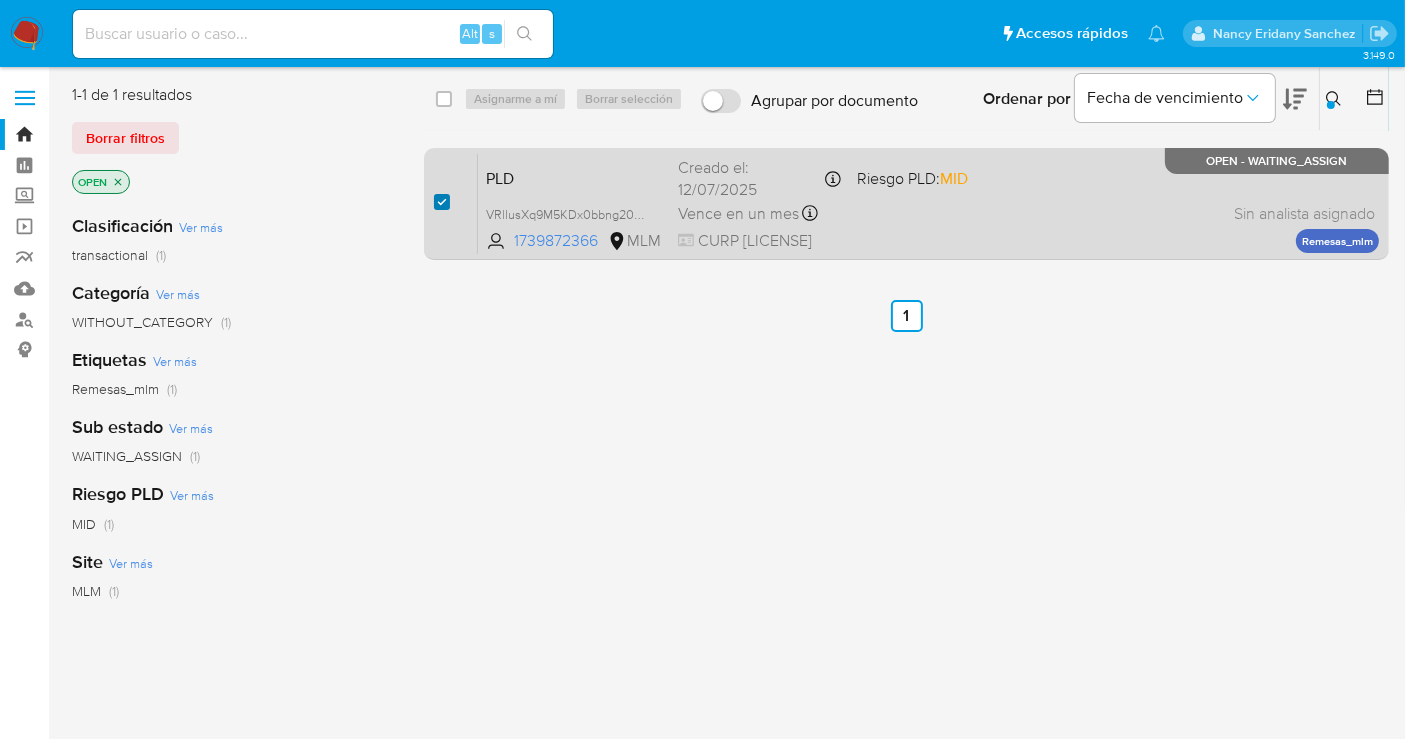 checkbox on "true" 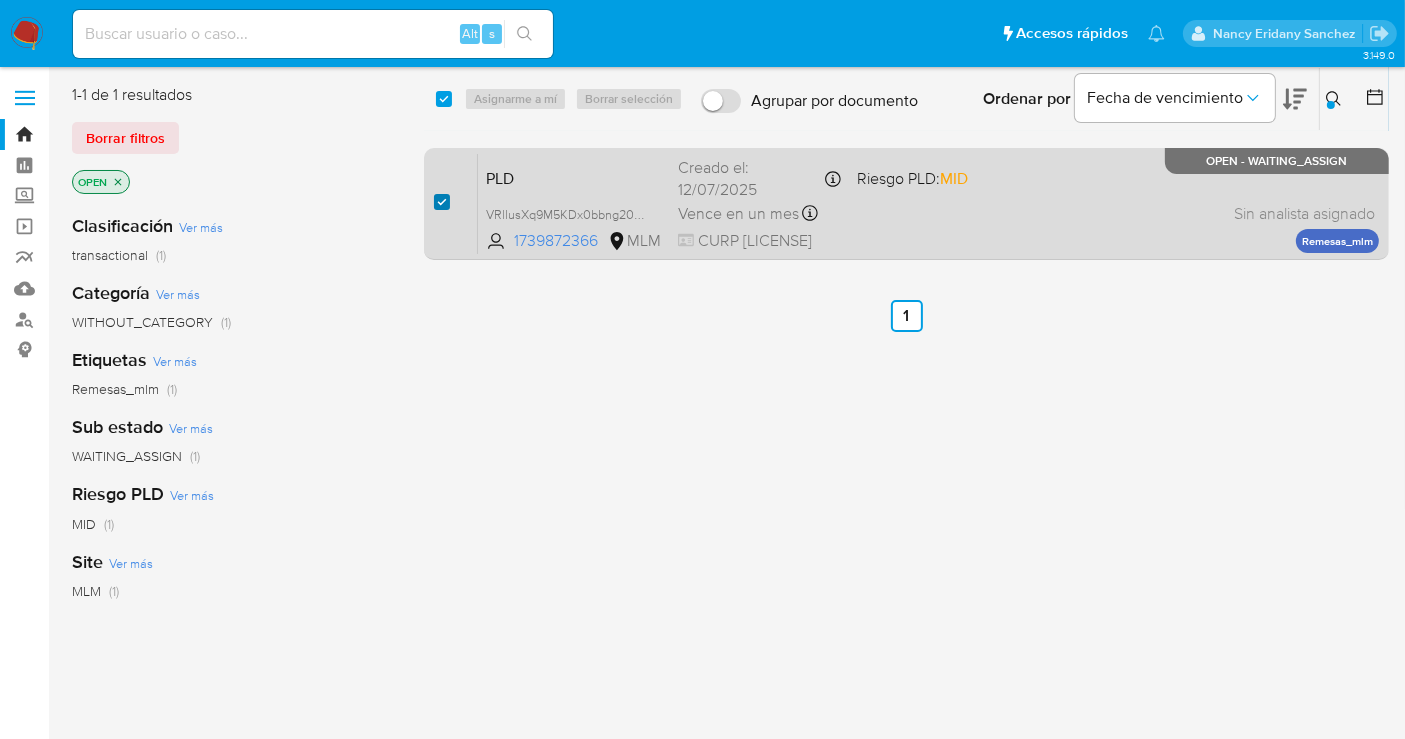 checkbox on "true" 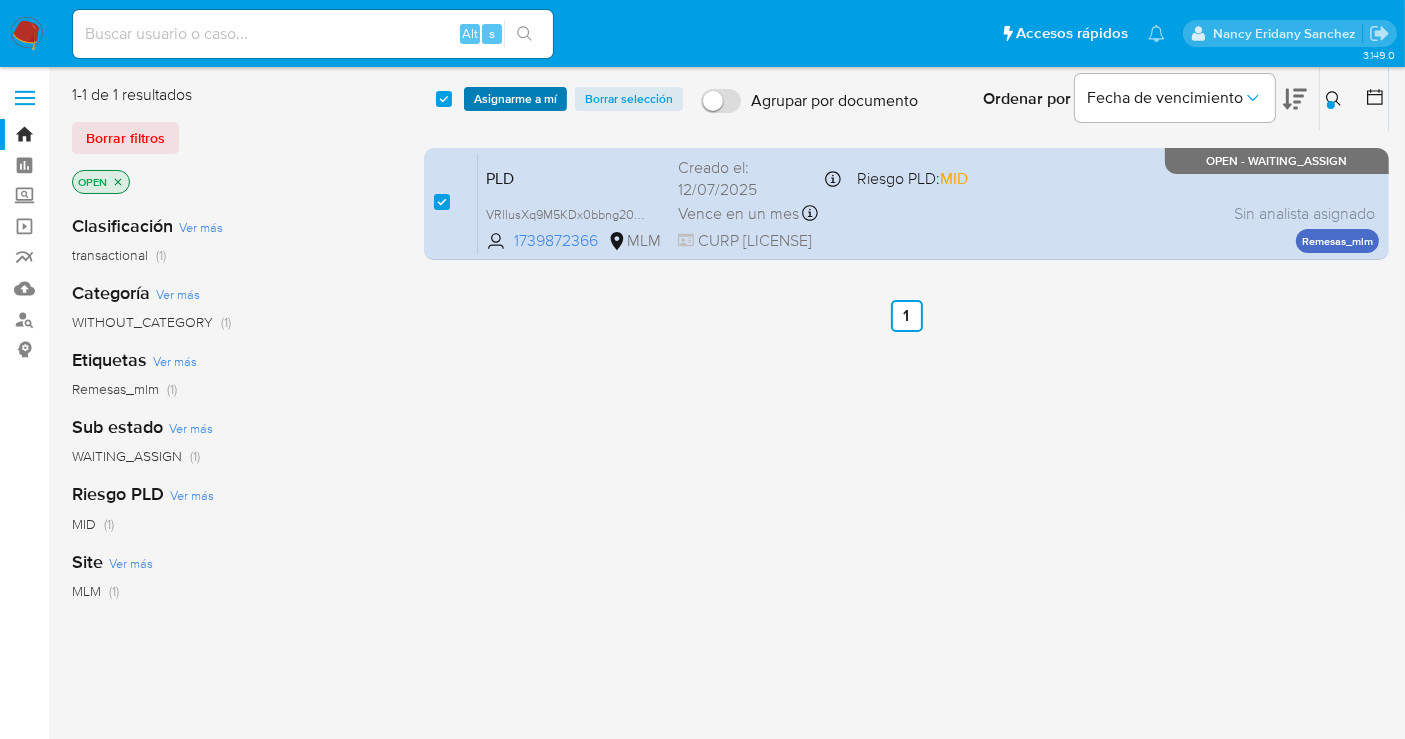 click on "Asignarme a mí" at bounding box center (515, 99) 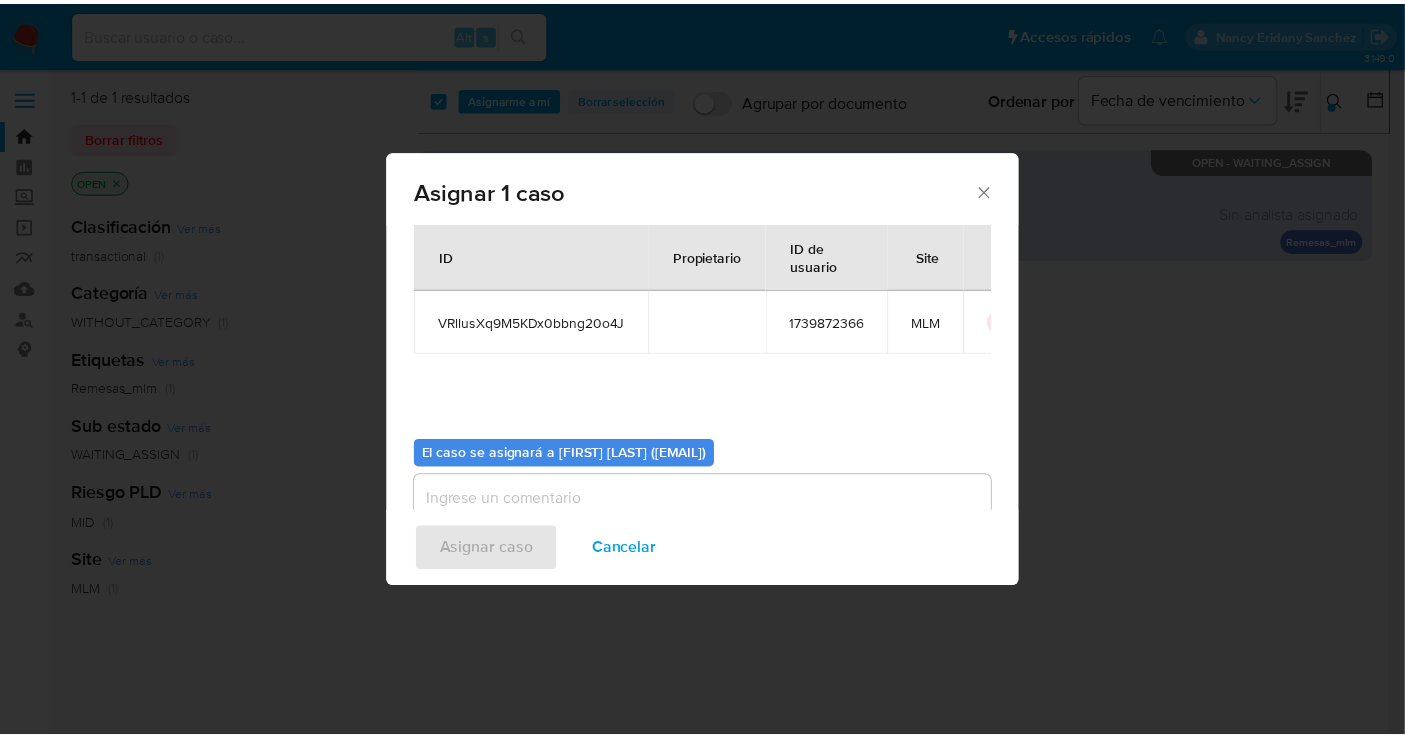 scroll, scrollTop: 102, scrollLeft: 0, axis: vertical 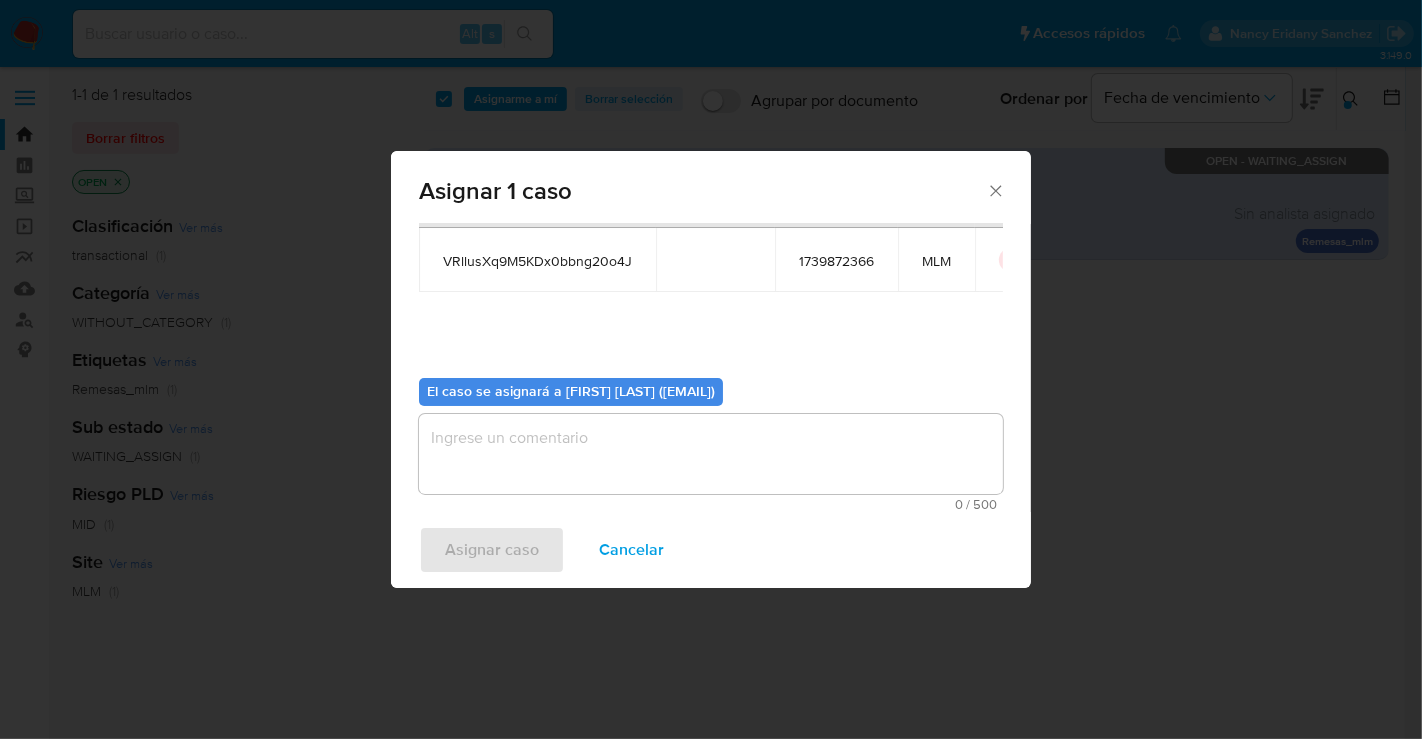 click on "Asignar caso Cancelar" at bounding box center (711, 550) 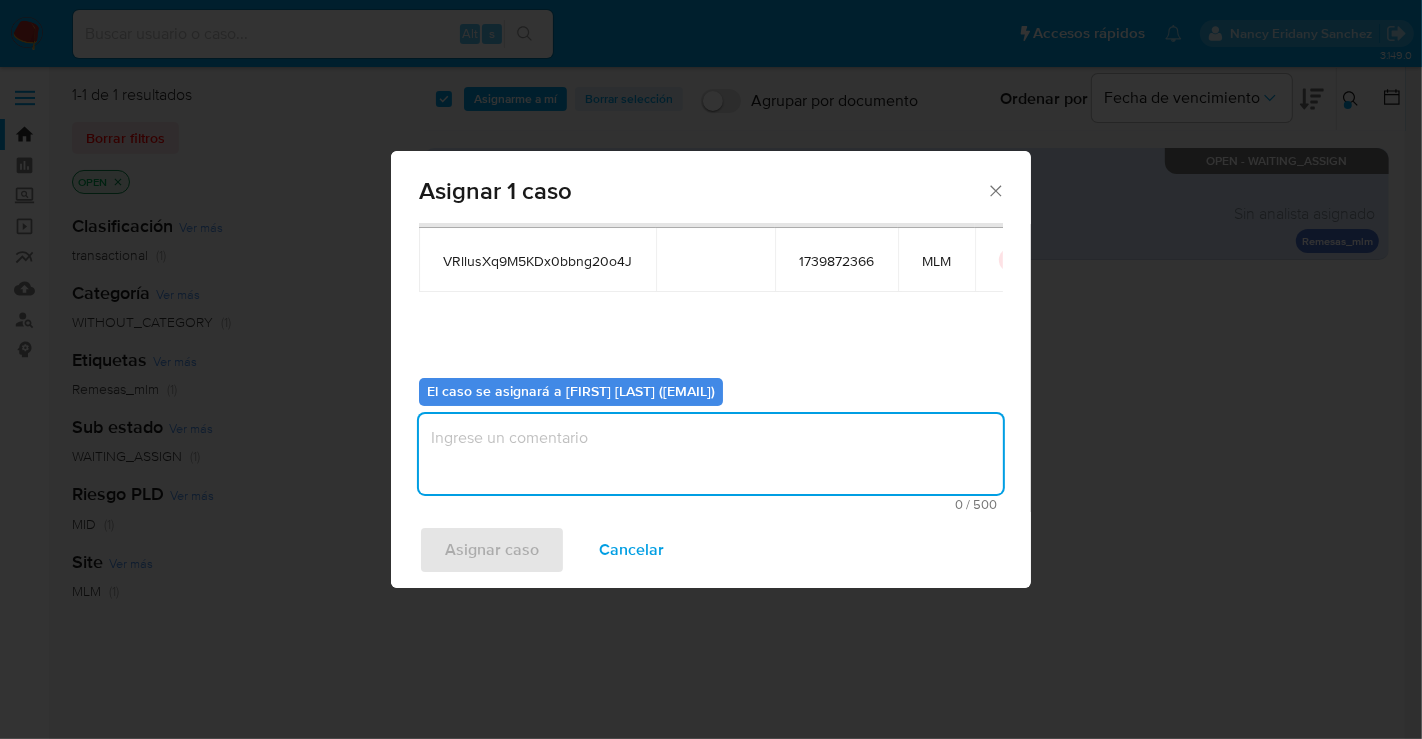 click at bounding box center (711, 454) 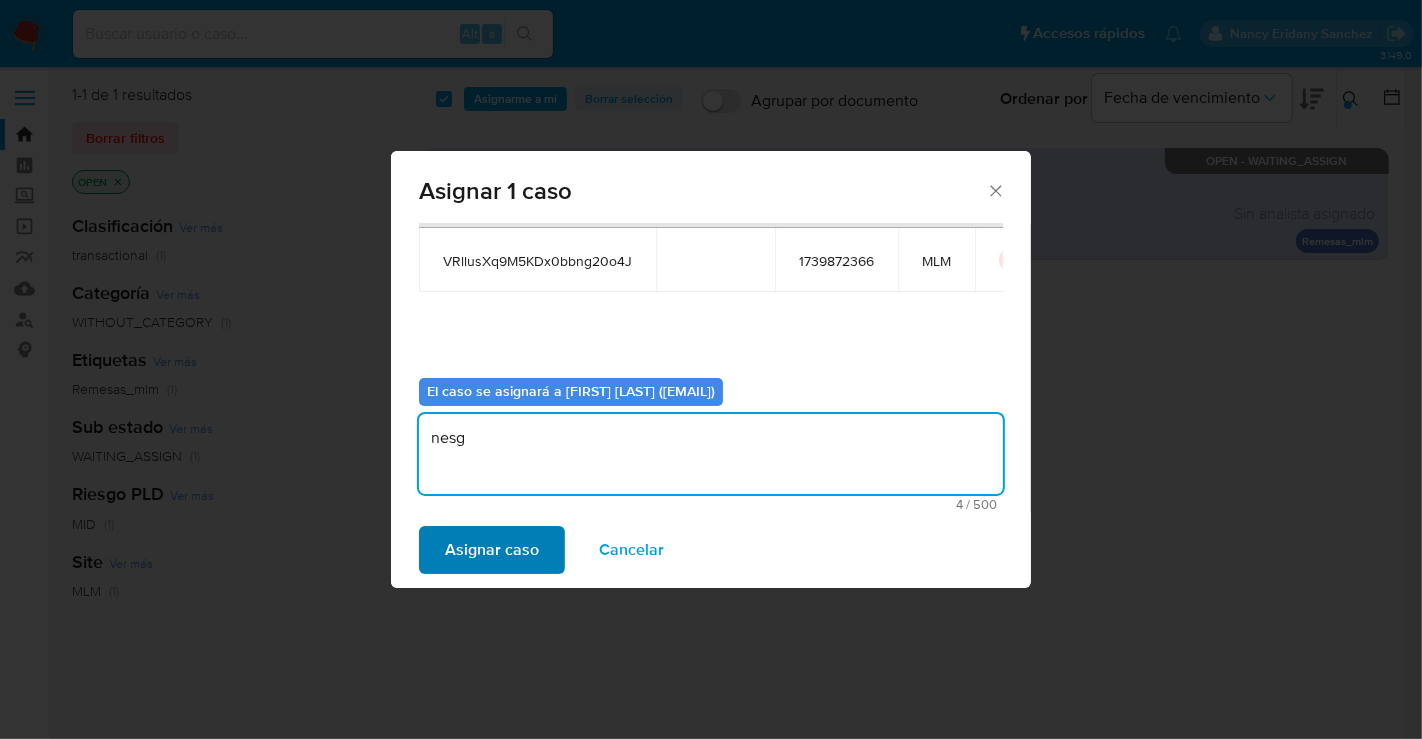 type on "nesg" 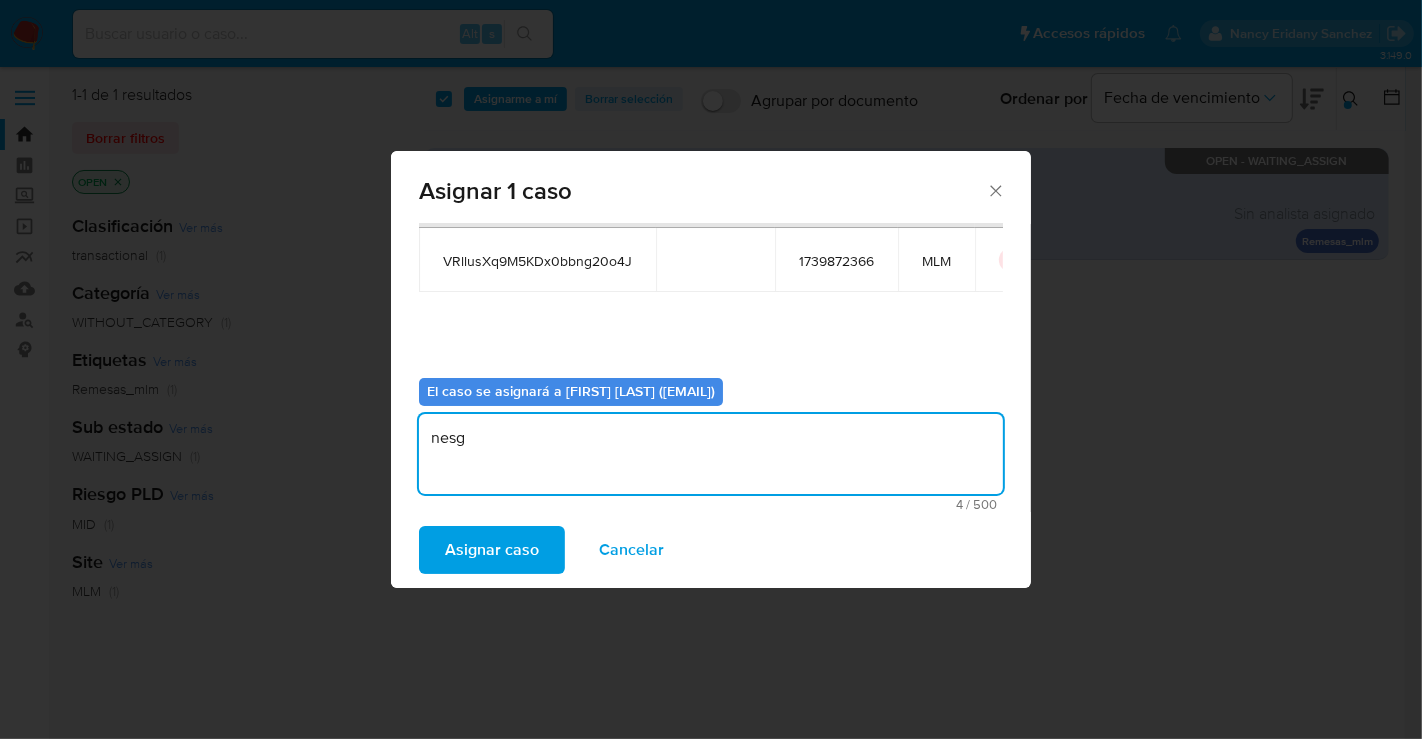 click on "Asignar caso" at bounding box center (492, 550) 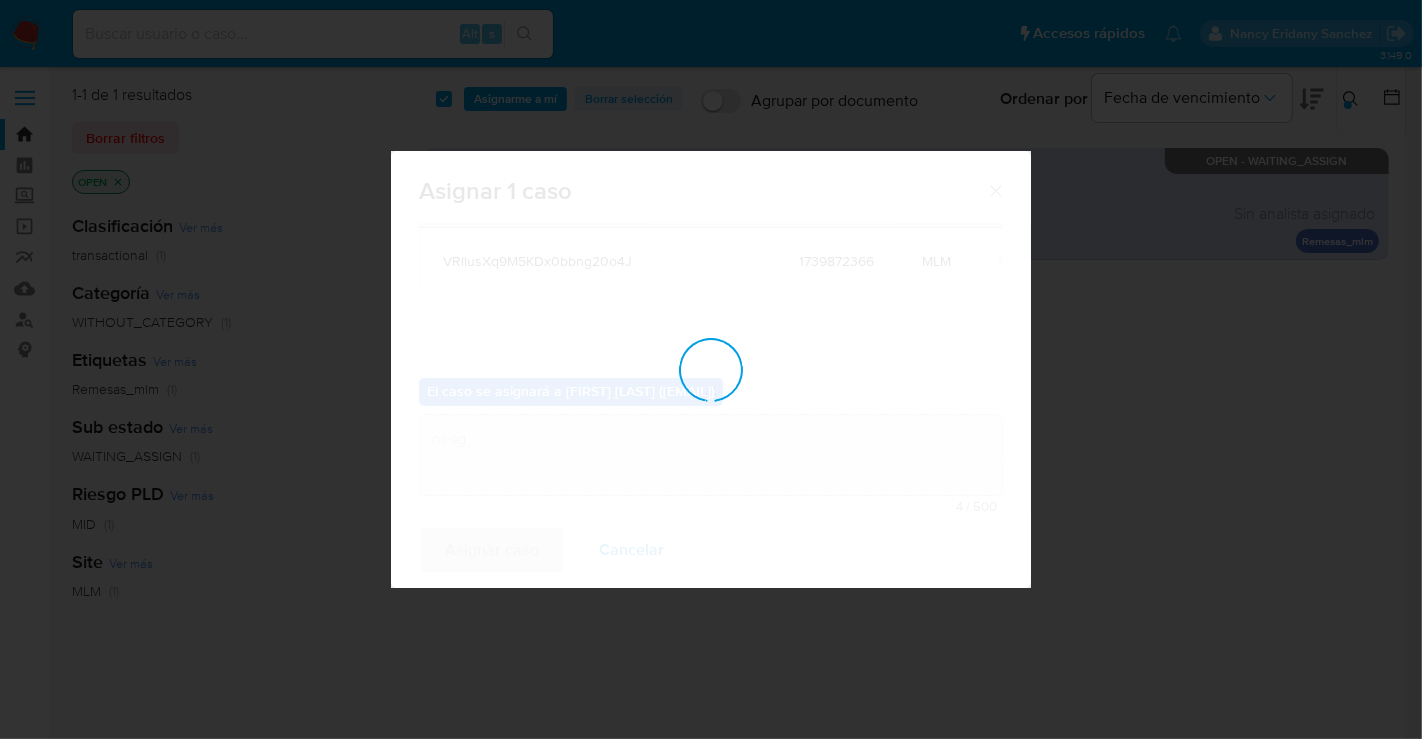 type 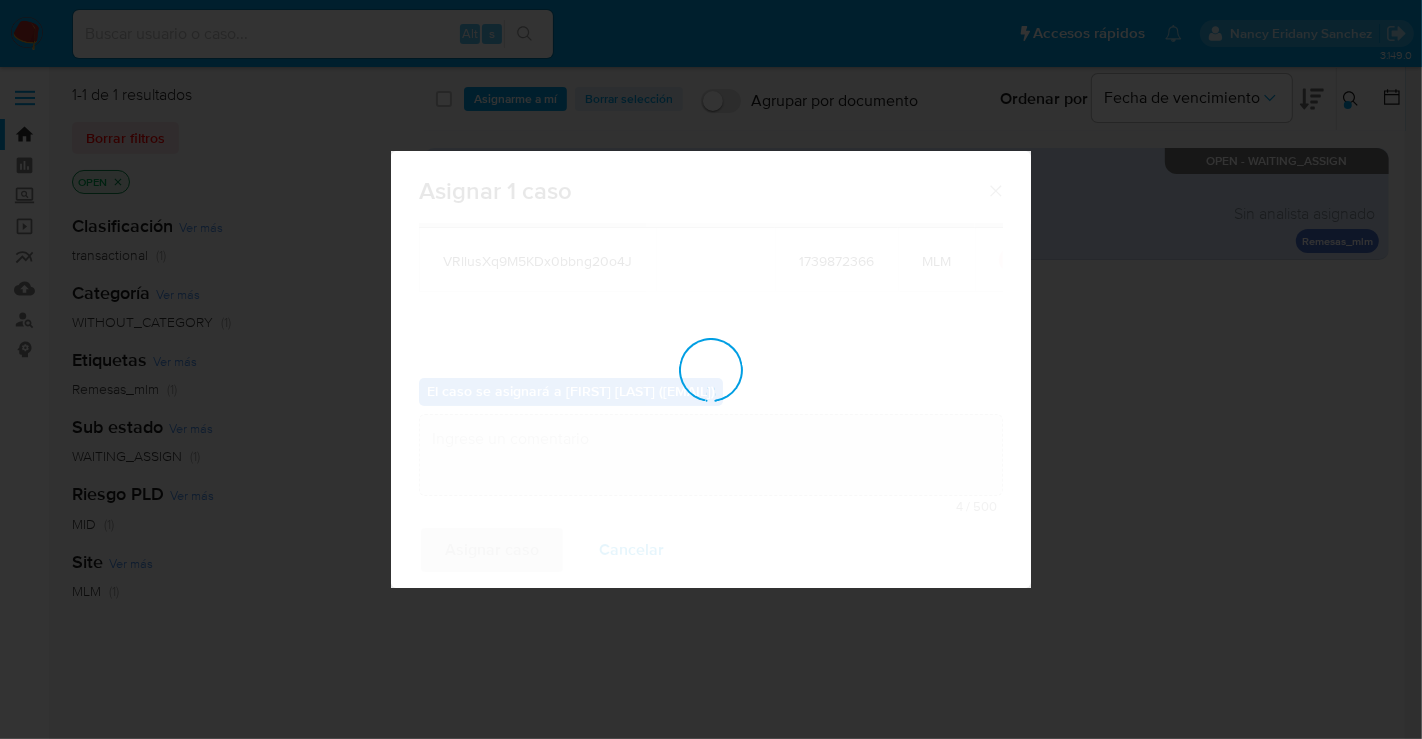 checkbox on "false" 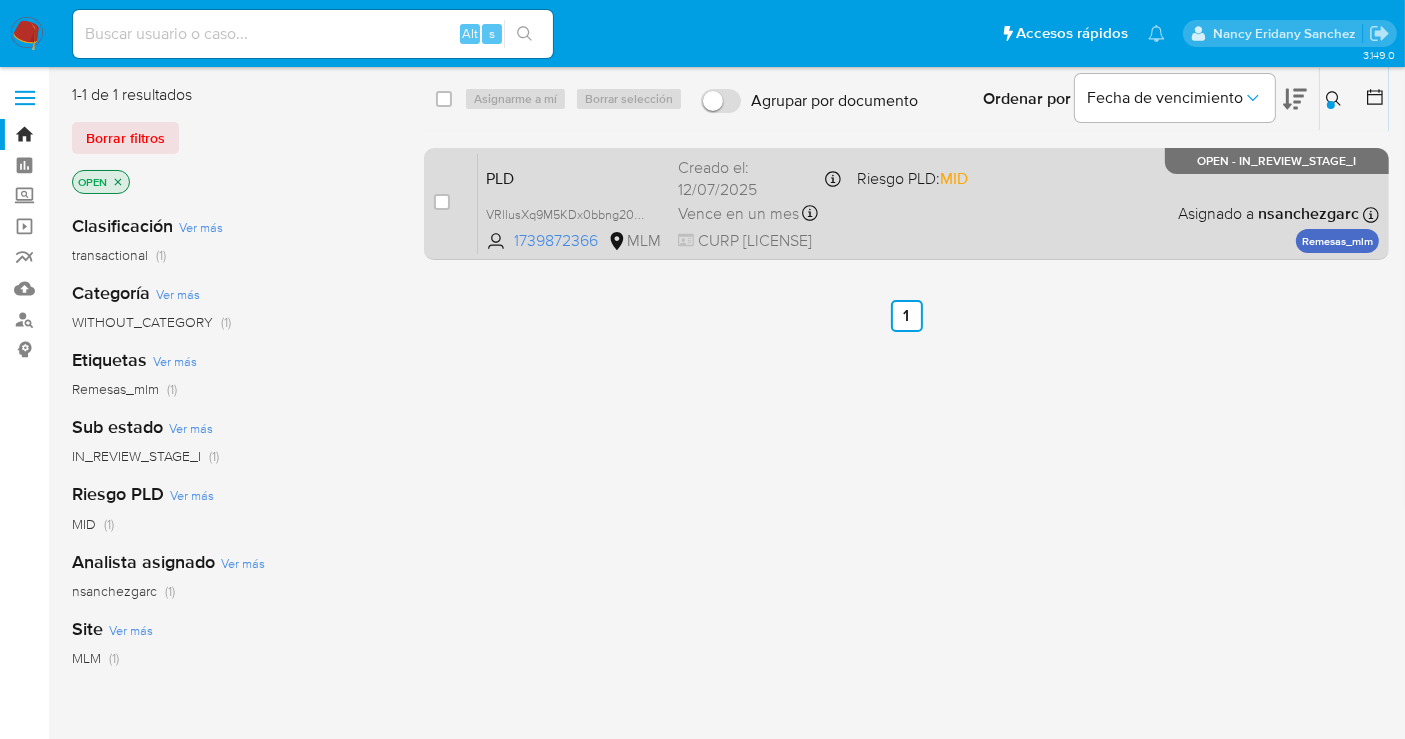 click on "Vence en un mes" at bounding box center [738, 214] 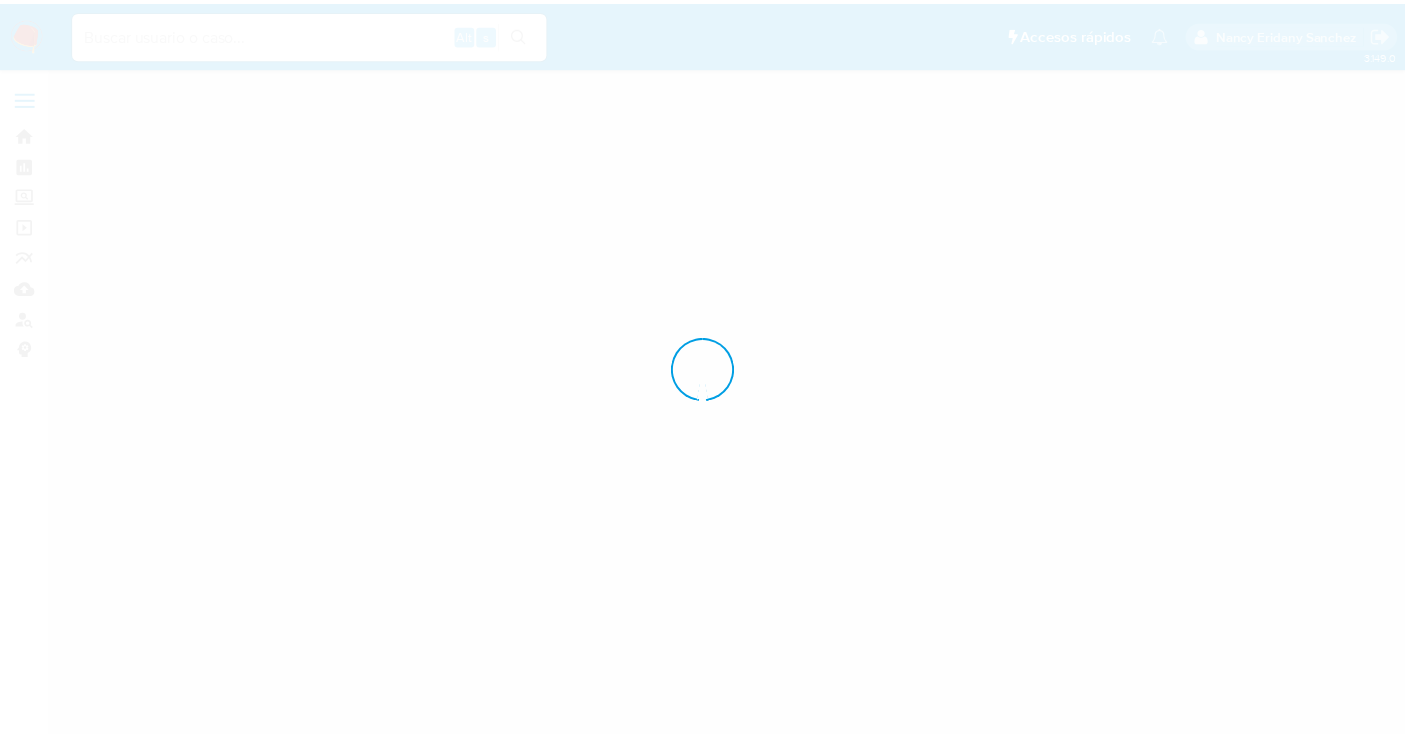 scroll, scrollTop: 0, scrollLeft: 0, axis: both 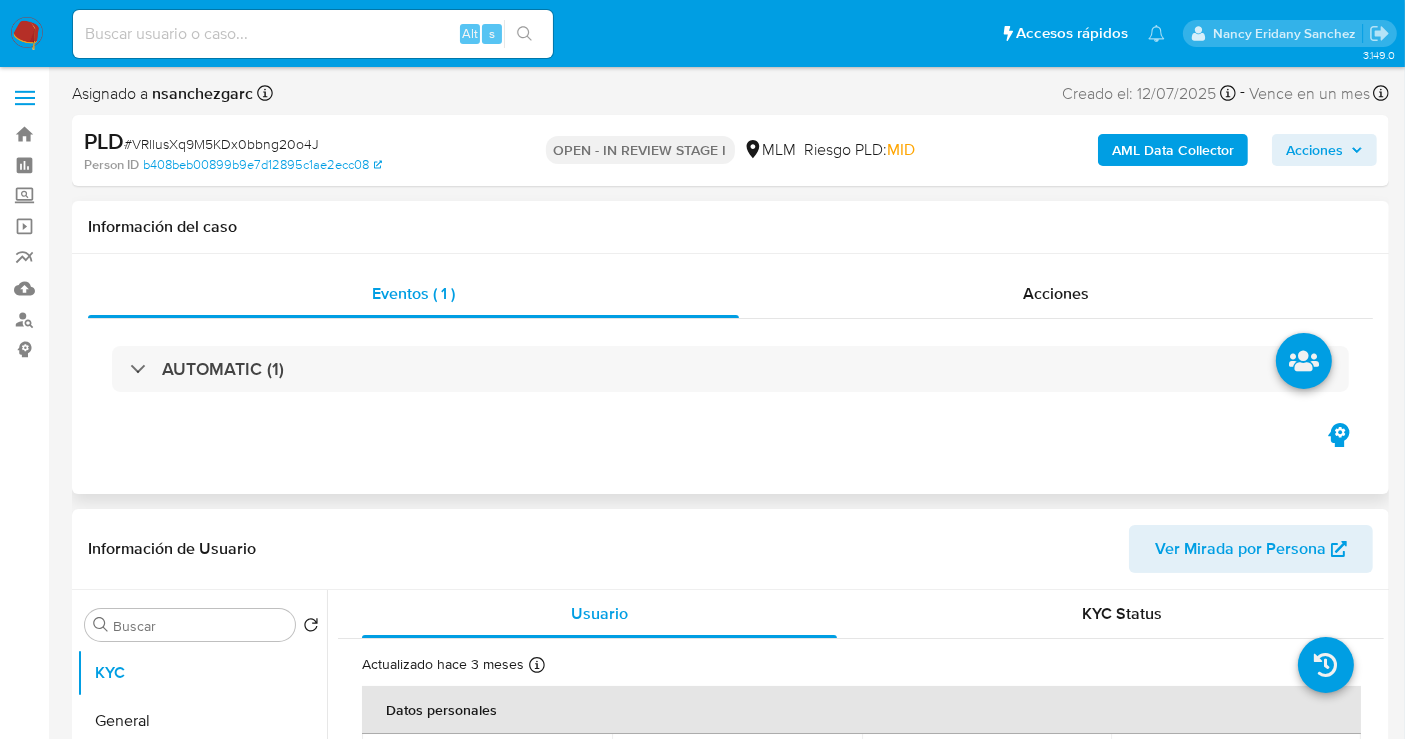 select on "10" 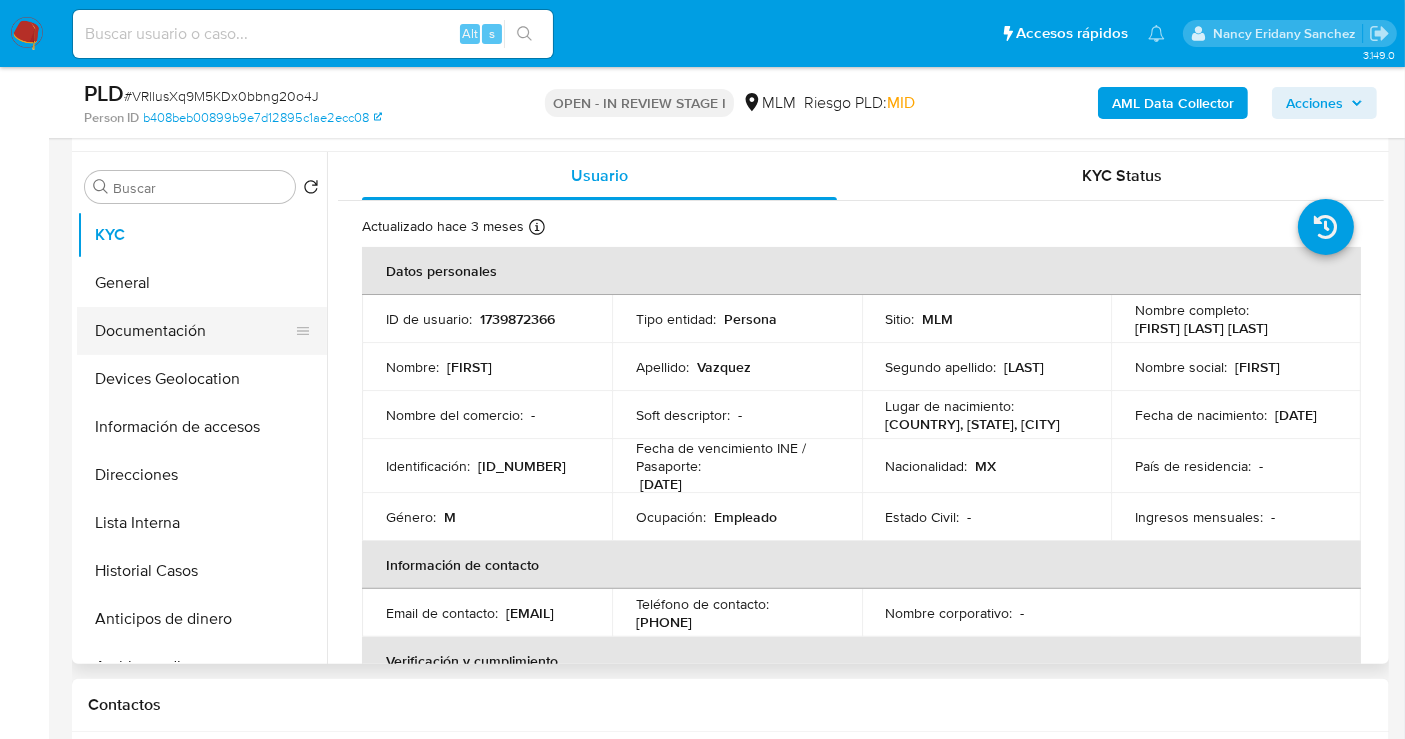 scroll, scrollTop: 333, scrollLeft: 0, axis: vertical 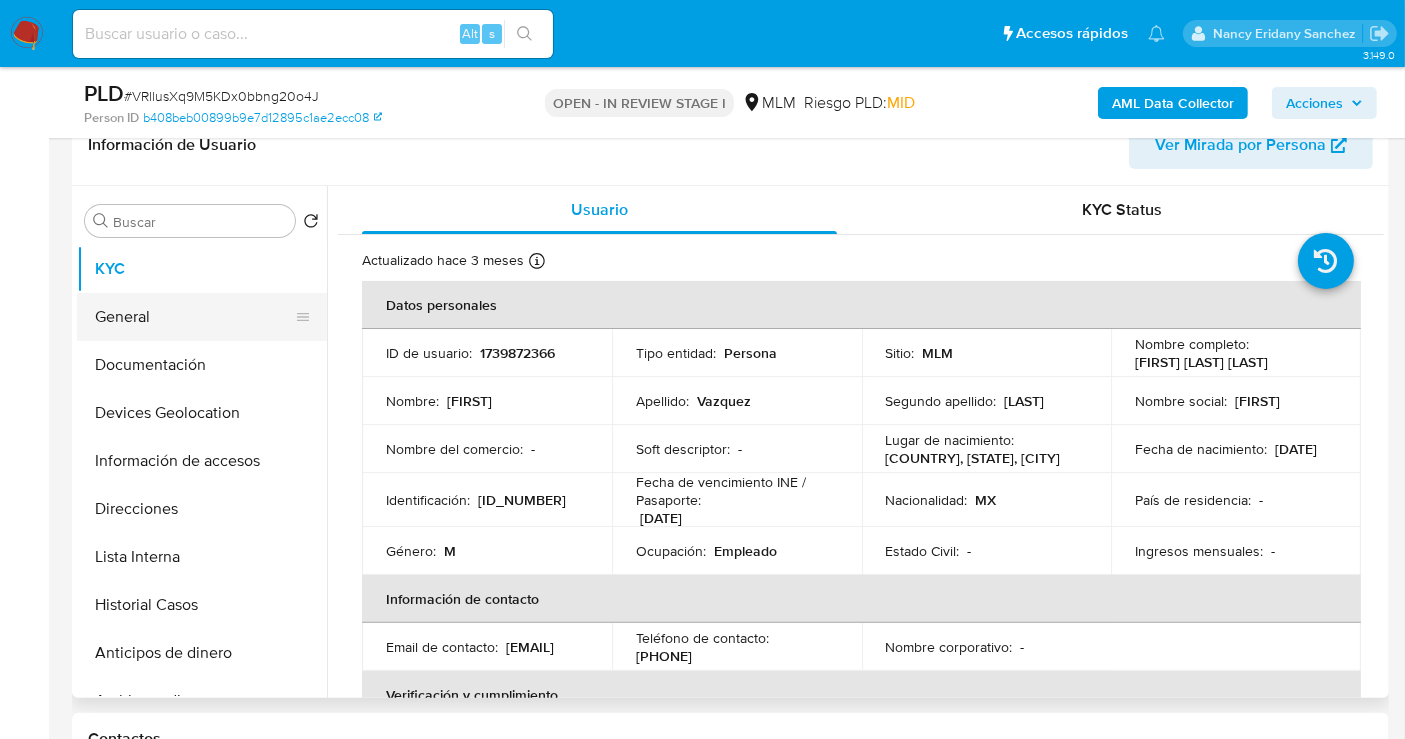 click on "General" at bounding box center [194, 317] 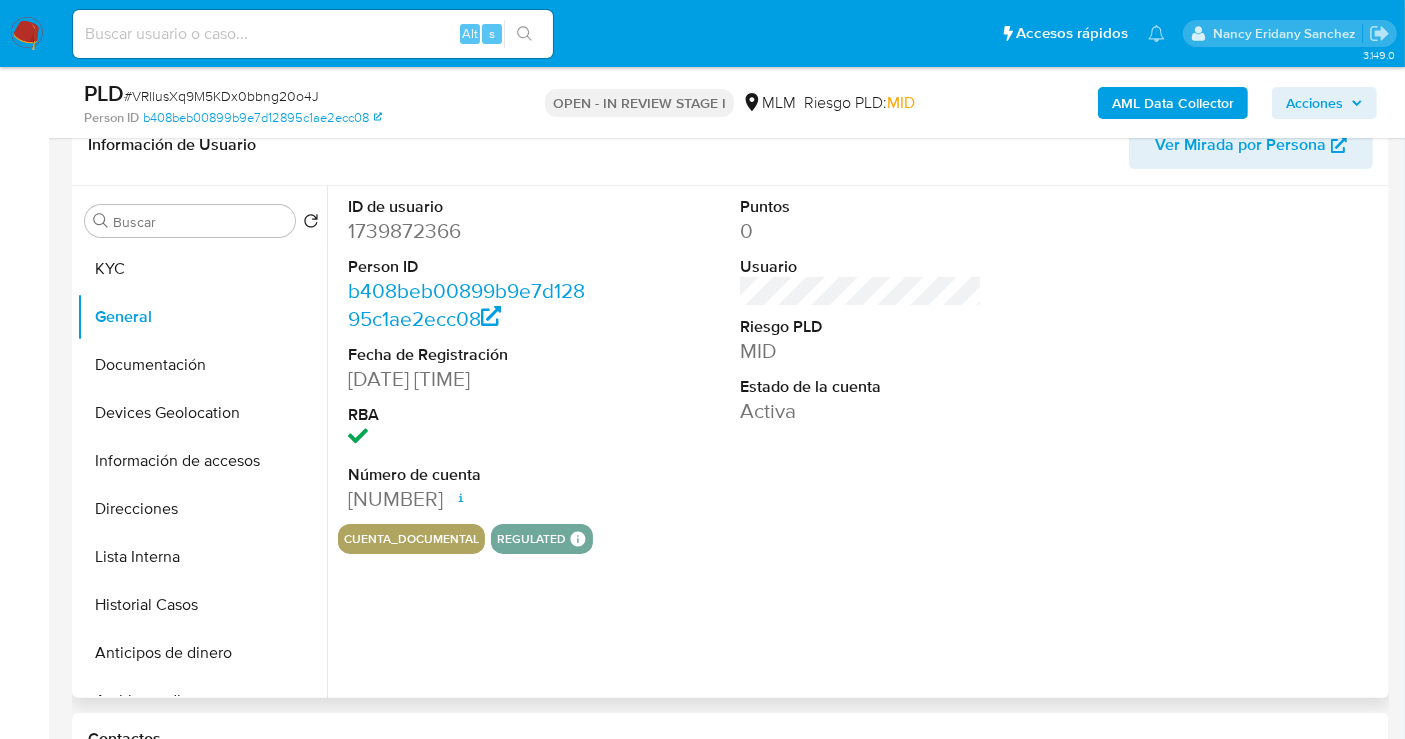 type 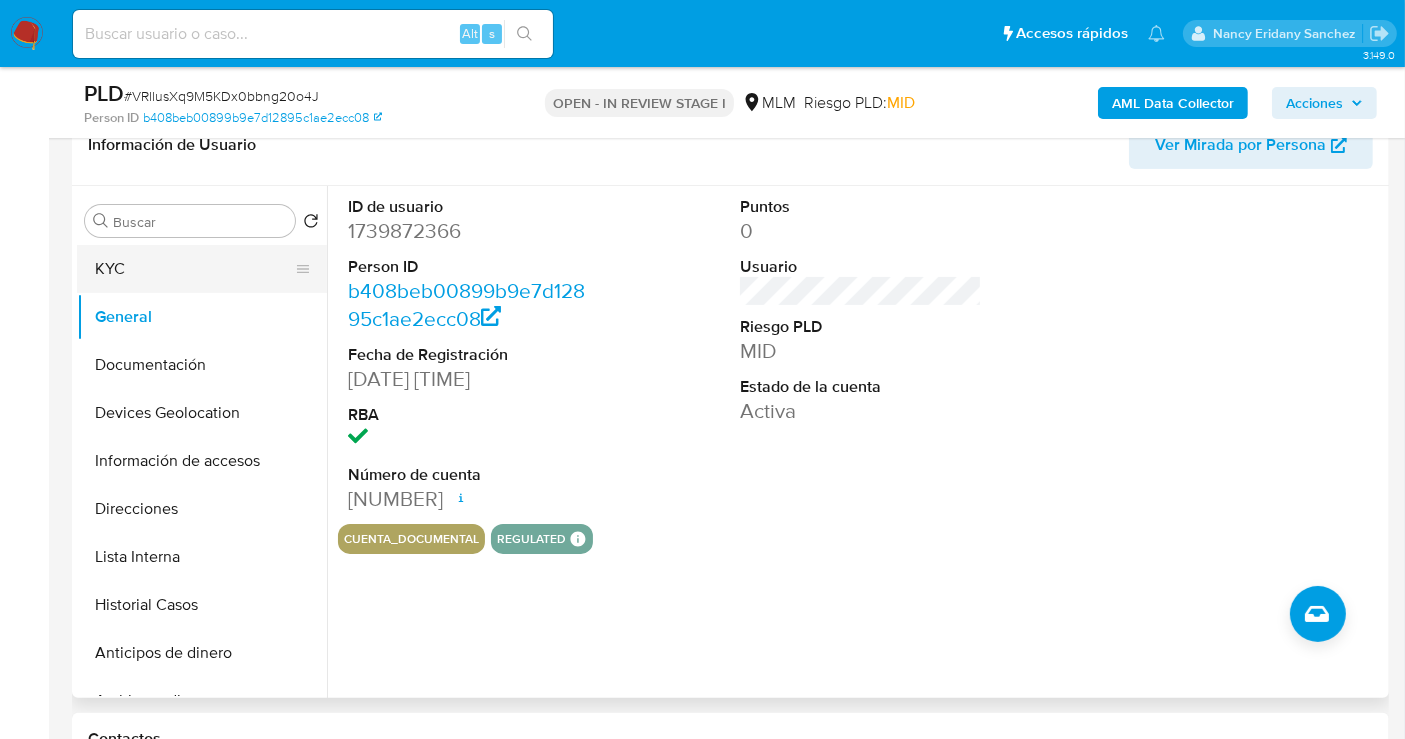 click on "KYC" at bounding box center (194, 269) 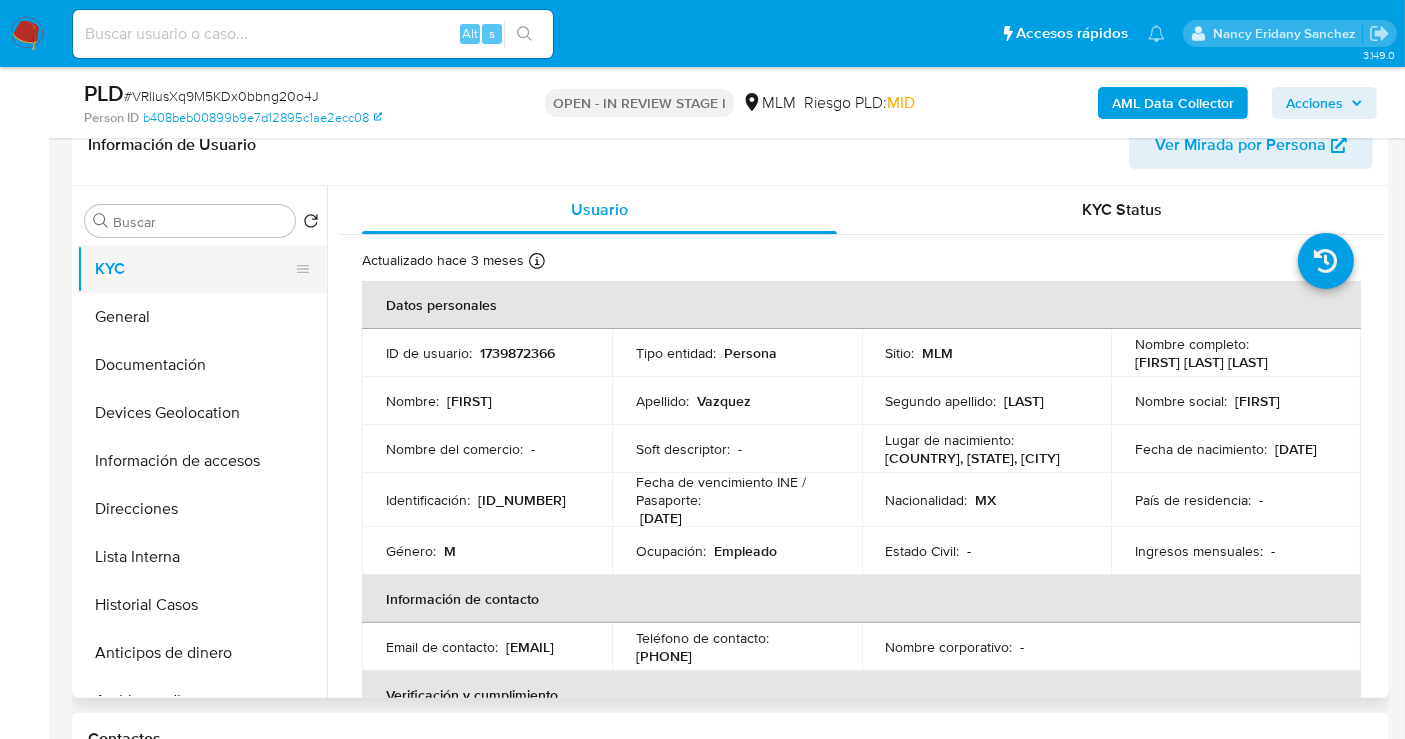 type 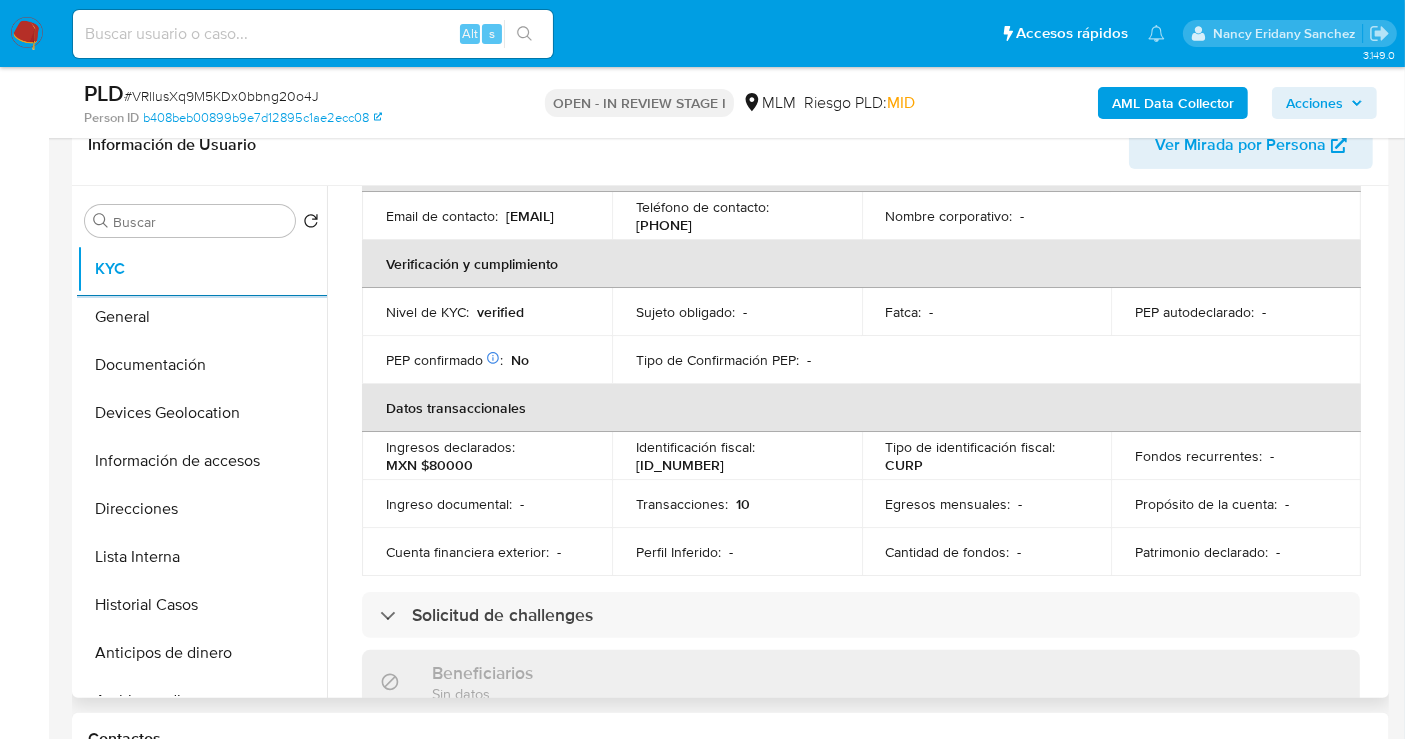 scroll, scrollTop: 444, scrollLeft: 0, axis: vertical 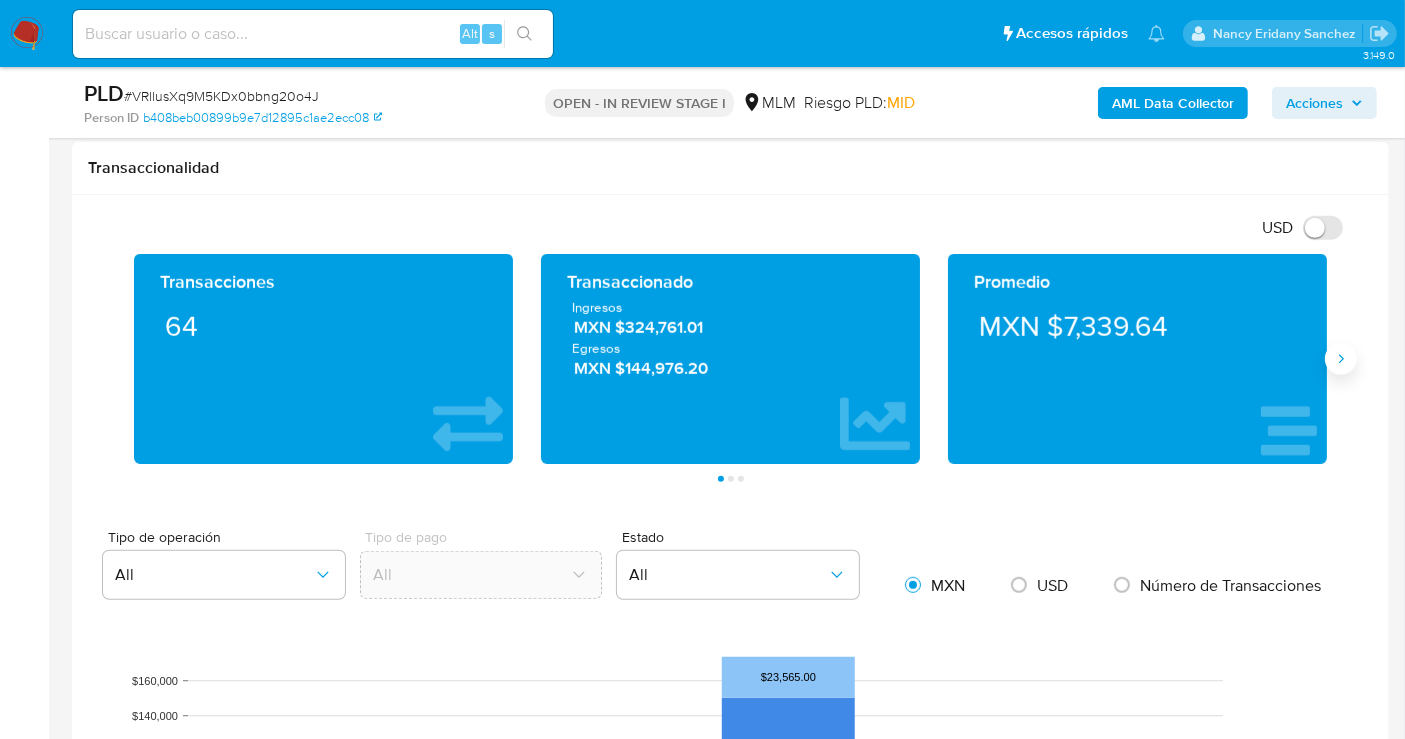 click 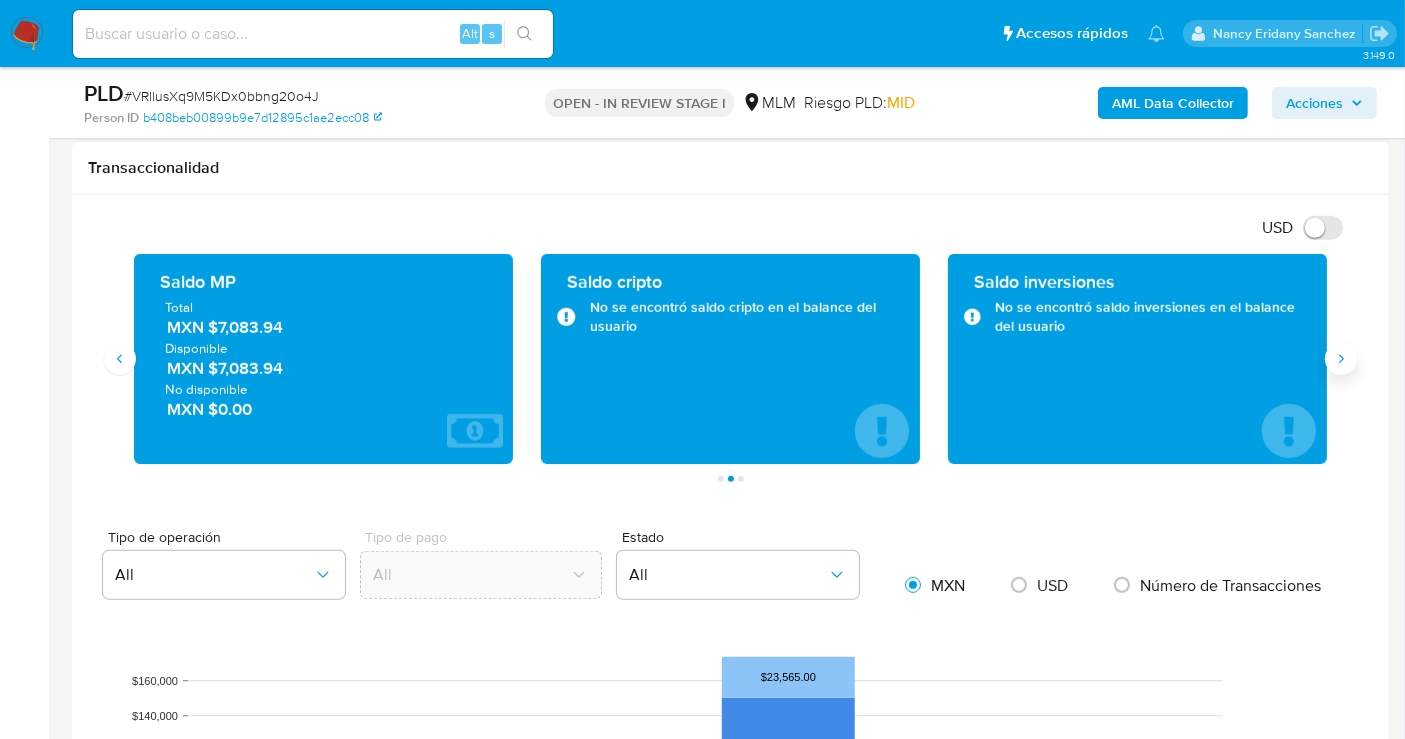 type 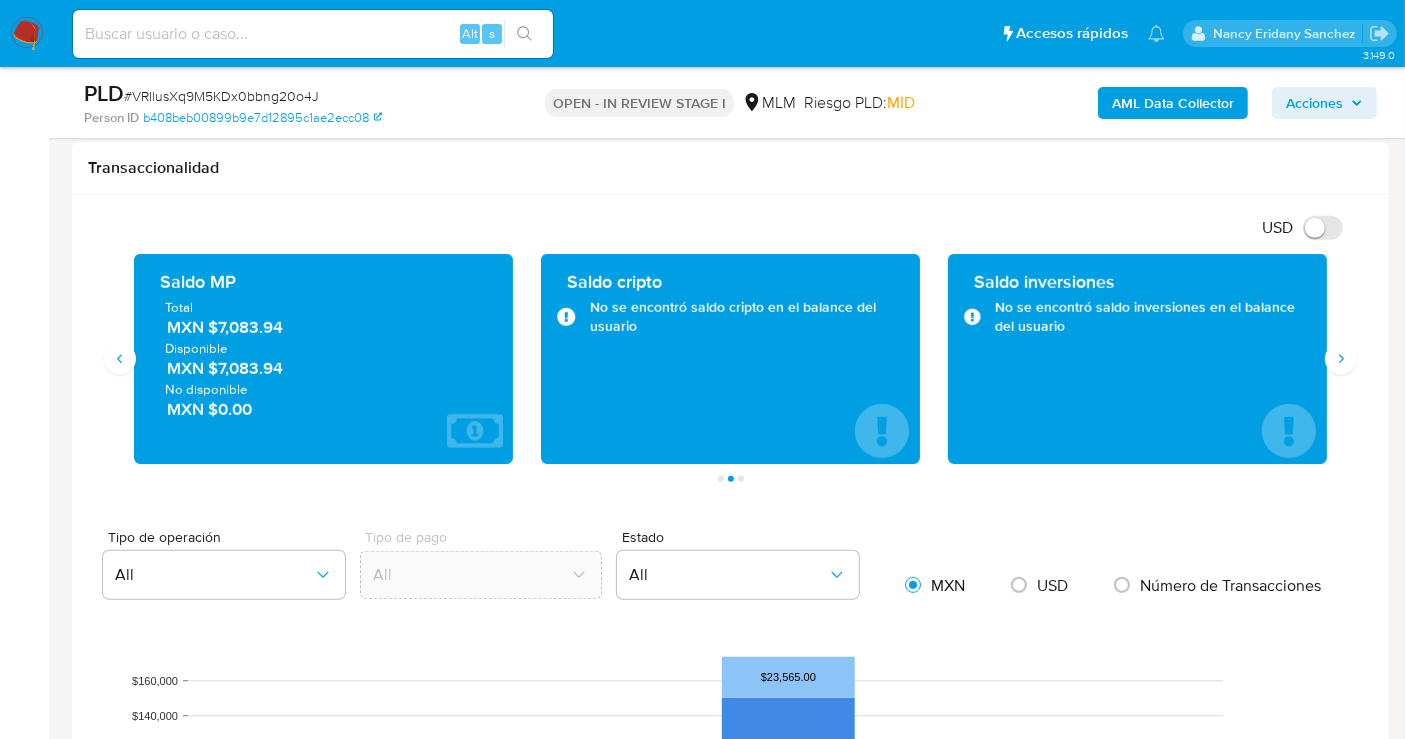 click on "MXN $7,083.94" at bounding box center [324, 328] 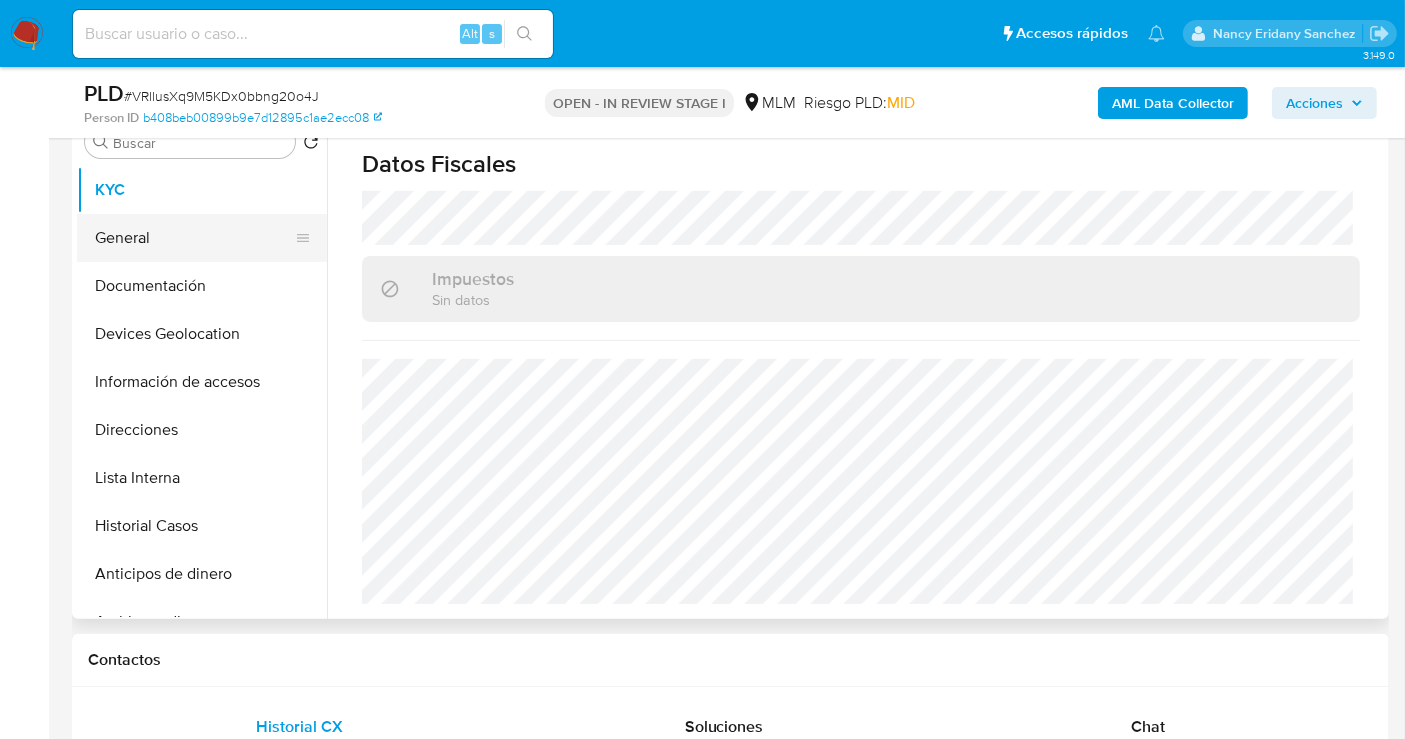scroll, scrollTop: 111, scrollLeft: 0, axis: vertical 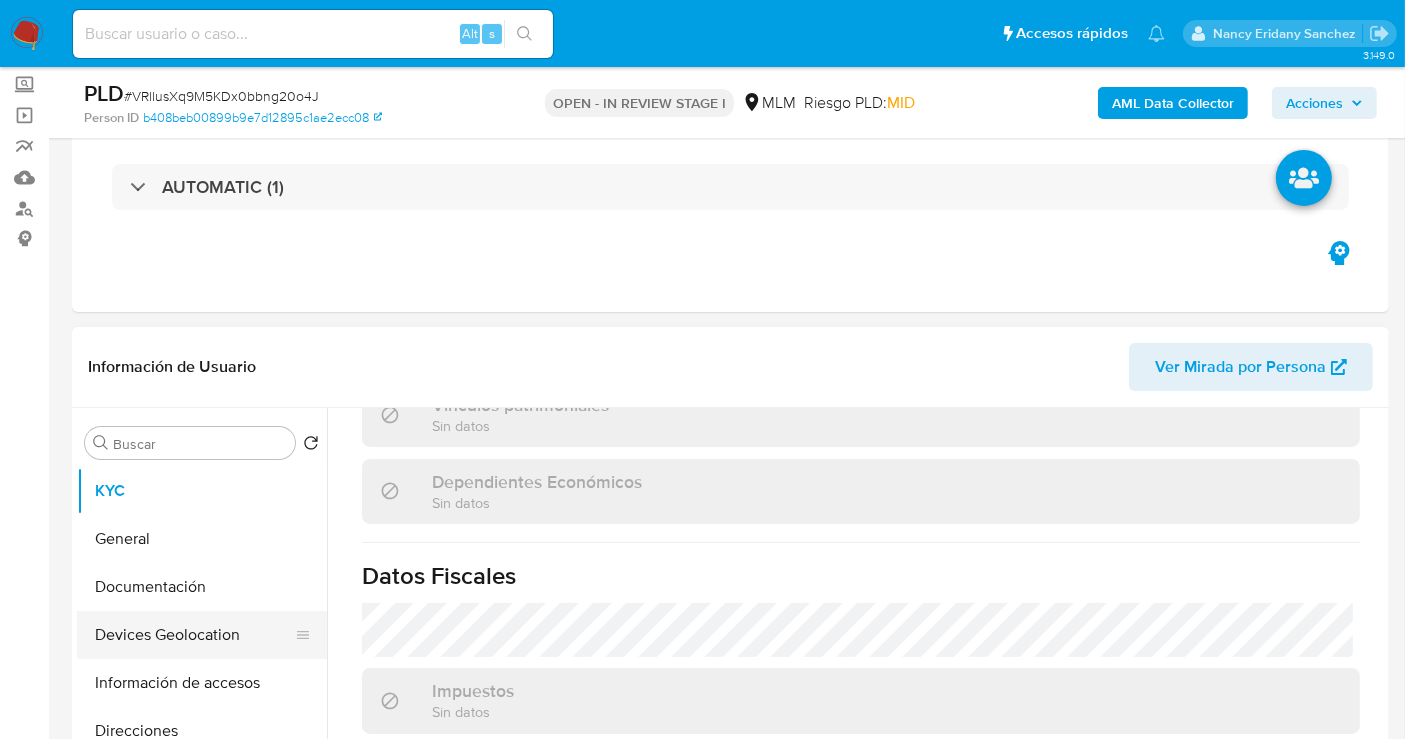 click on "Devices Geolocation" at bounding box center [194, 635] 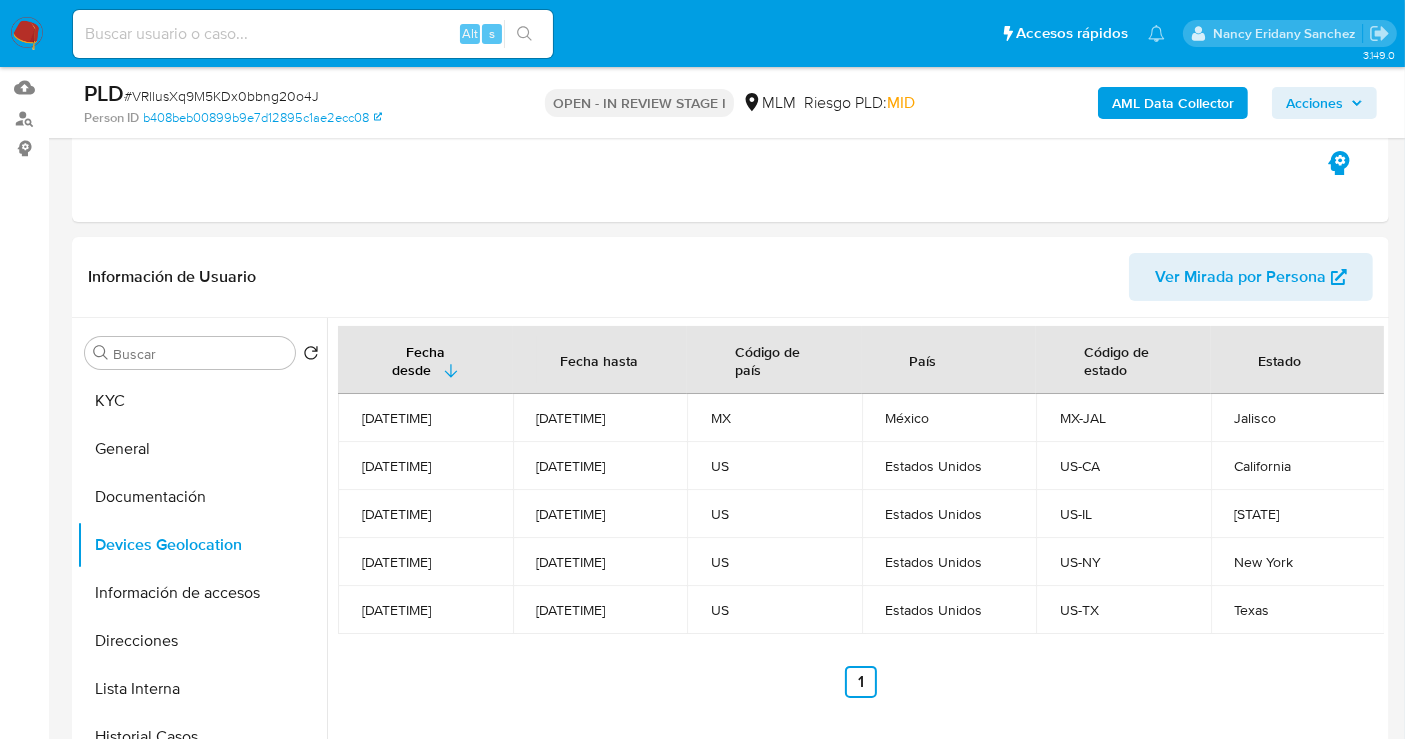 scroll, scrollTop: 222, scrollLeft: 0, axis: vertical 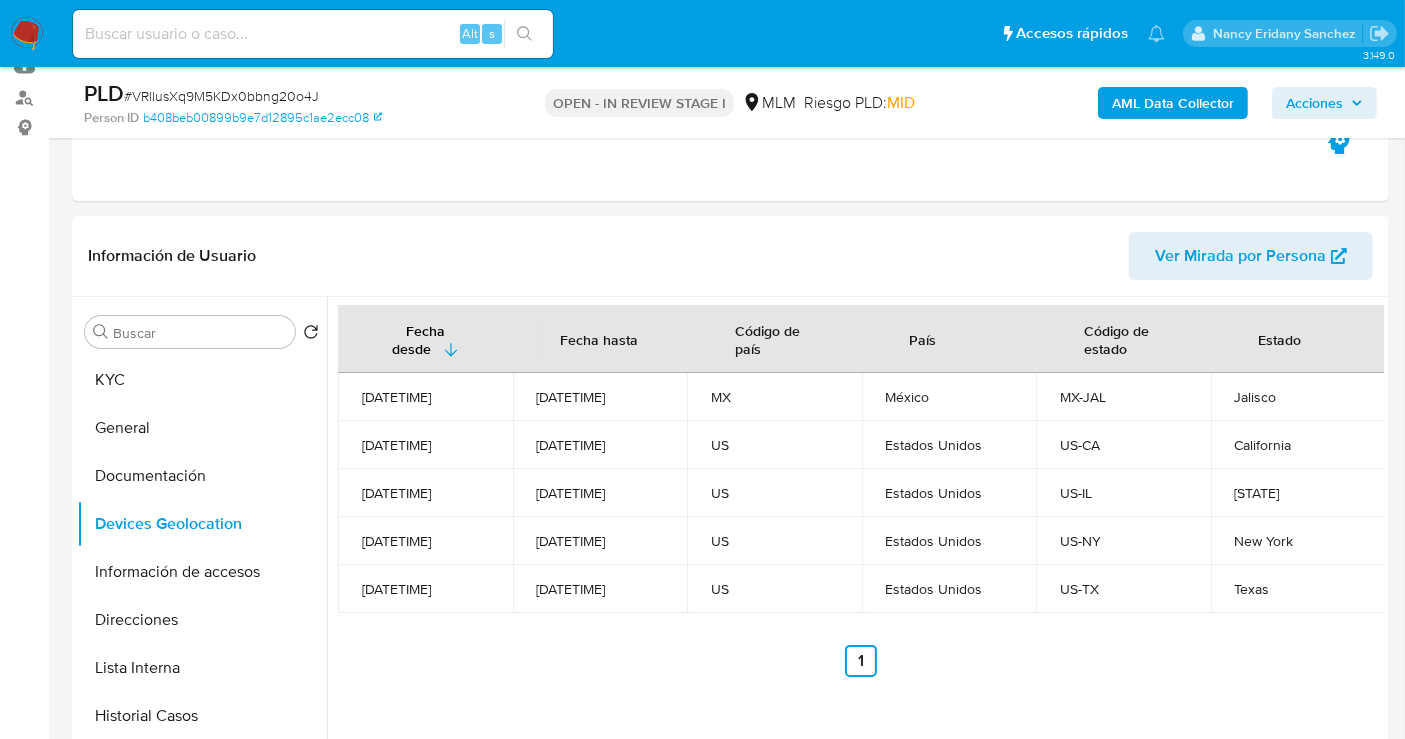 type 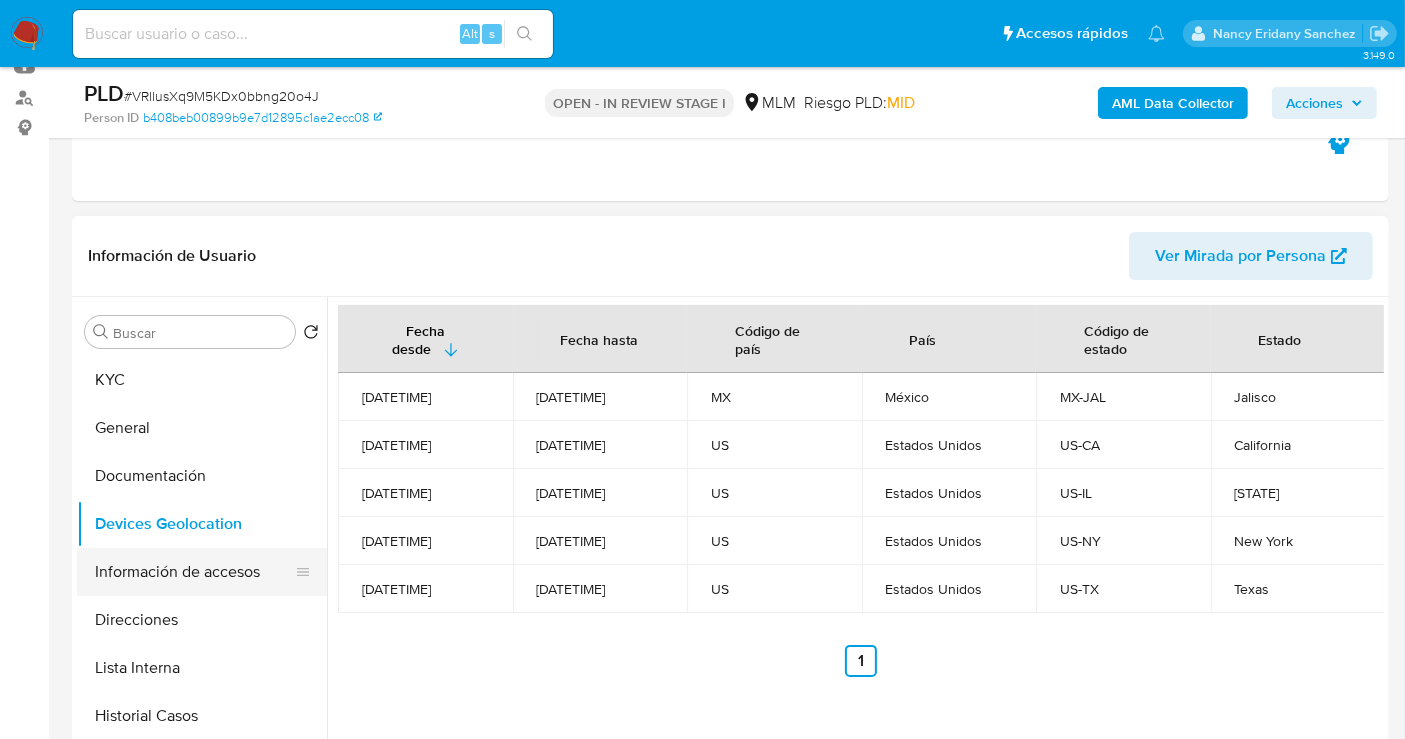 click on "Información de accesos" at bounding box center (194, 572) 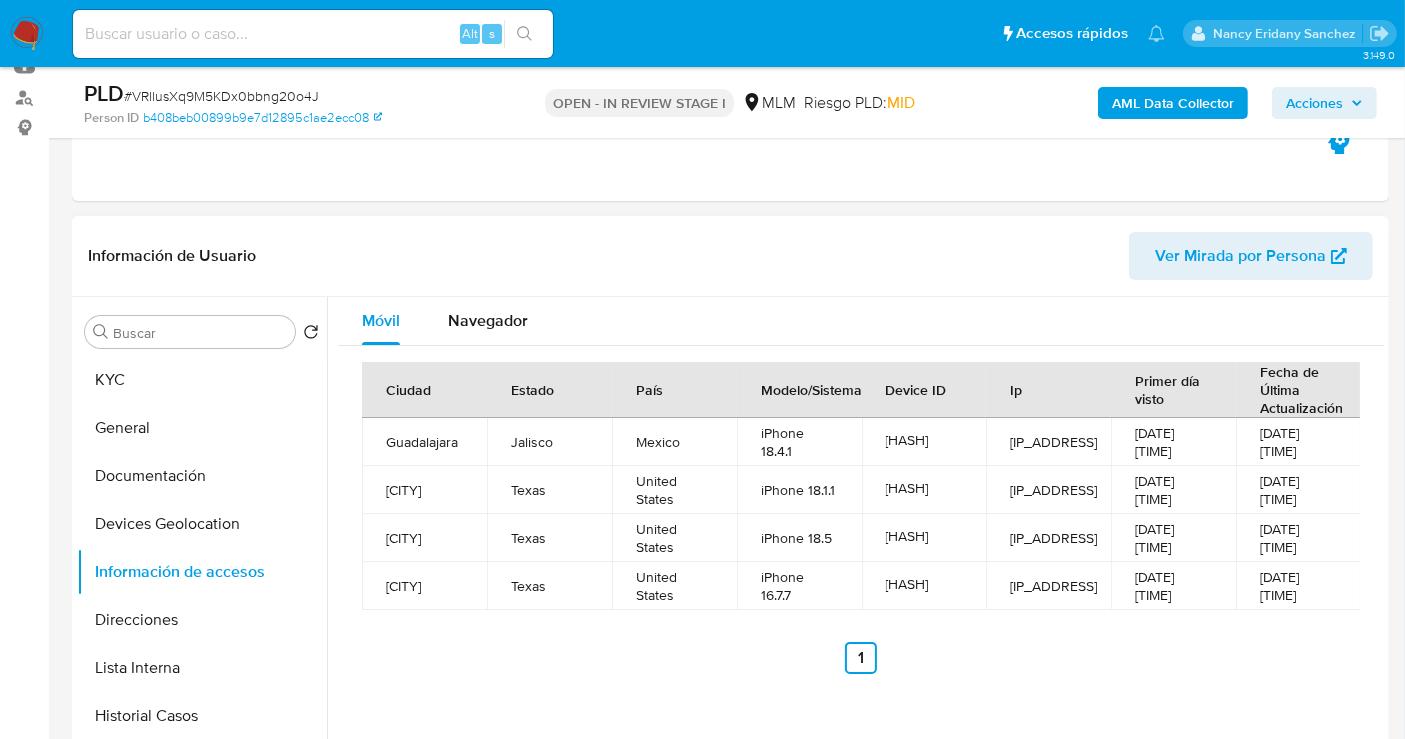 click on "Anterior 1 Siguiente" at bounding box center [861, 658] 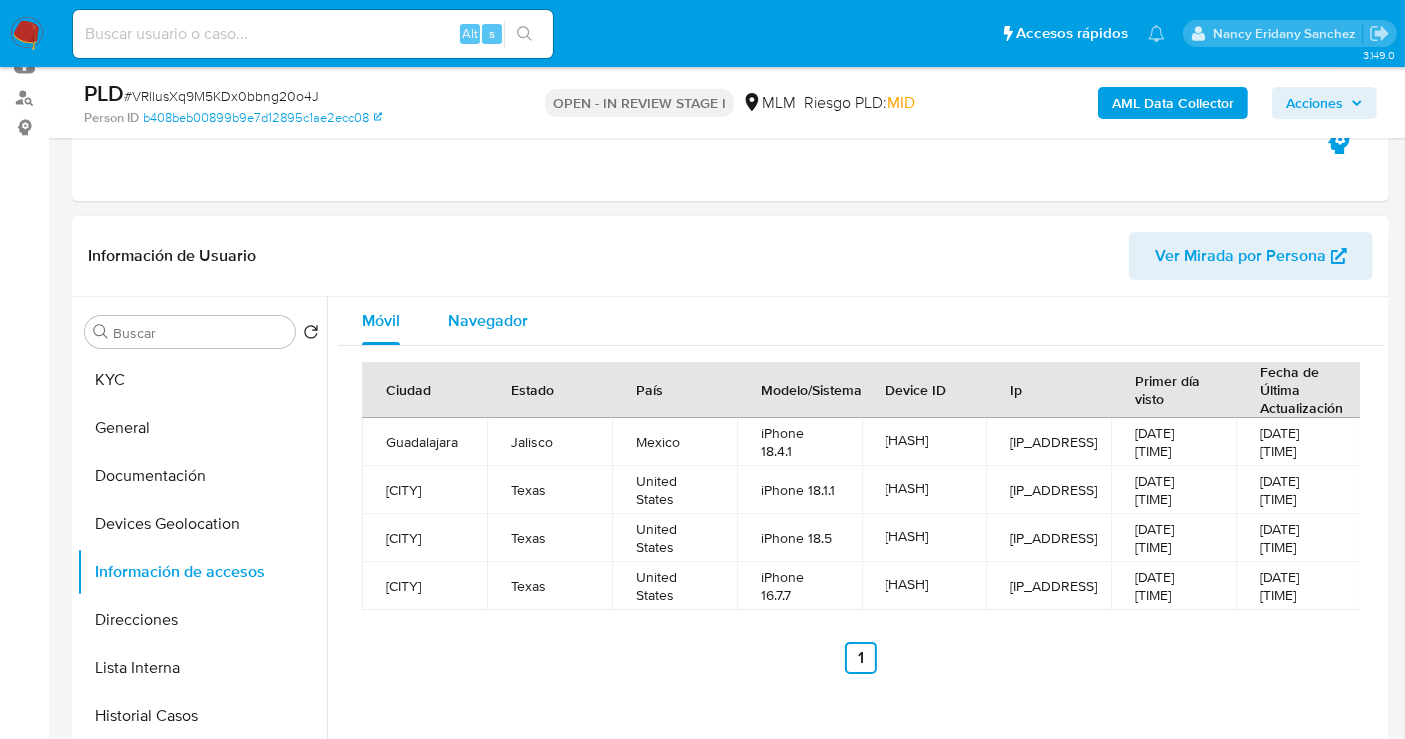 click on "Navegador" at bounding box center [488, 320] 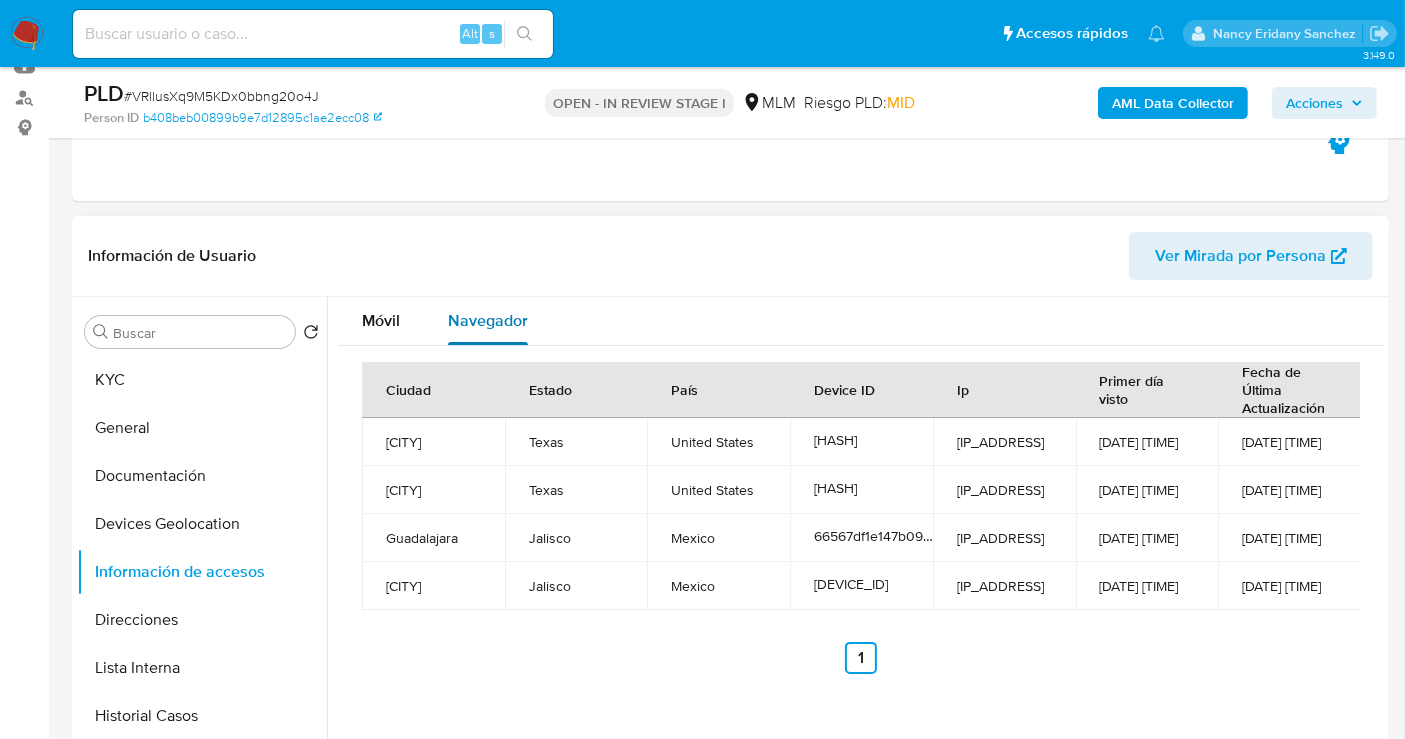 type 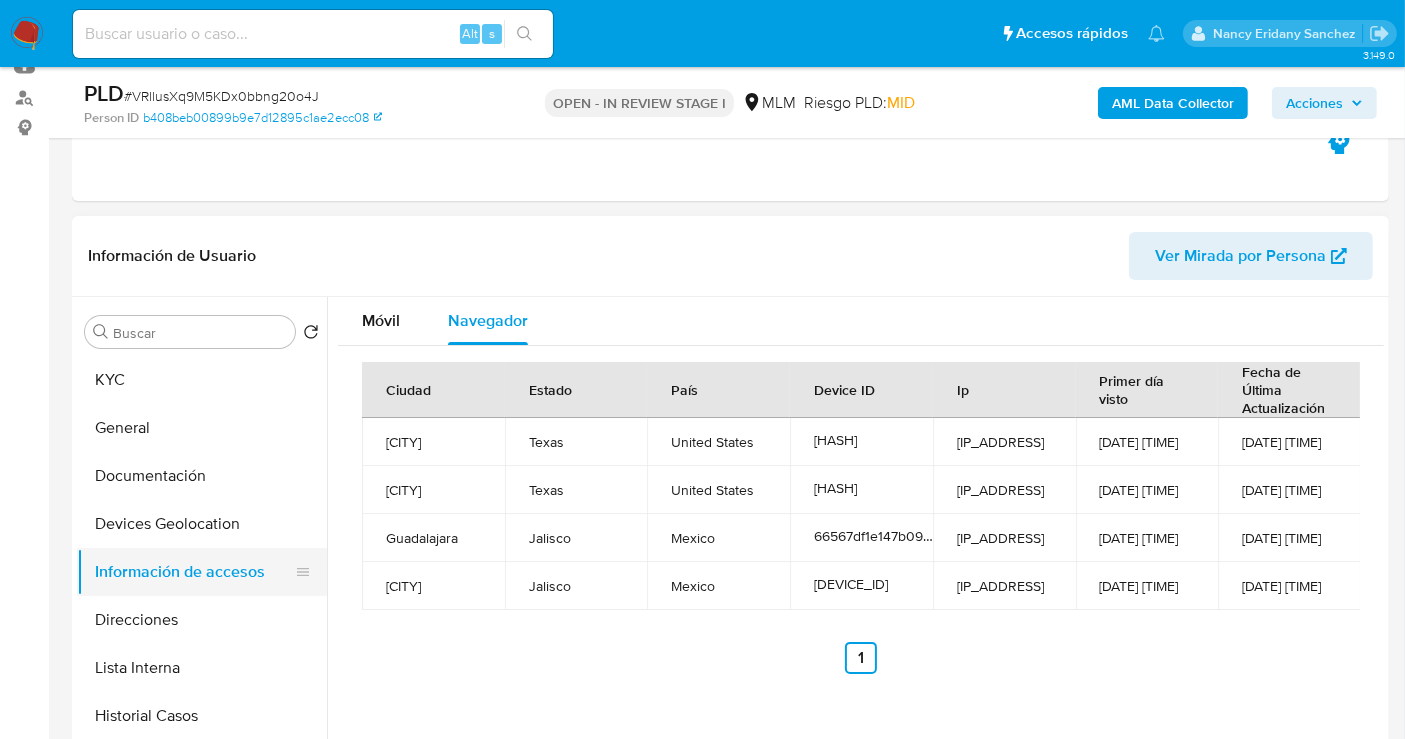 scroll, scrollTop: 111, scrollLeft: 0, axis: vertical 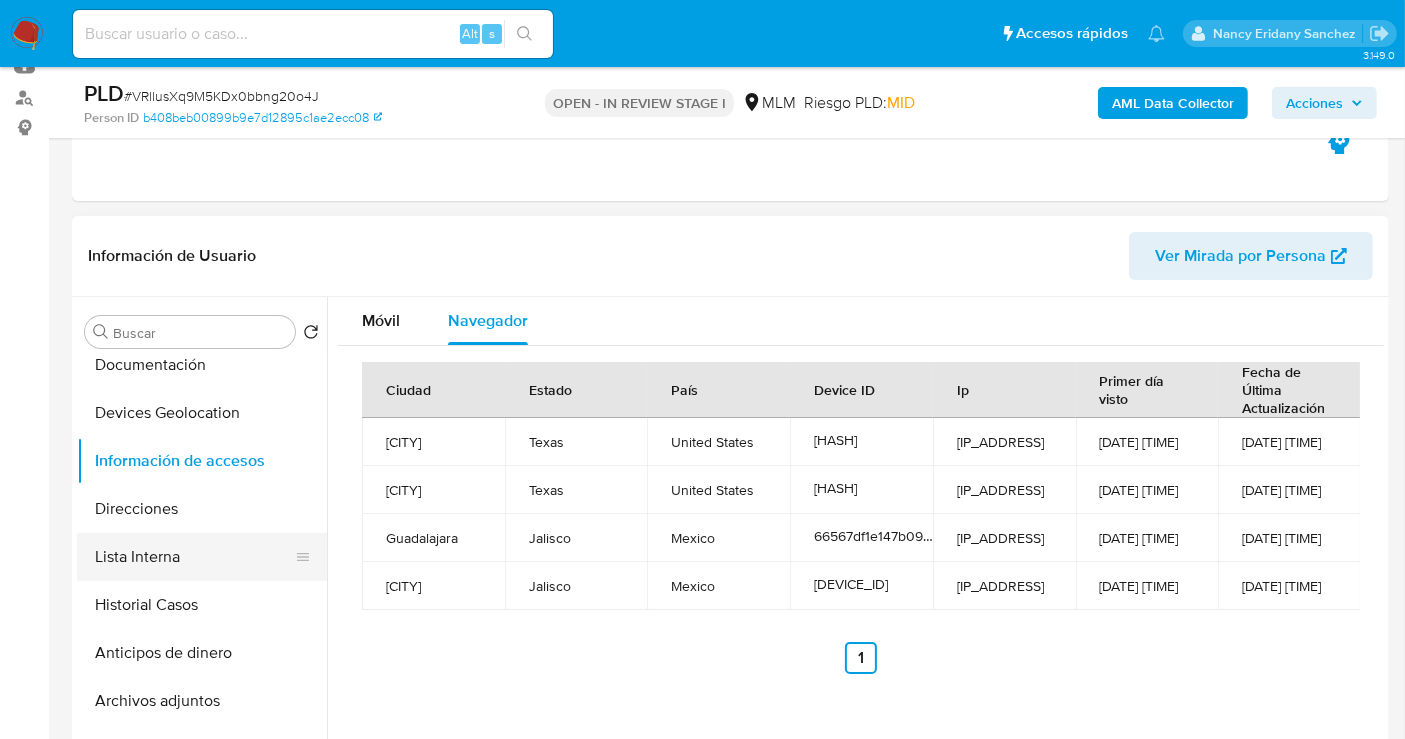 click on "Lista Interna" at bounding box center (194, 557) 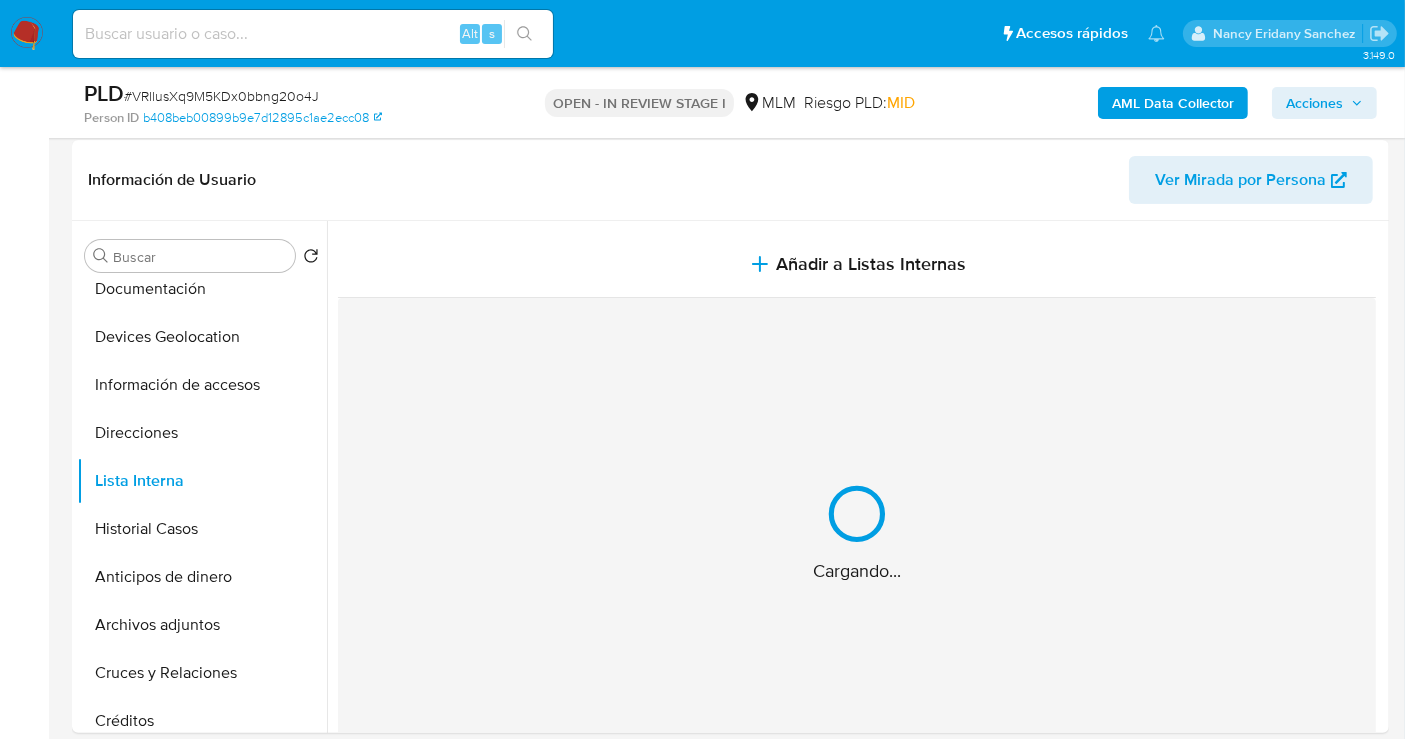 scroll, scrollTop: 333, scrollLeft: 0, axis: vertical 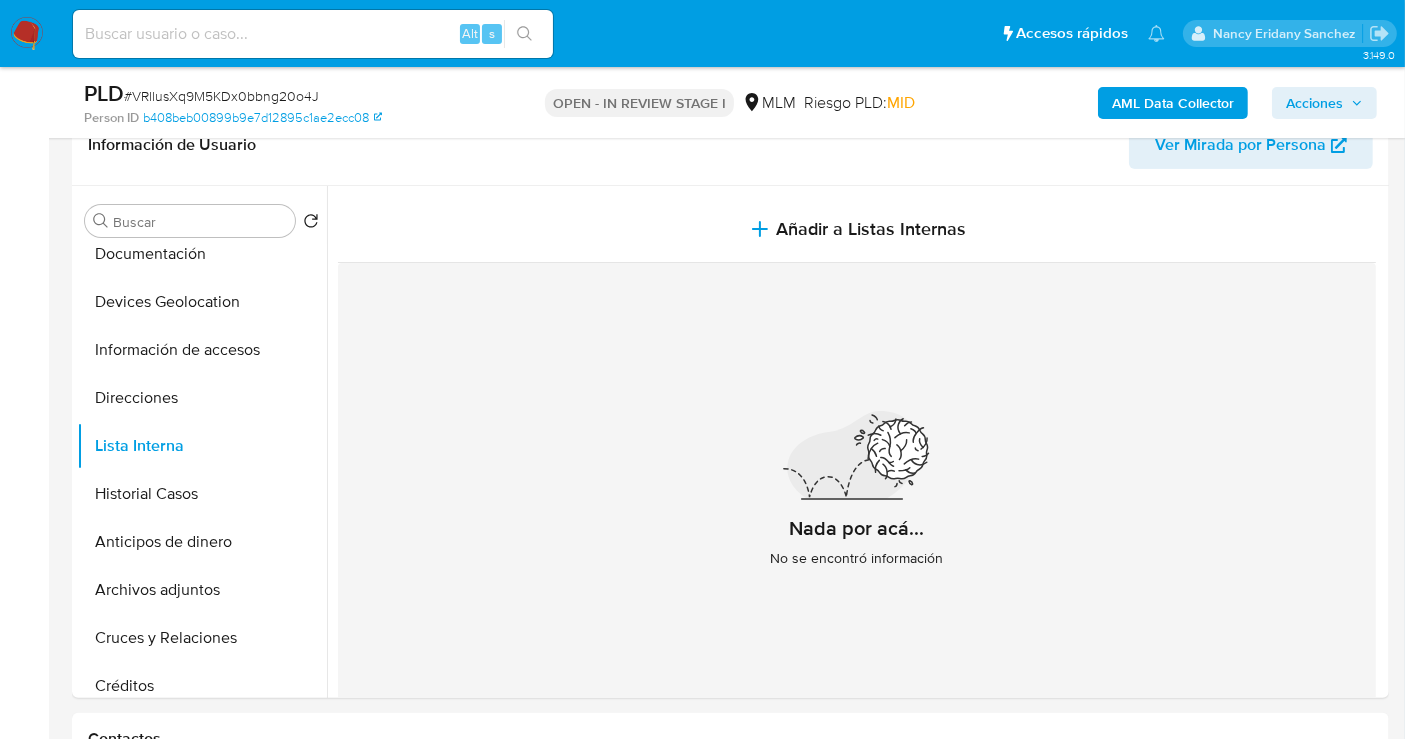 type 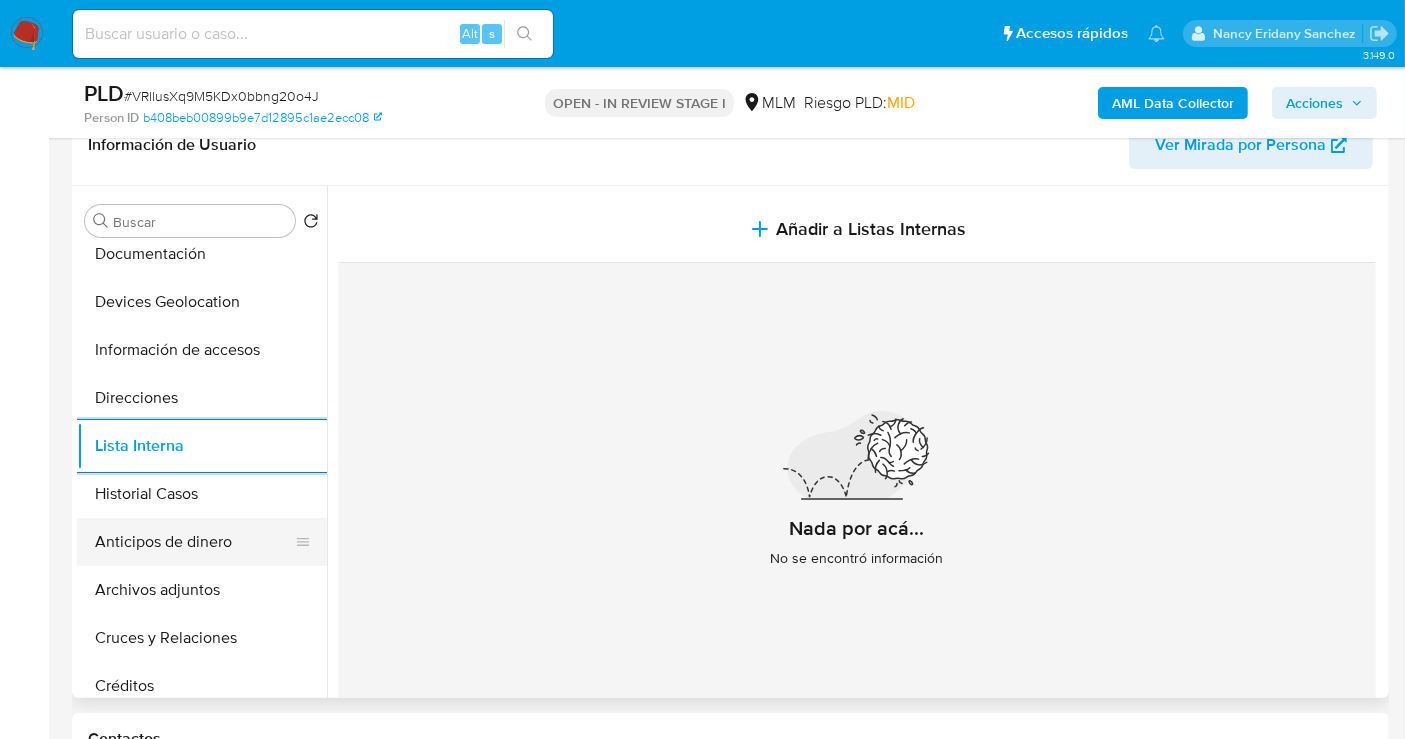 click on "Anticipos de dinero" at bounding box center [194, 542] 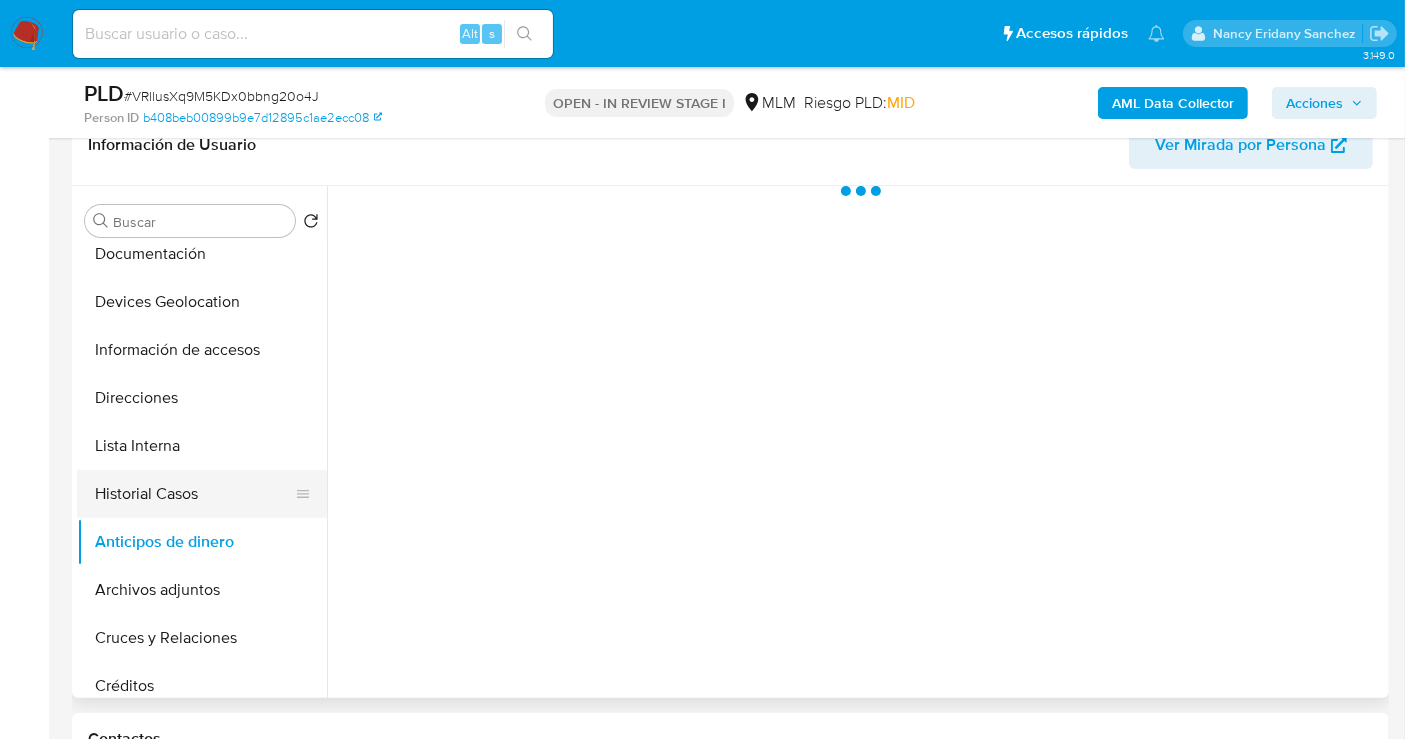 click on "Historial Casos" at bounding box center (194, 494) 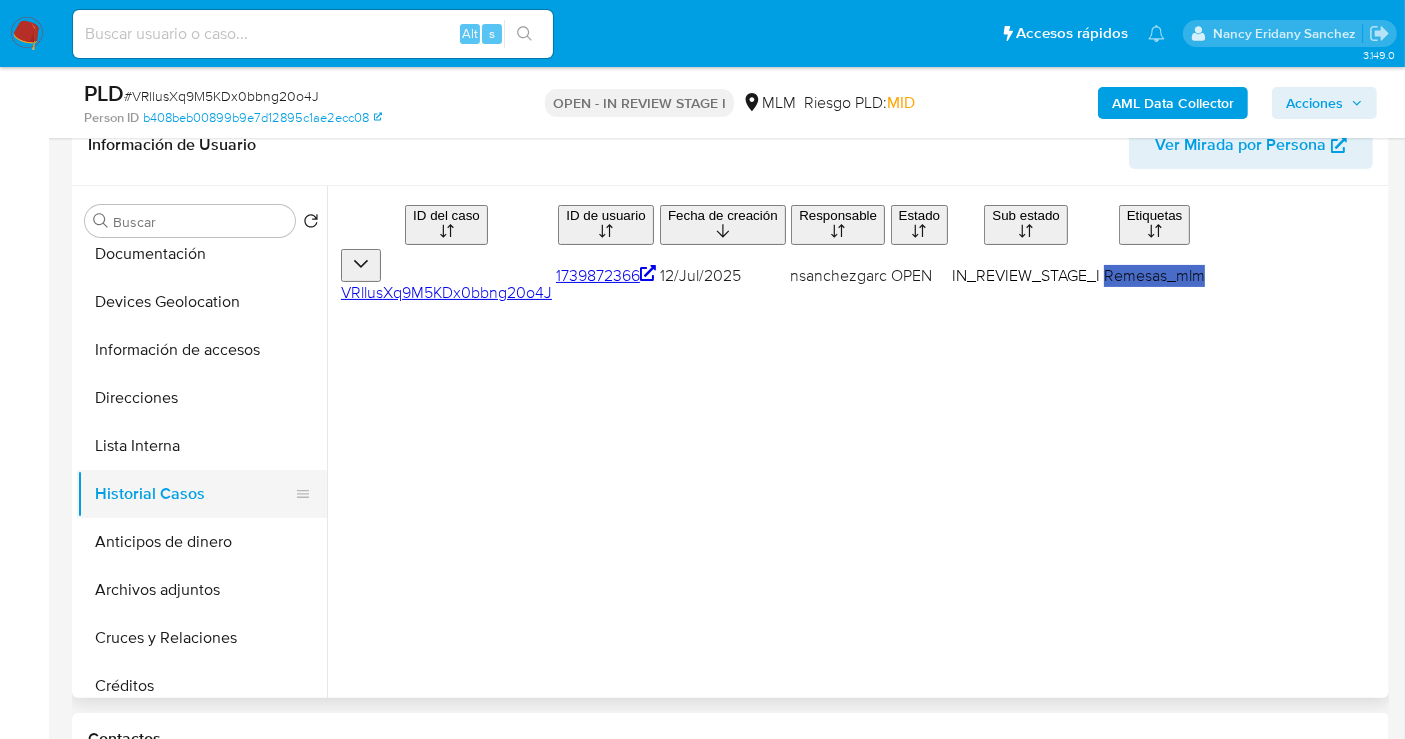 type 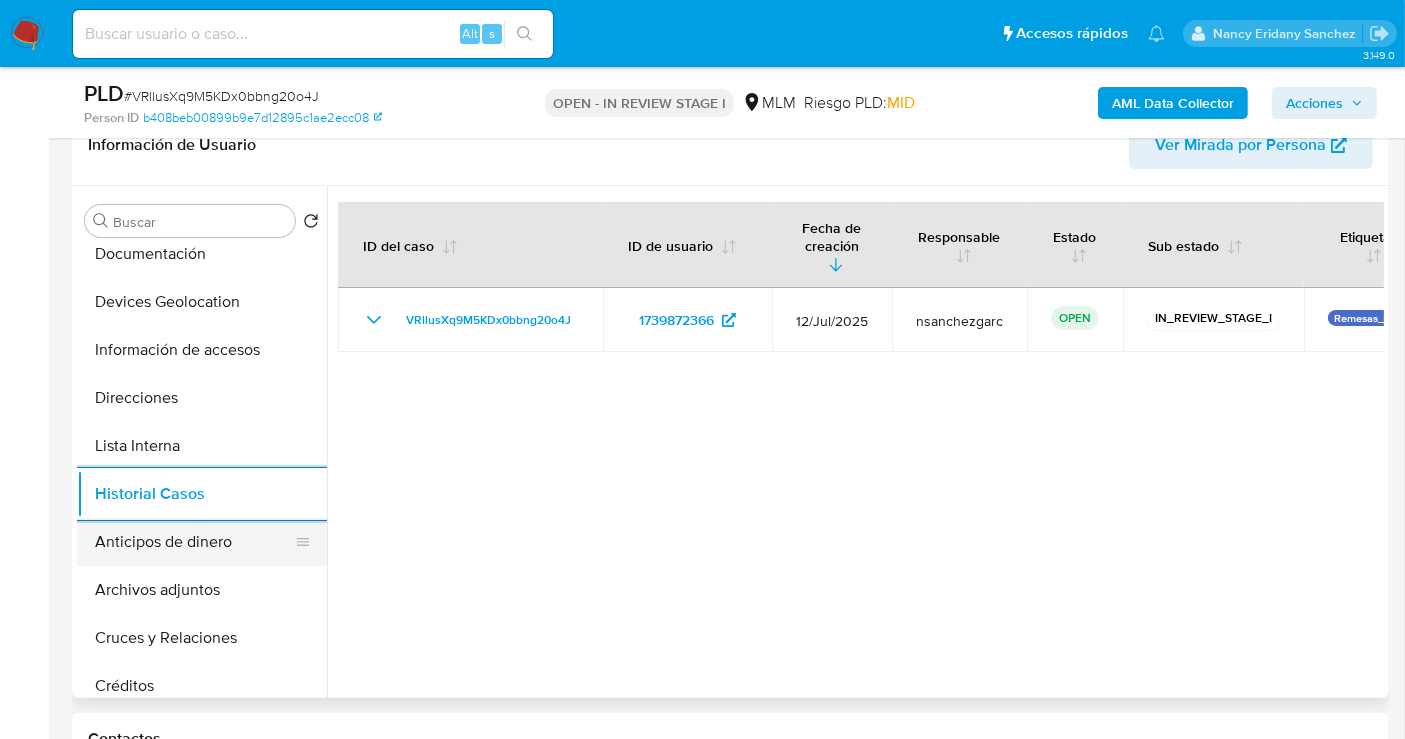 scroll, scrollTop: 222, scrollLeft: 0, axis: vertical 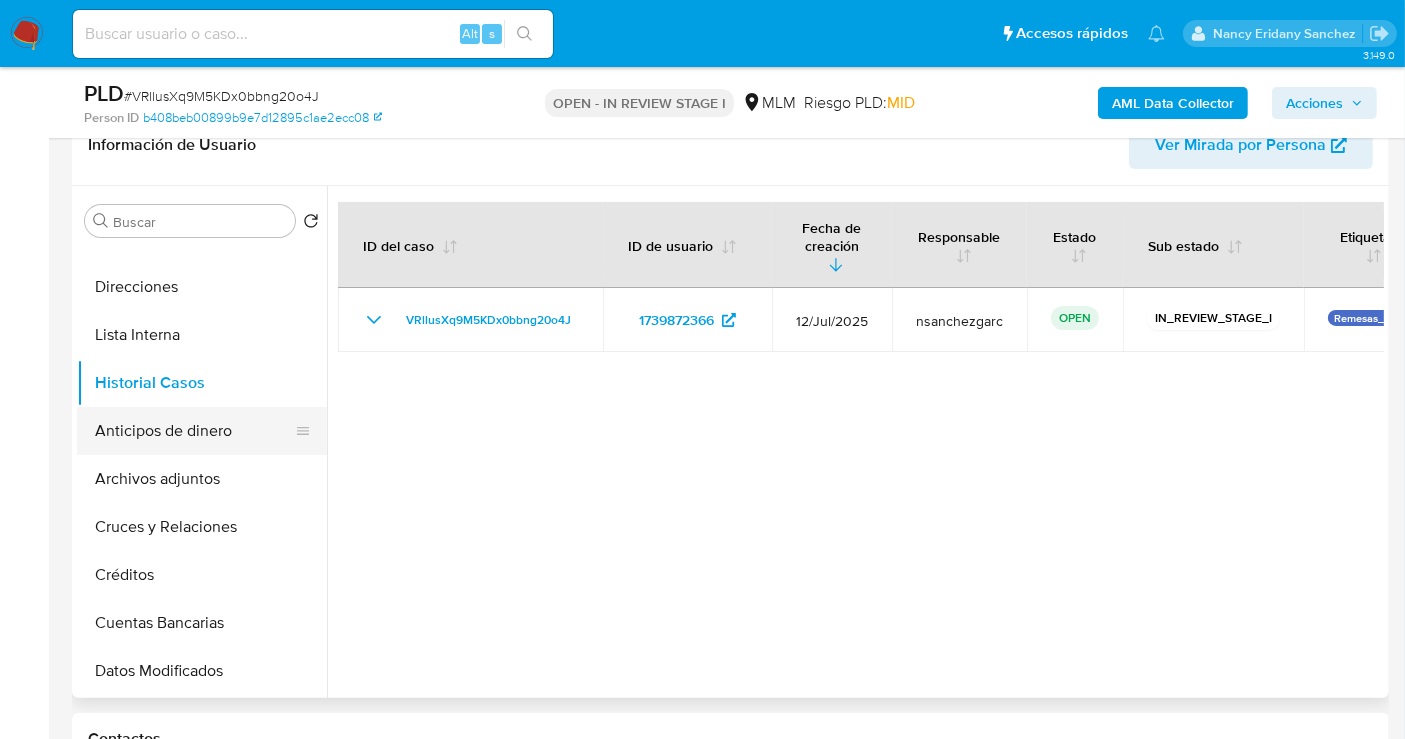drag, startPoint x: 170, startPoint y: 524, endPoint x: 300, endPoint y: 524, distance: 130 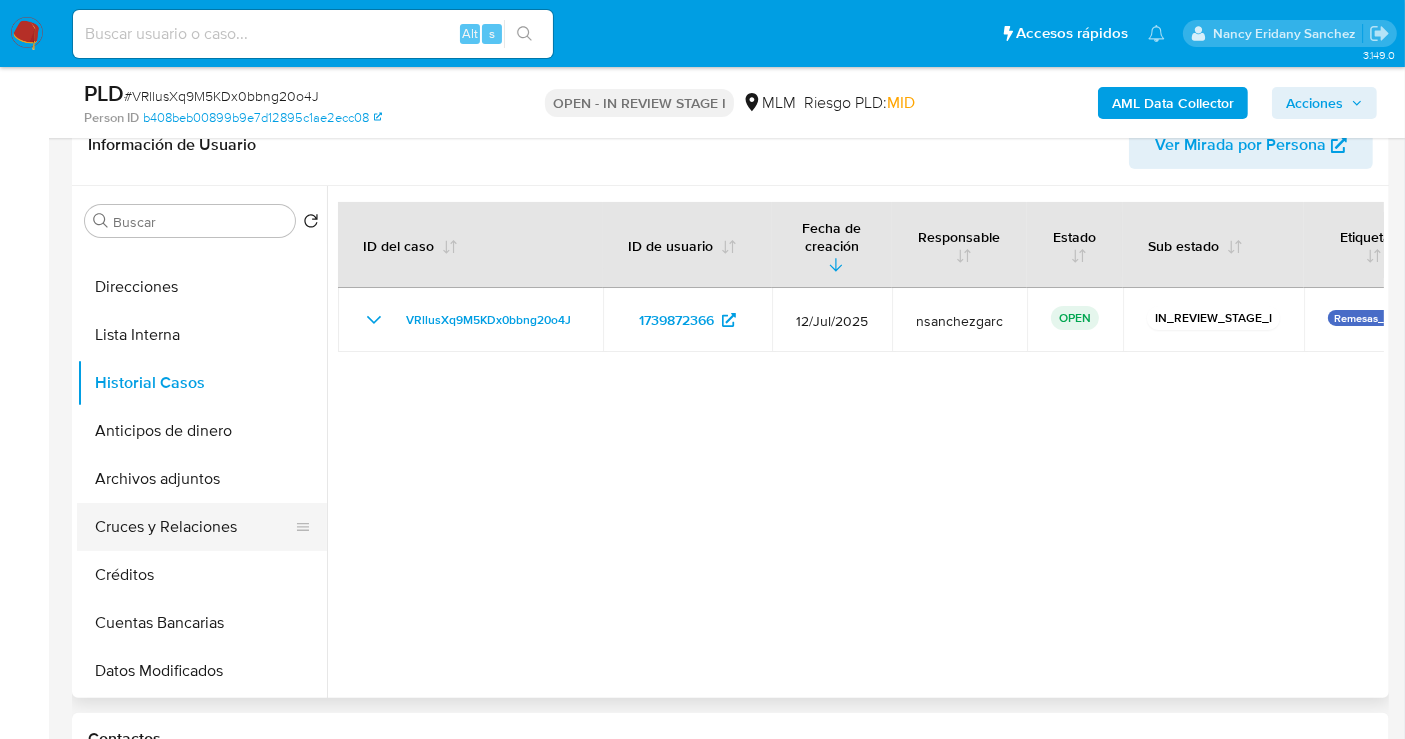 click on "KYC General Documentación Devices Geolocation Información de accesos Direcciones Lista Interna Historial Casos Anticipos de dinero Archivos adjuntos Cruces y Relaciones Créditos Cuentas Bancarias Datos Modificados Dispositivos Point Fecha Compliant Historial Riesgo PLD Historial de conversaciones IV Challenges Insurtech Items Listas Externas Marcas AML Perfiles Restricciones Nuevo Mundo Tarjetas" at bounding box center [202, 470] 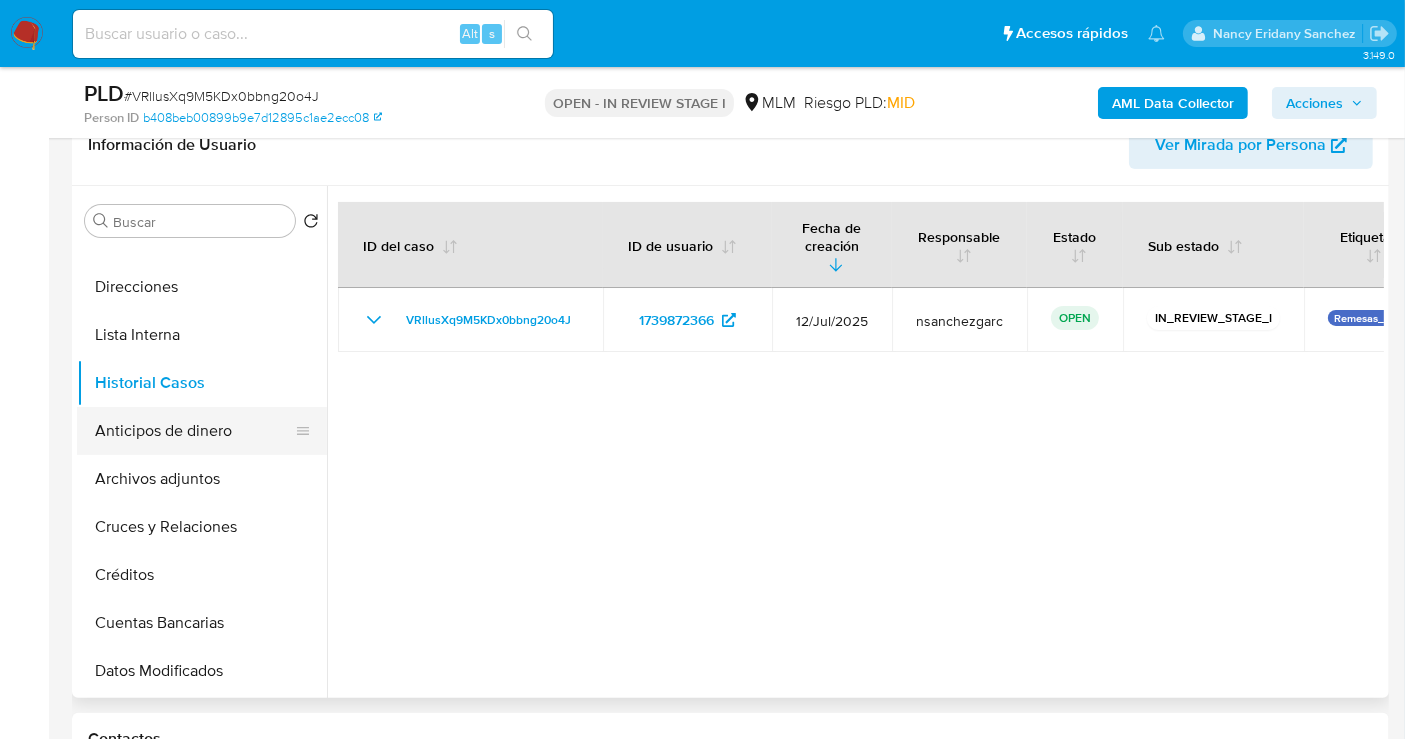 drag, startPoint x: 306, startPoint y: 526, endPoint x: 297, endPoint y: 431, distance: 95.42536 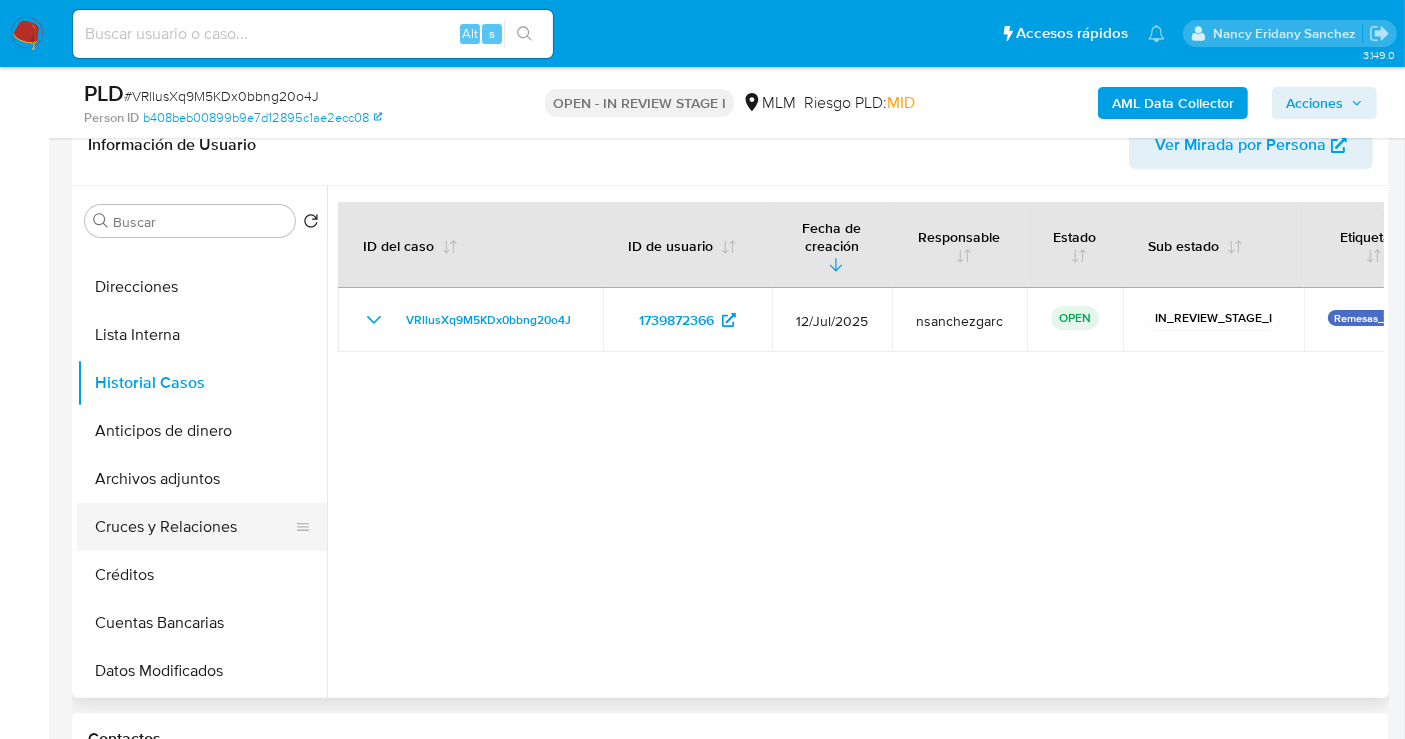 drag, startPoint x: 236, startPoint y: 526, endPoint x: 259, endPoint y: 516, distance: 25.079872 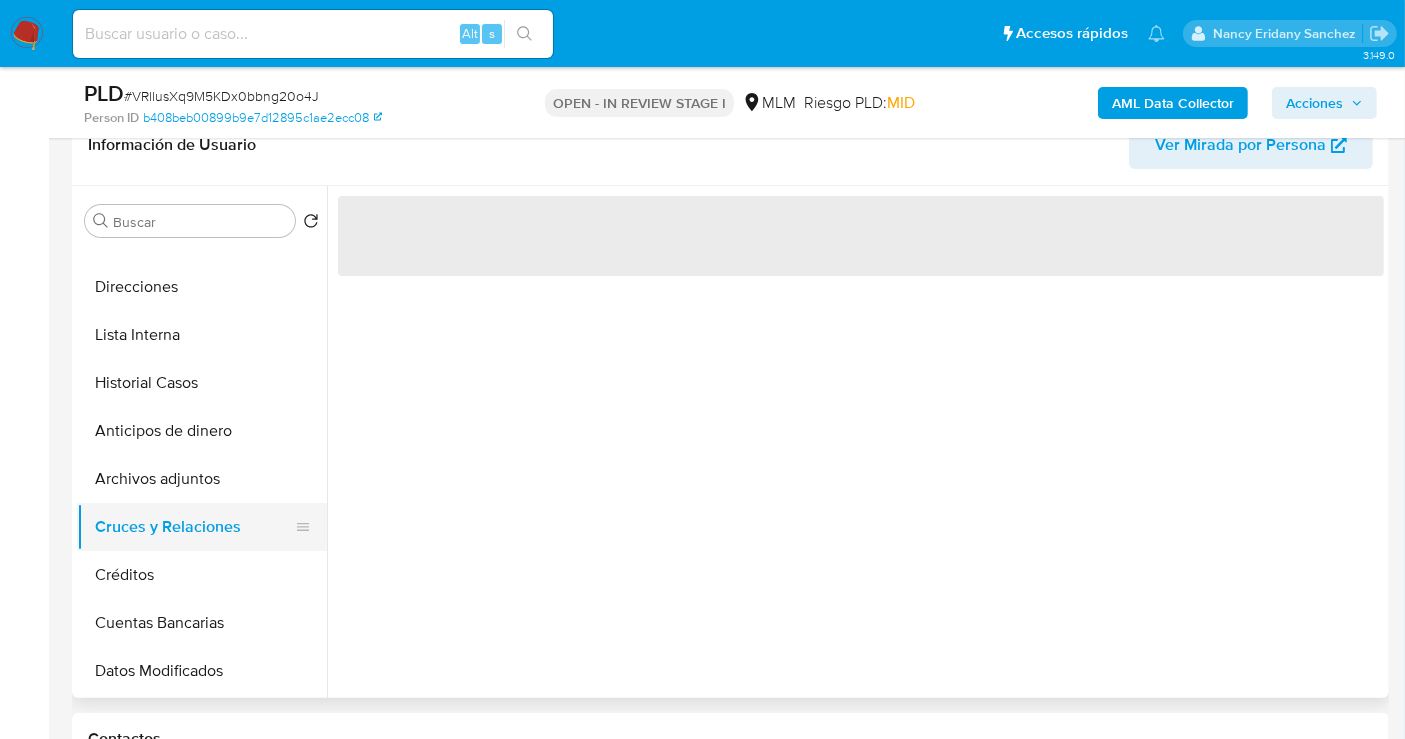 drag, startPoint x: 274, startPoint y: 525, endPoint x: 291, endPoint y: 511, distance: 22.022715 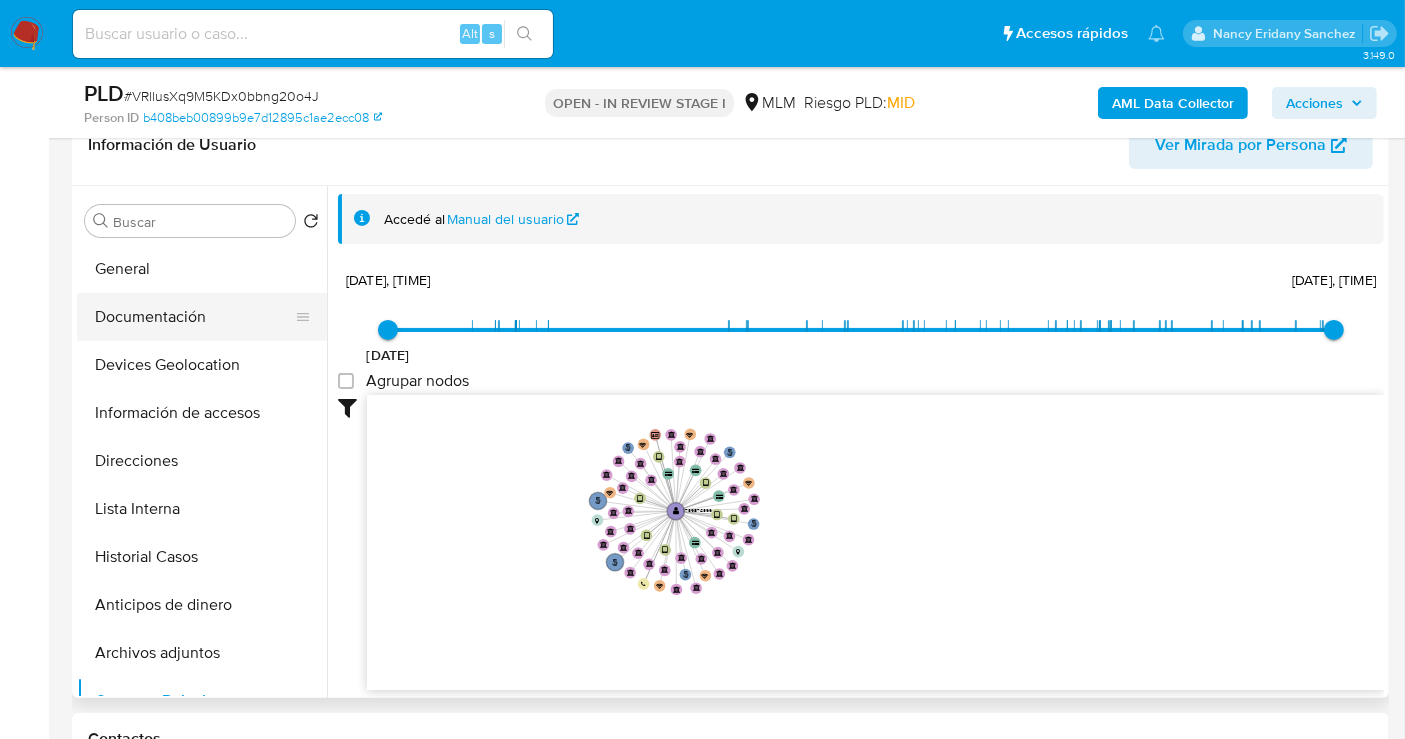 scroll, scrollTop: 0, scrollLeft: 0, axis: both 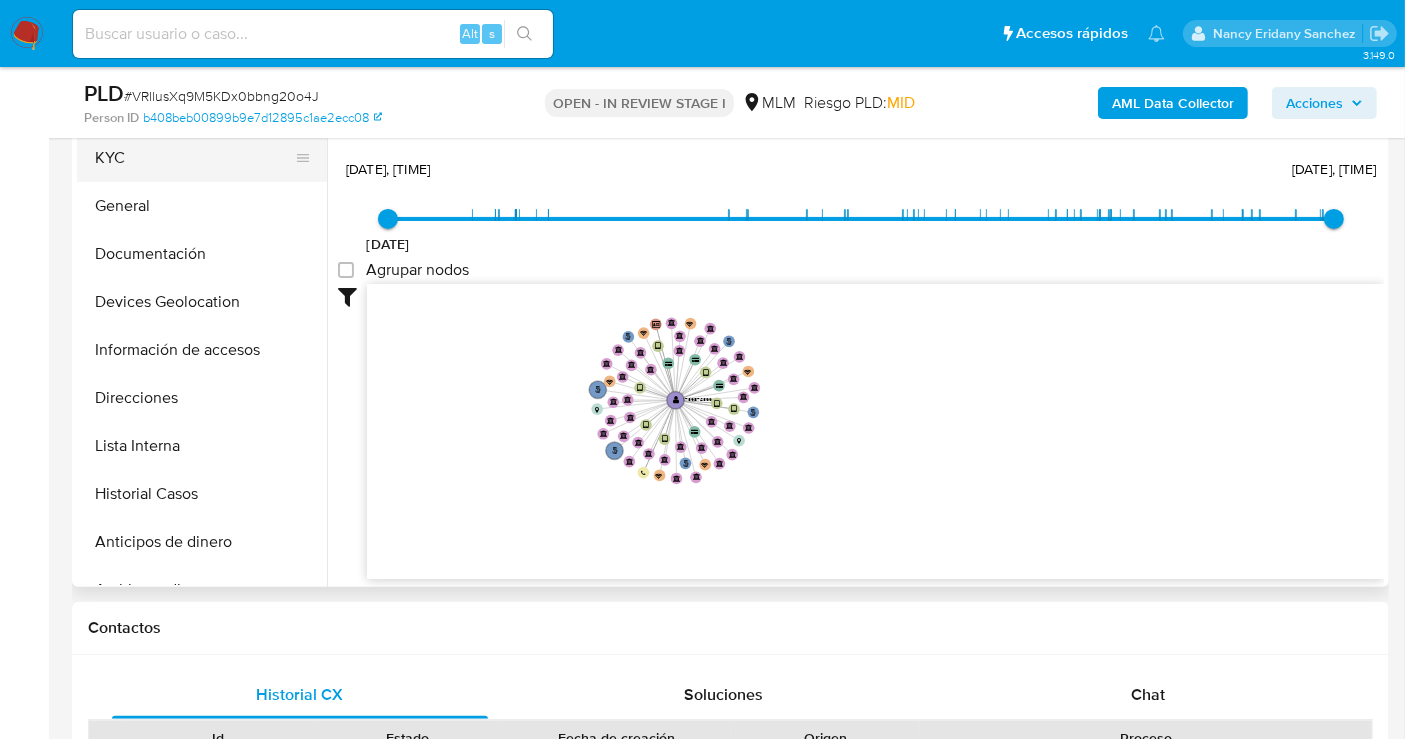 click on "KYC" at bounding box center [194, 158] 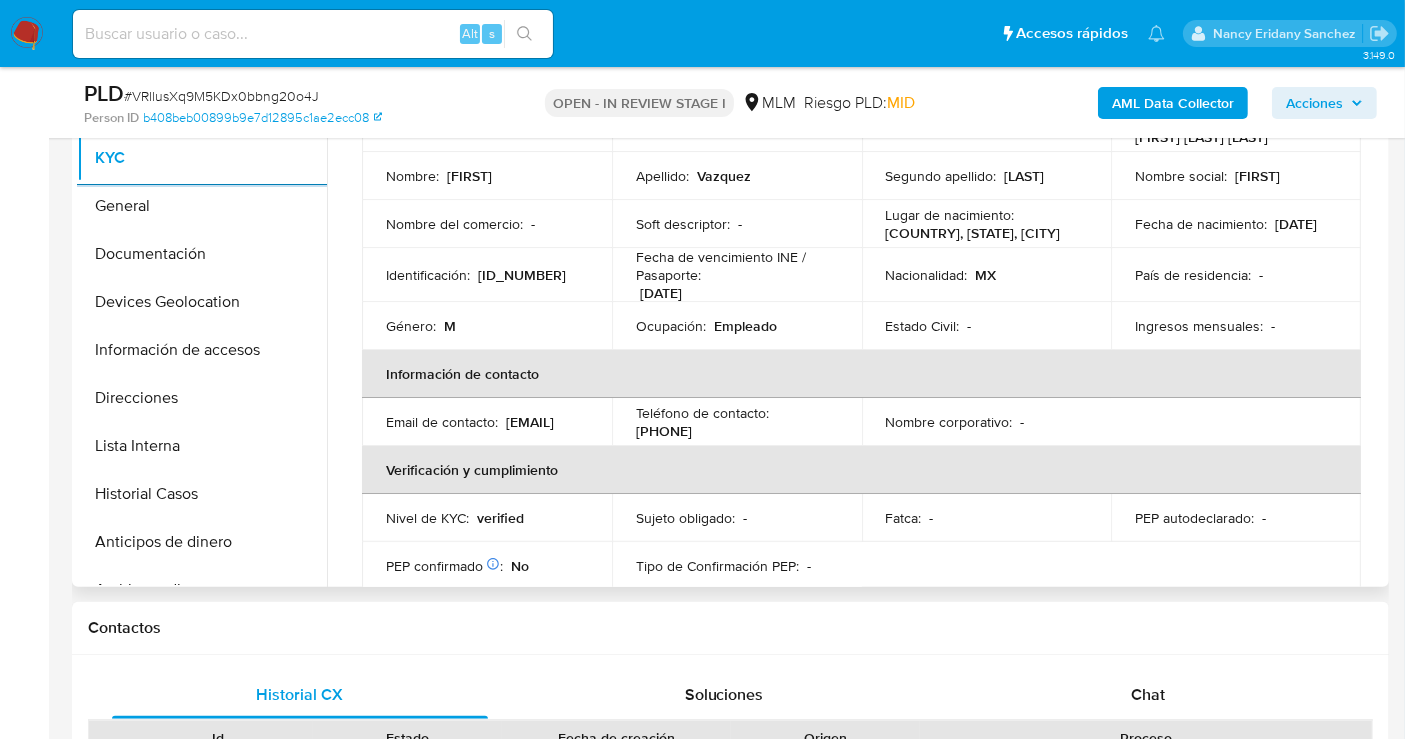 scroll, scrollTop: 111, scrollLeft: 0, axis: vertical 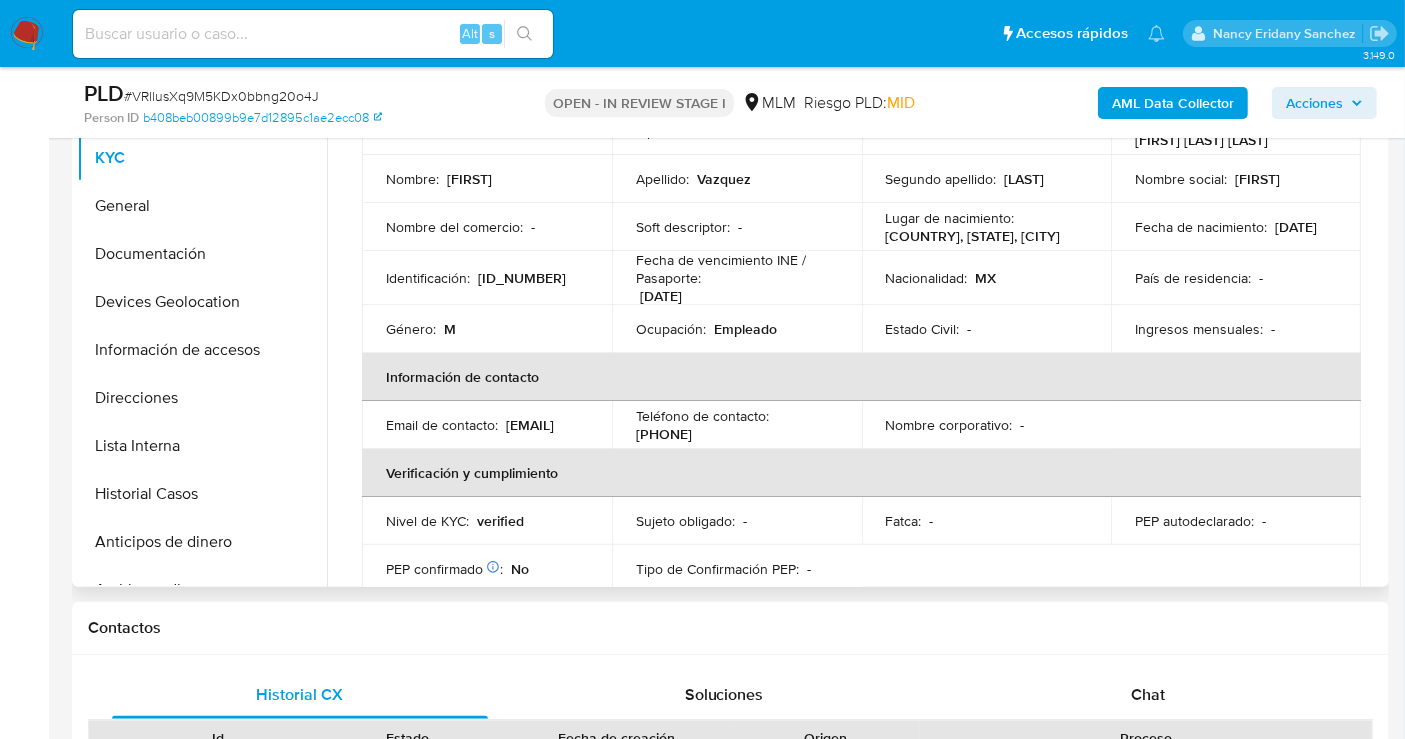 drag, startPoint x: 562, startPoint y: 434, endPoint x: 380, endPoint y: 435, distance: 182.00275 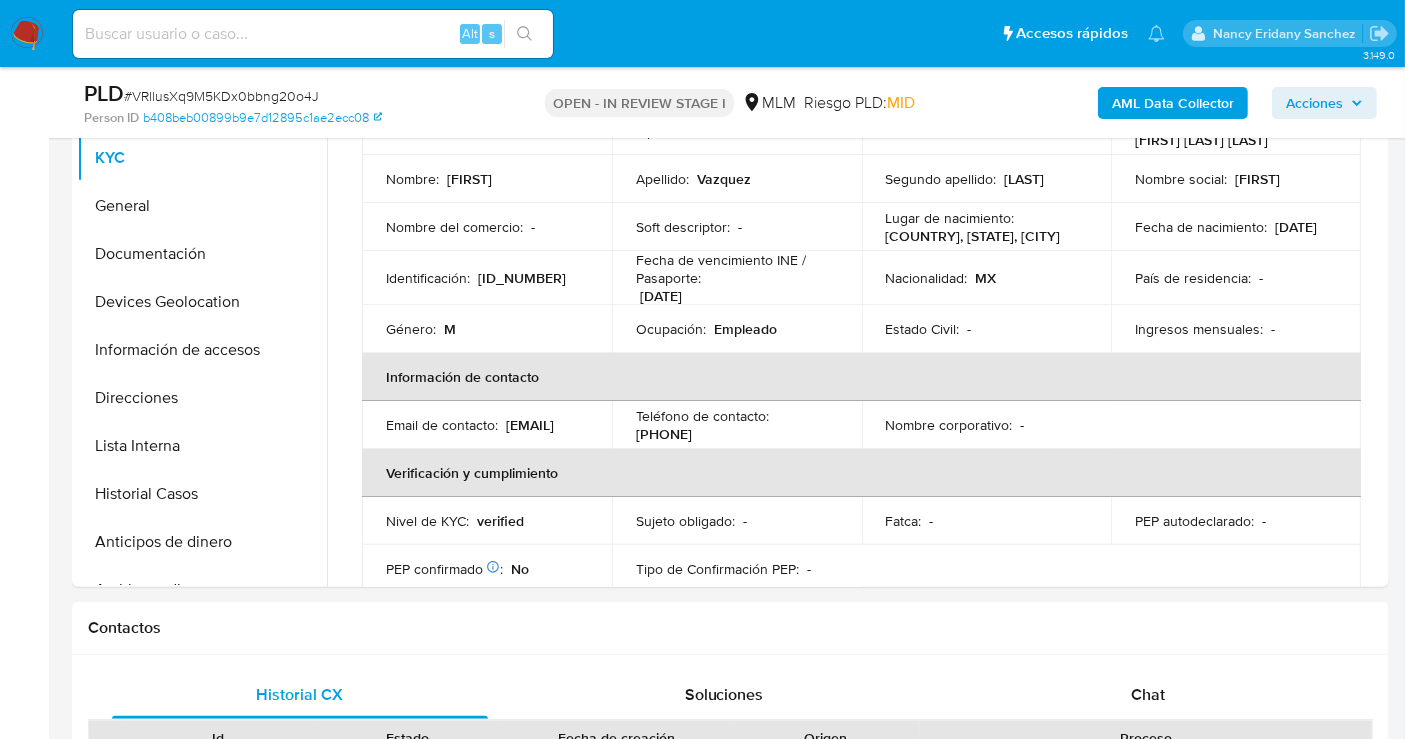 copy on "3781123679" 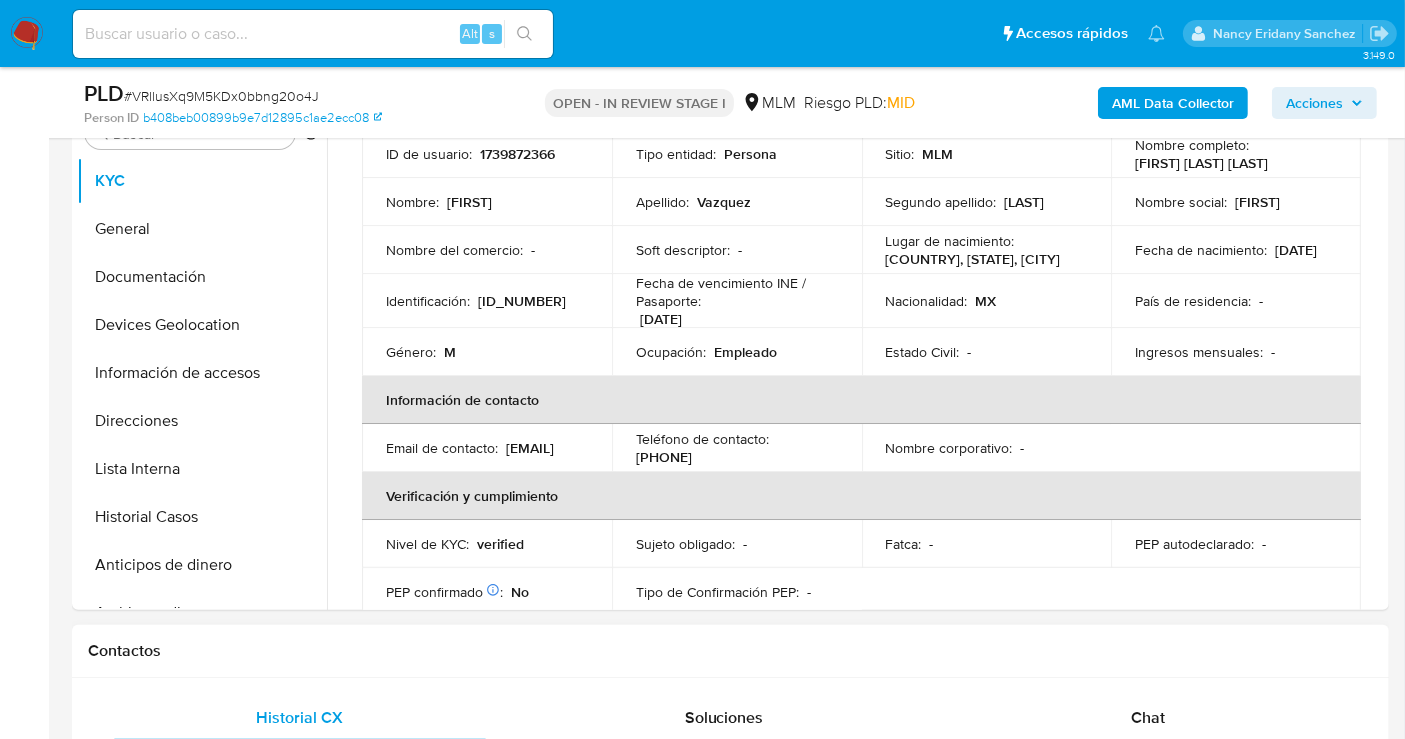 scroll, scrollTop: 444, scrollLeft: 0, axis: vertical 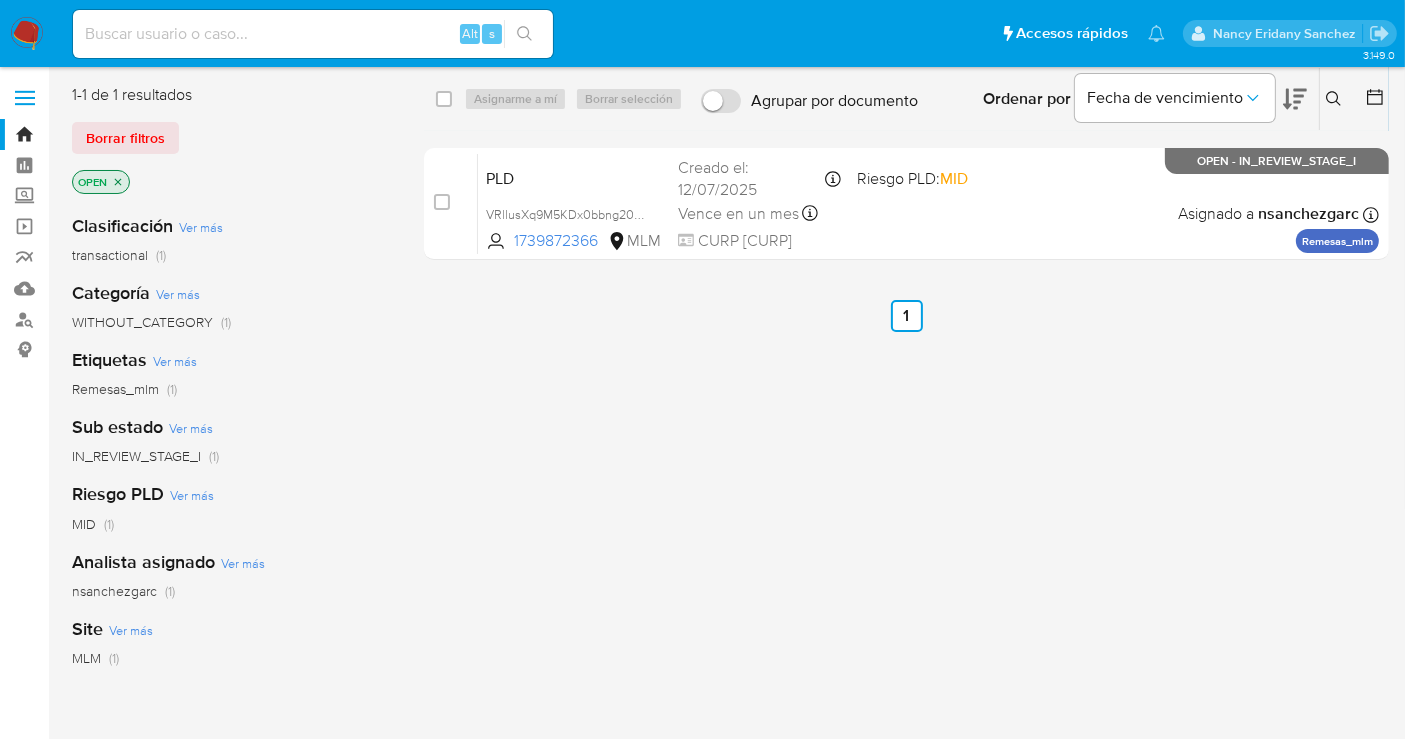 click at bounding box center [313, 34] 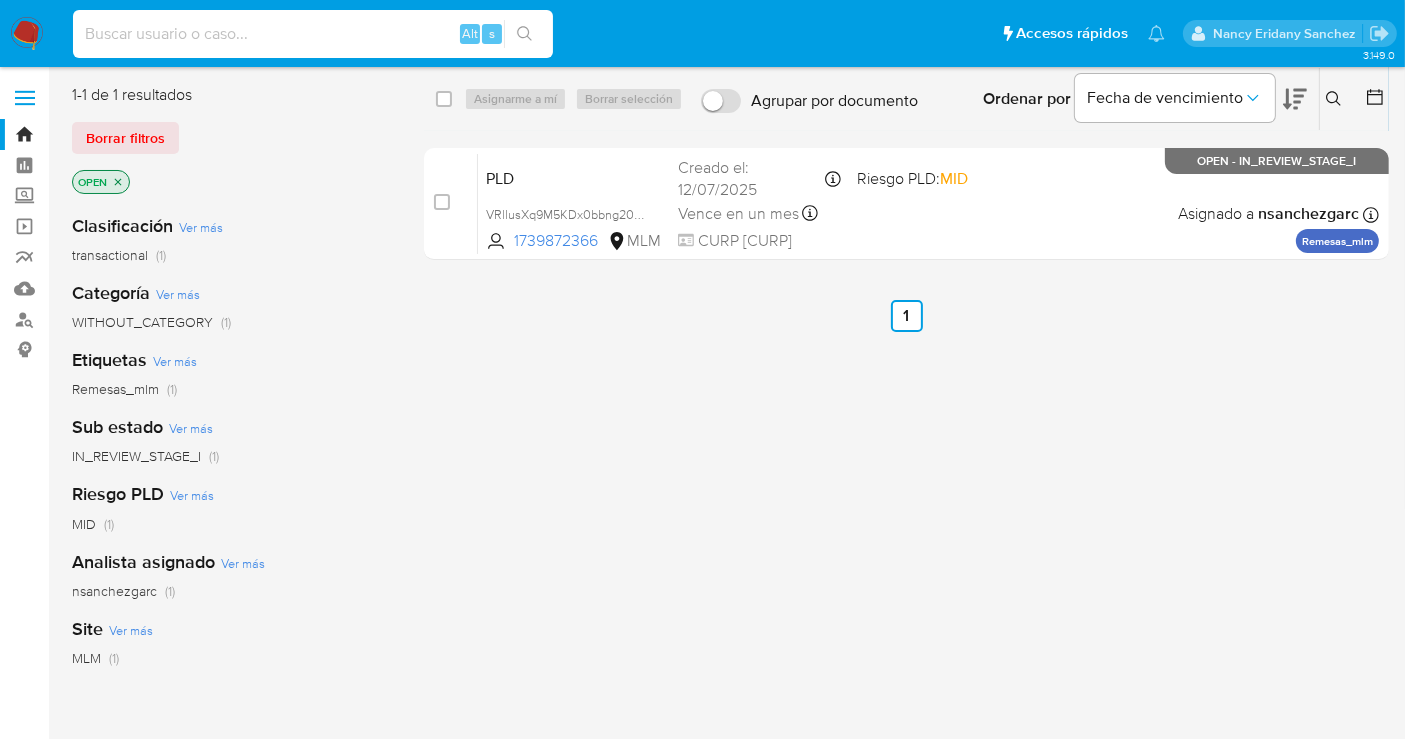 paste on "14730713" 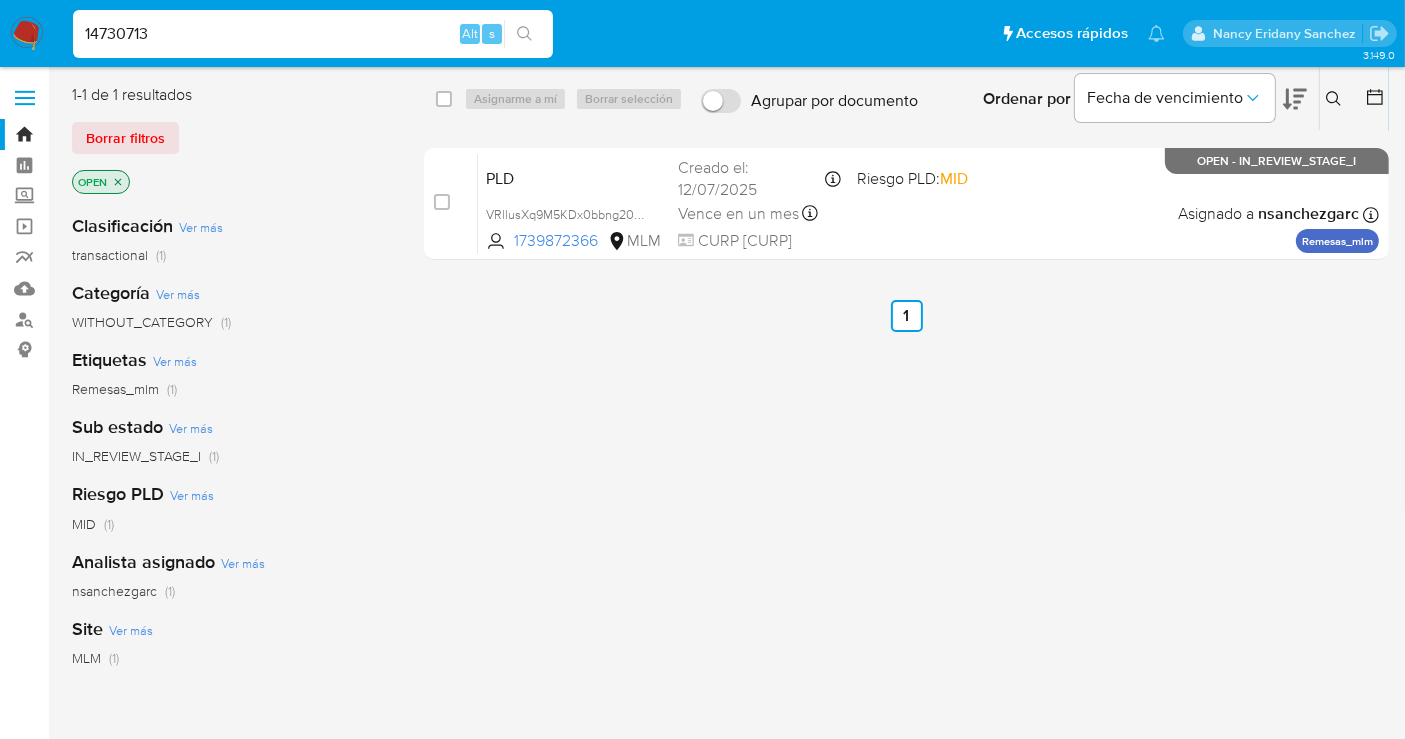 type on "14730713" 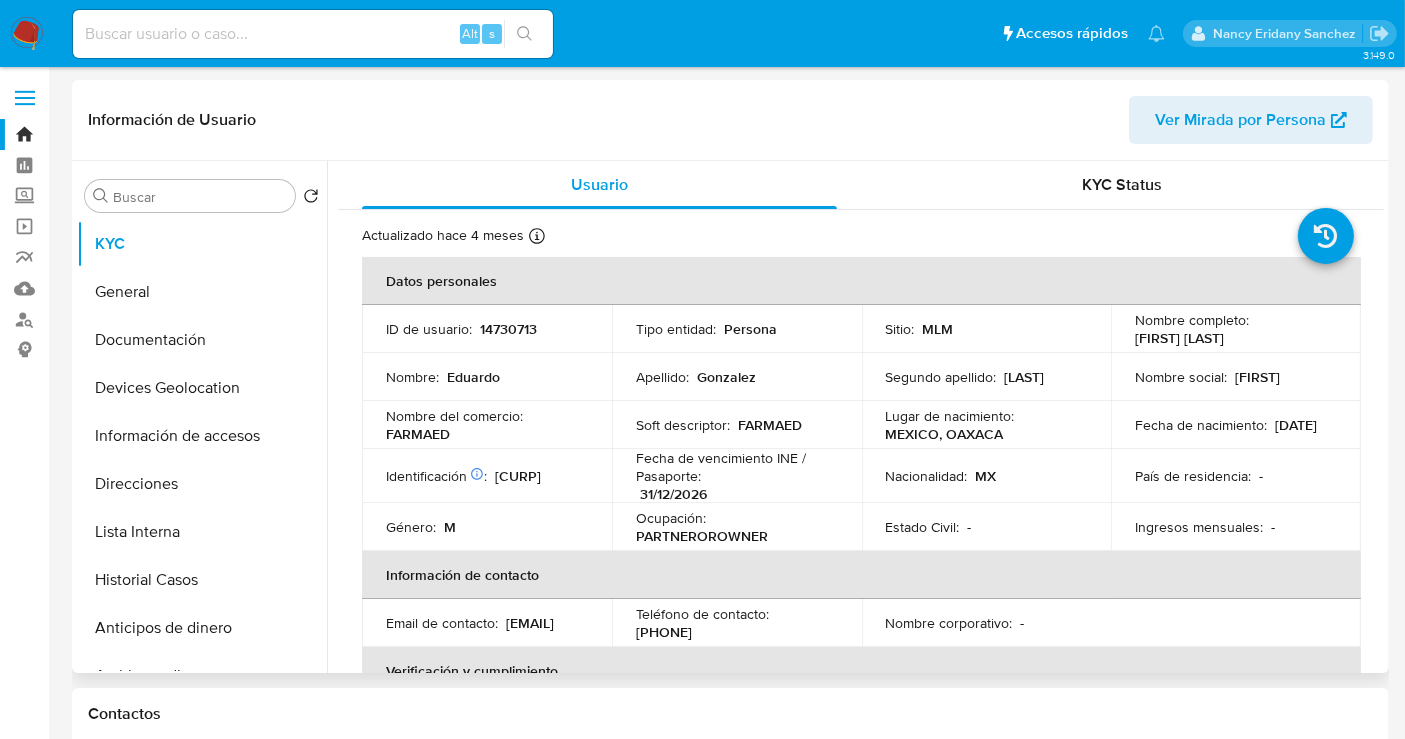 select on "10" 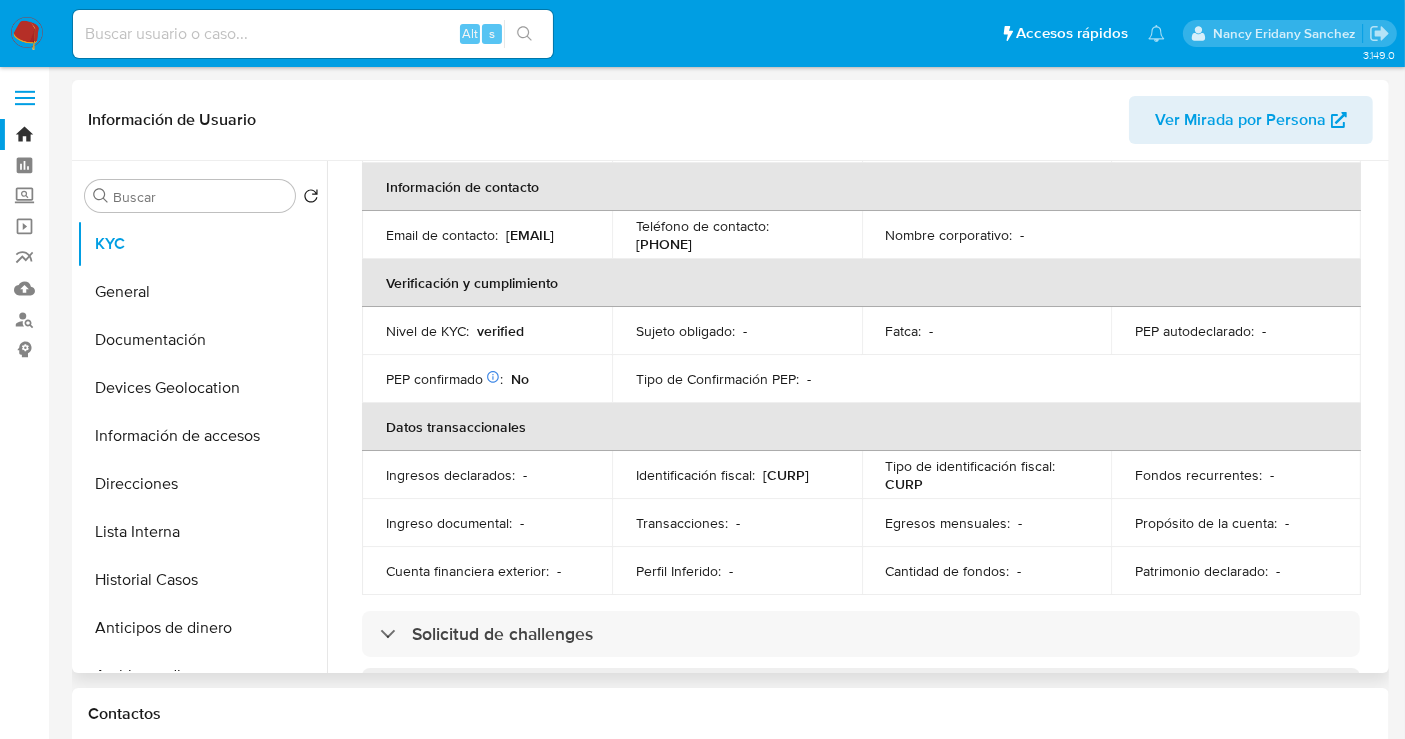 scroll, scrollTop: 666, scrollLeft: 0, axis: vertical 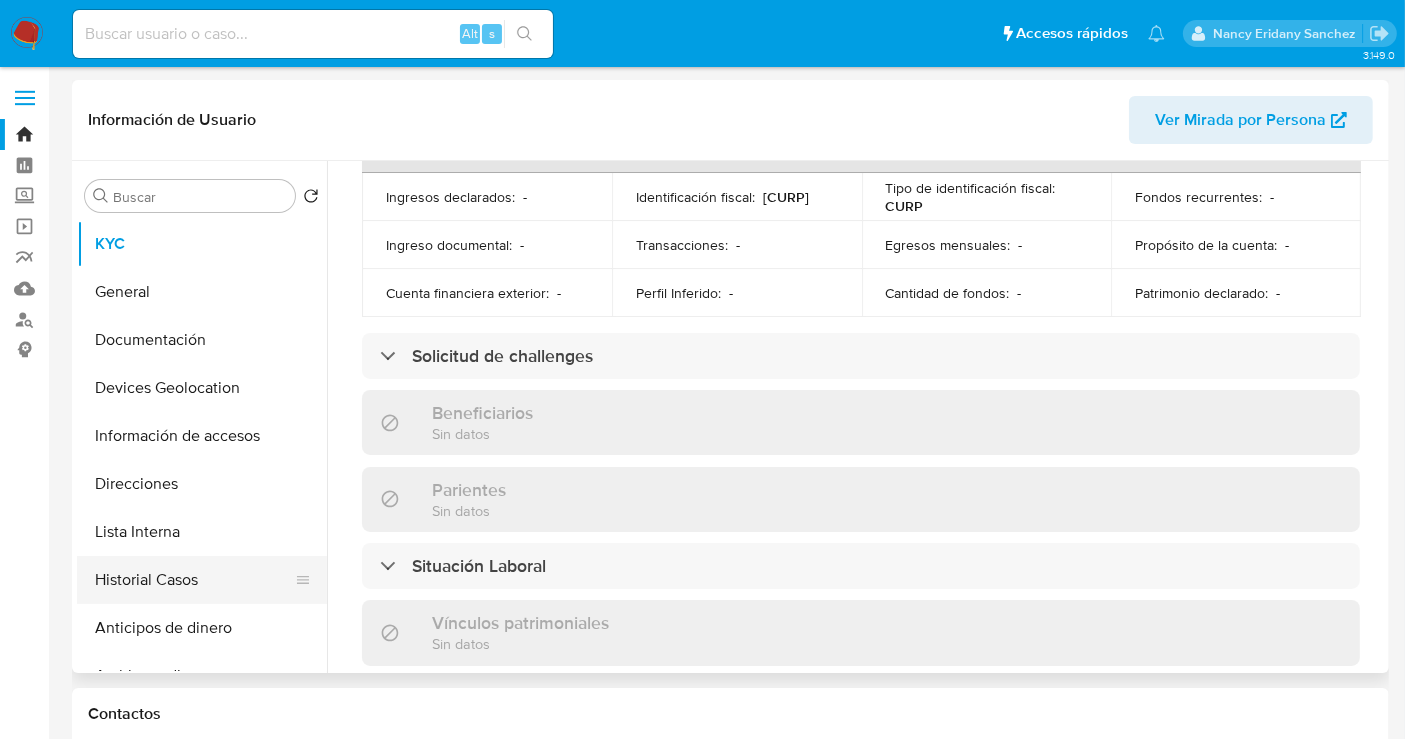click on "Historial Casos" at bounding box center [194, 580] 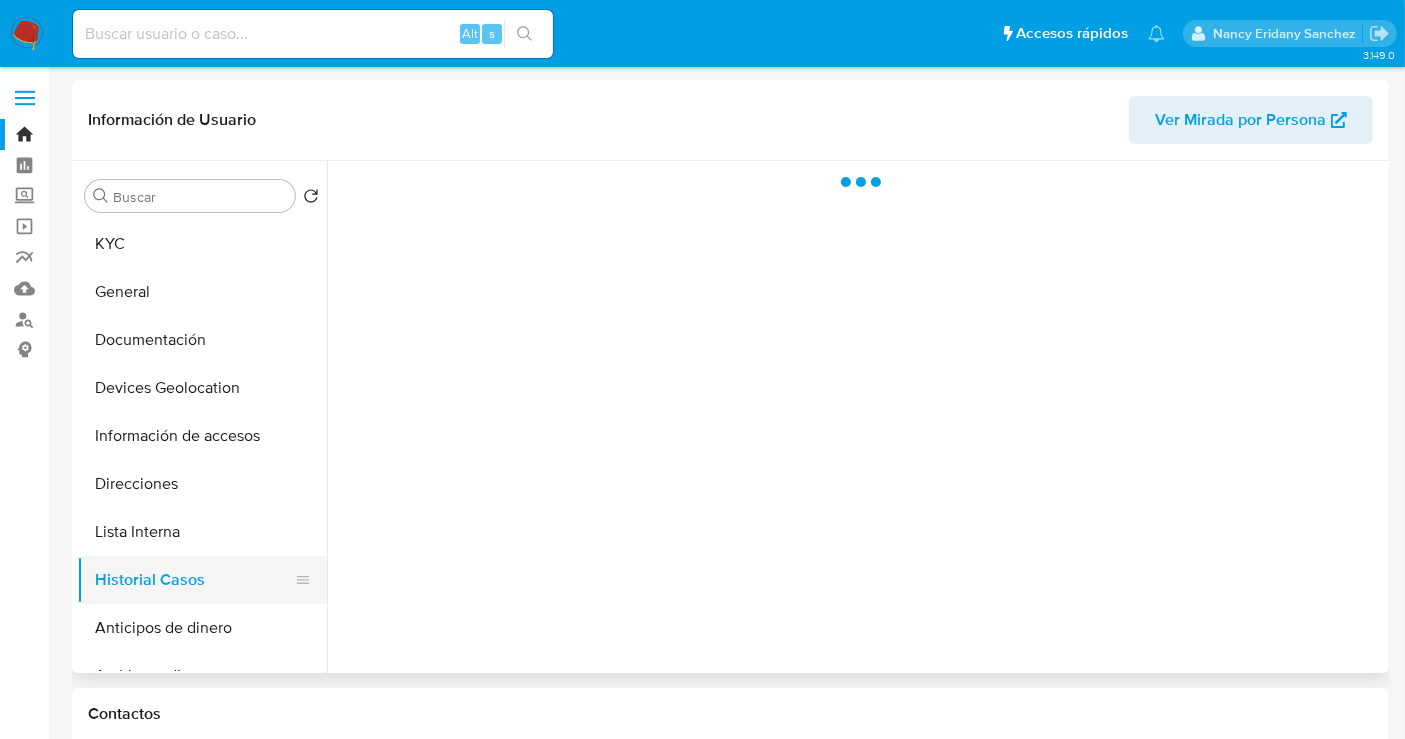 scroll, scrollTop: 0, scrollLeft: 0, axis: both 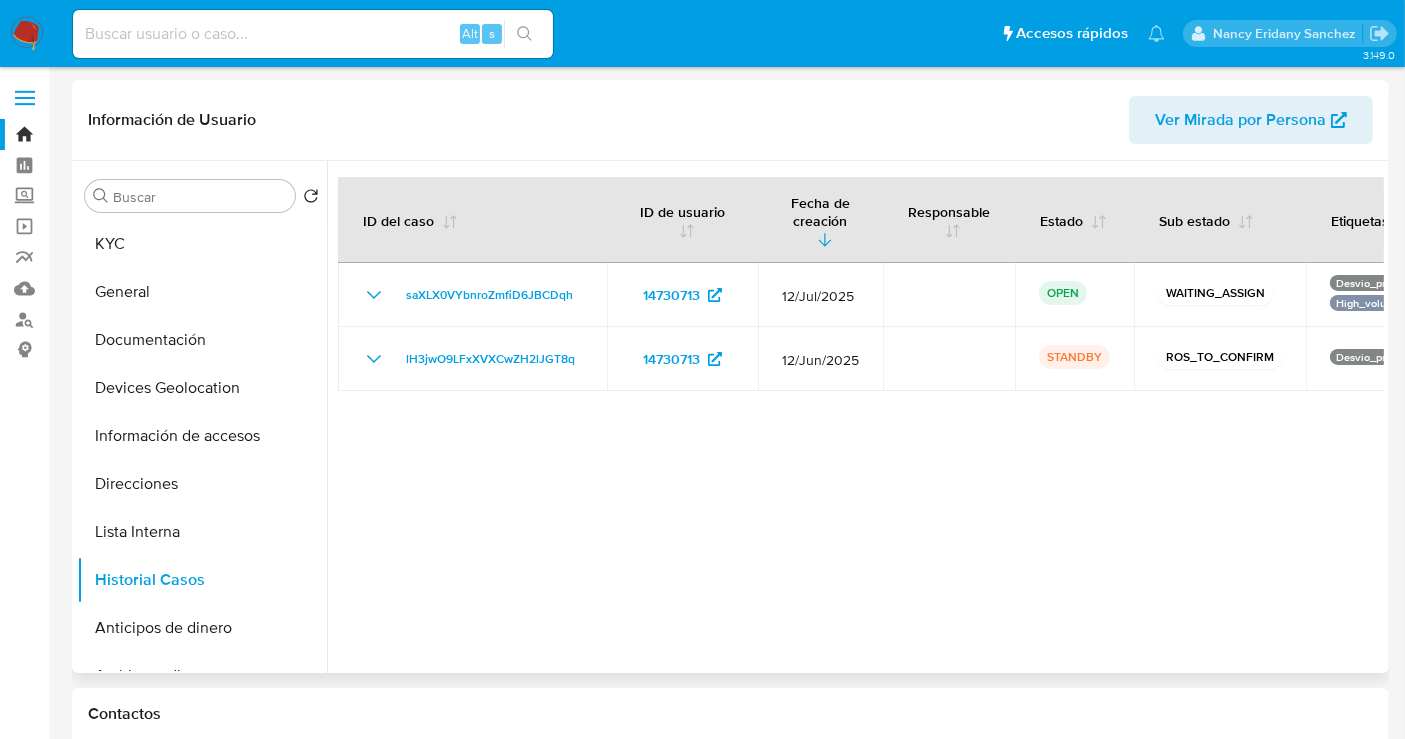 type 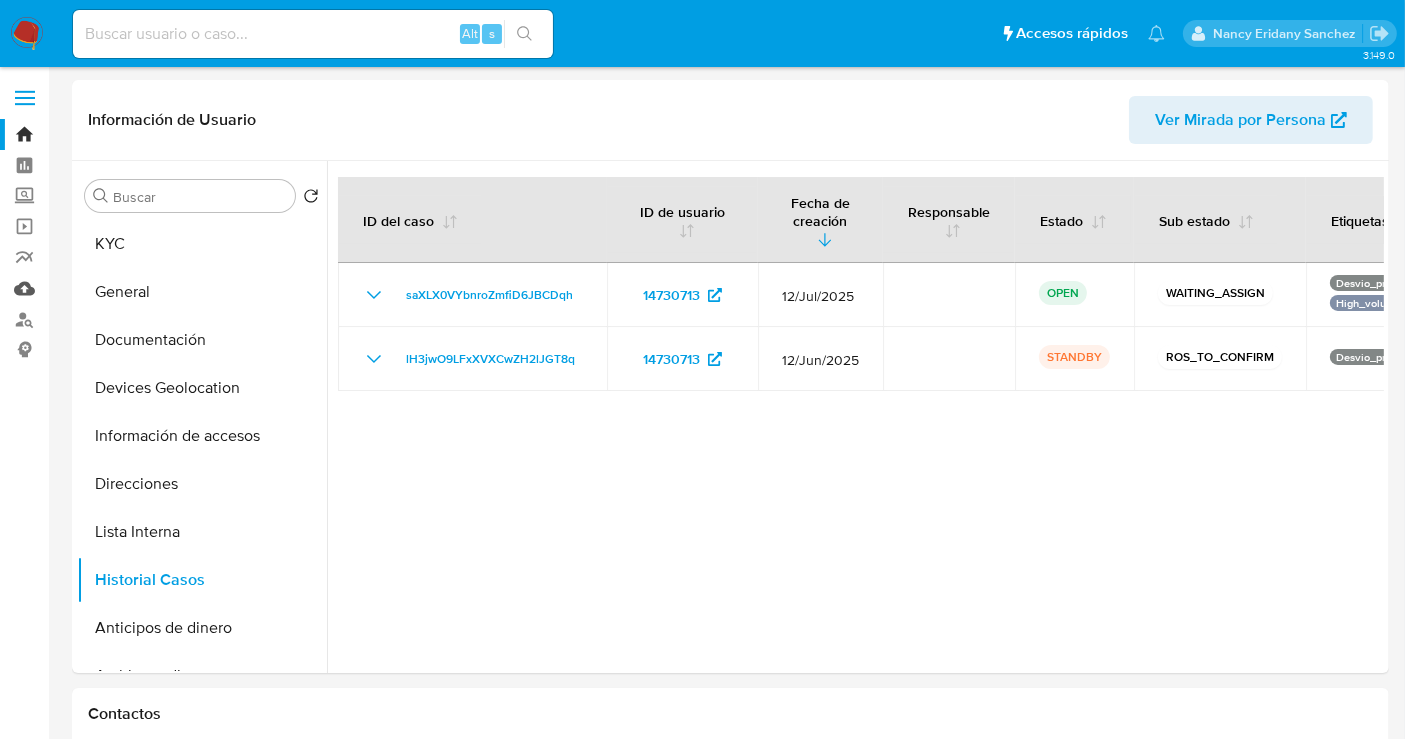 click on "Mulan" at bounding box center [119, 288] 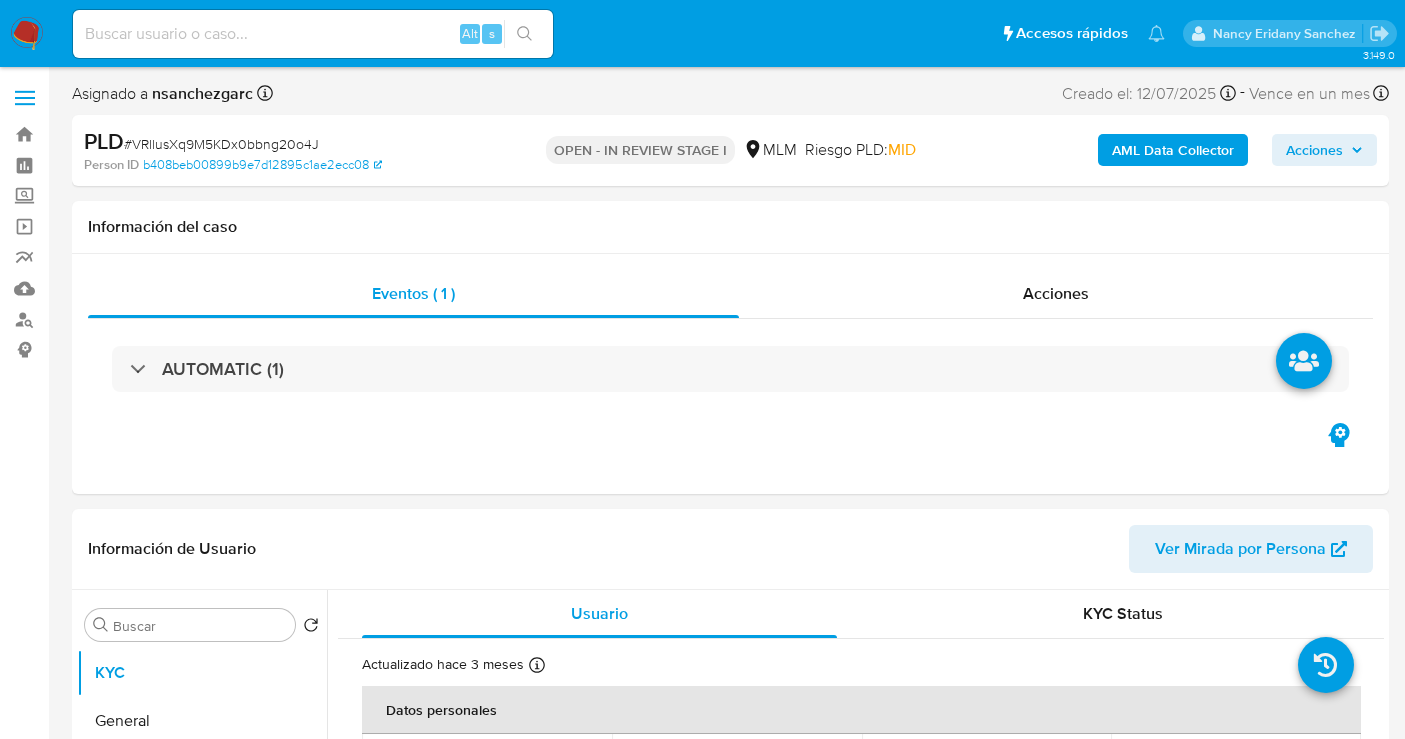select on "10" 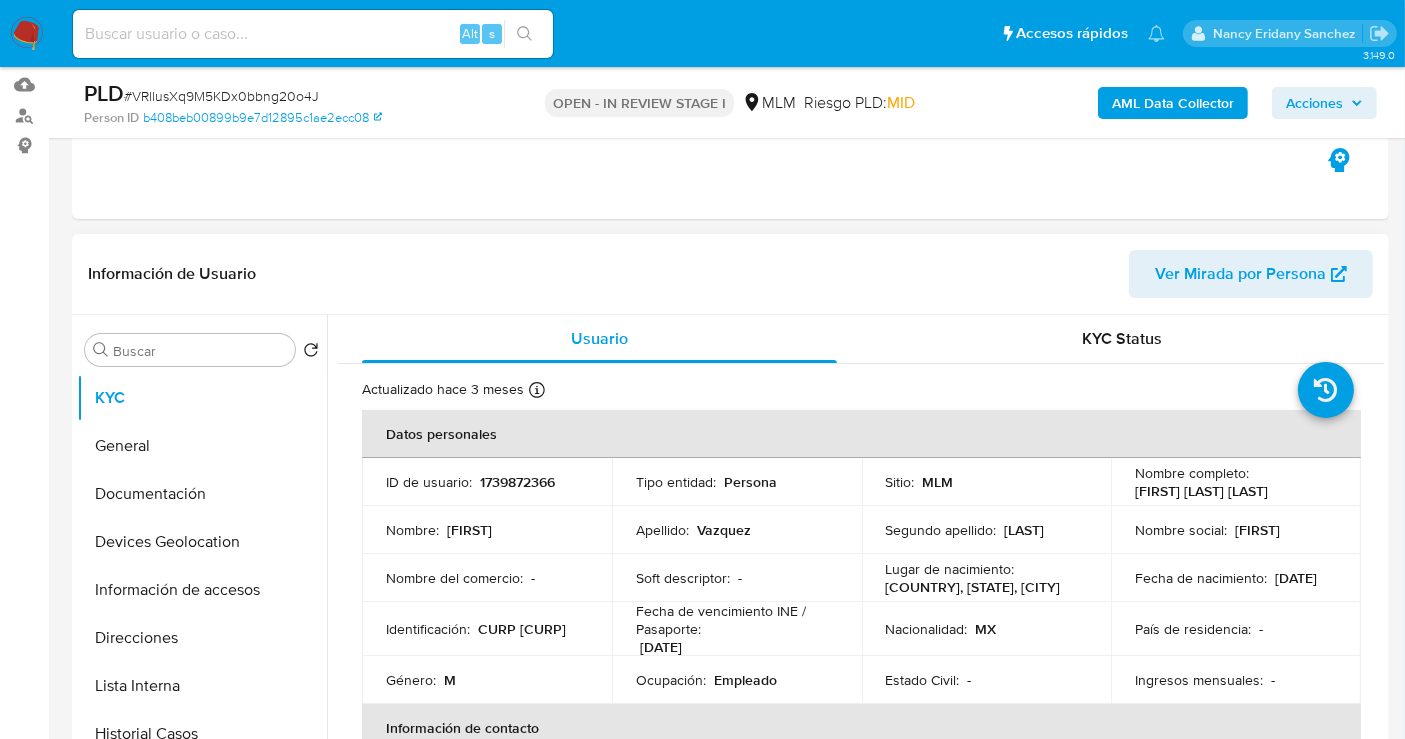 scroll, scrollTop: 444, scrollLeft: 0, axis: vertical 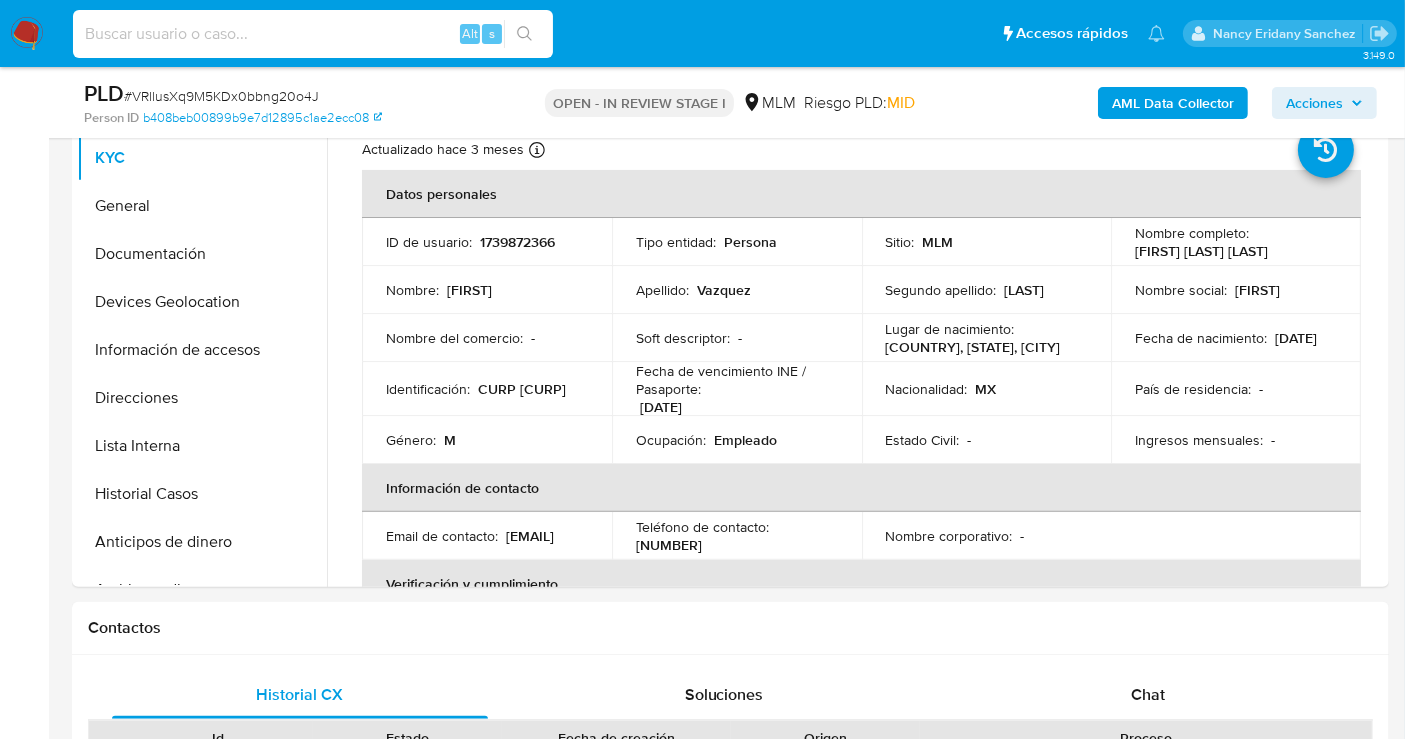 click at bounding box center (313, 34) 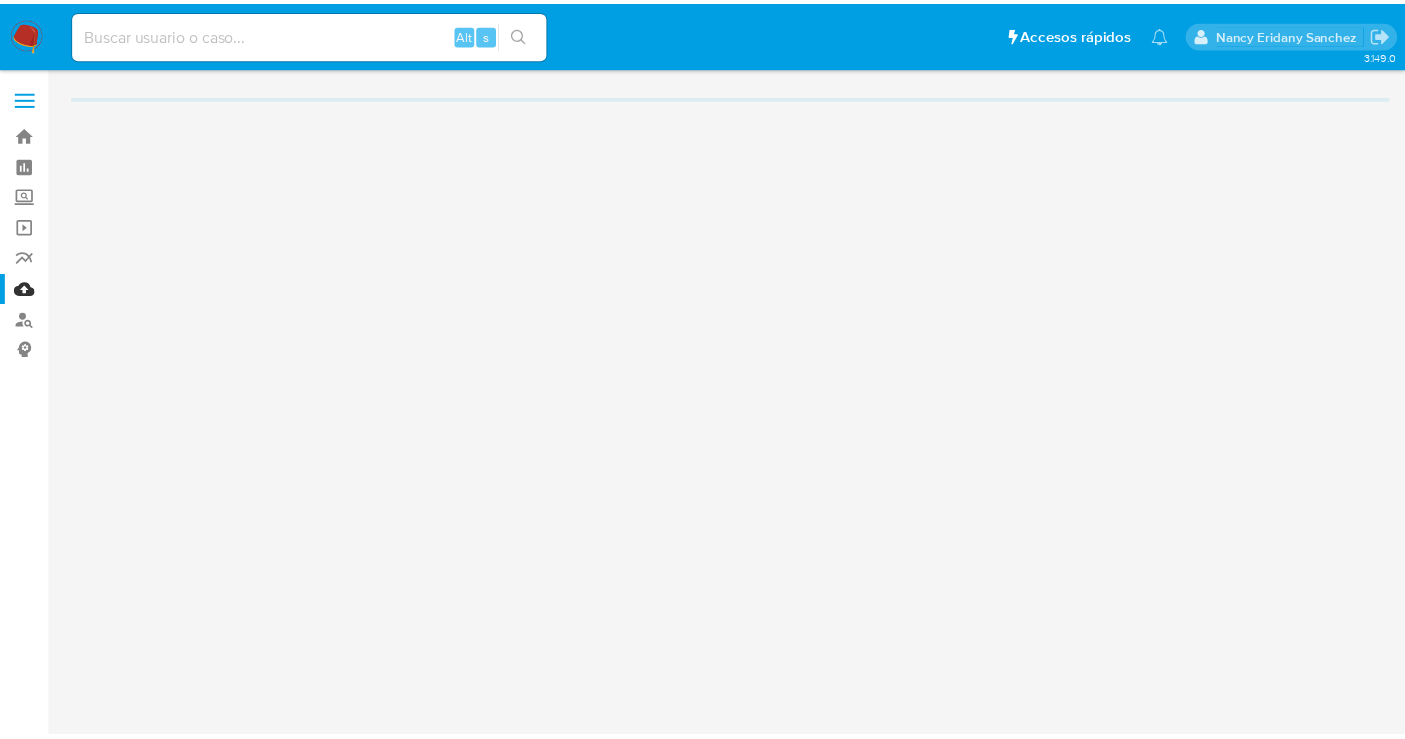 scroll, scrollTop: 0, scrollLeft: 0, axis: both 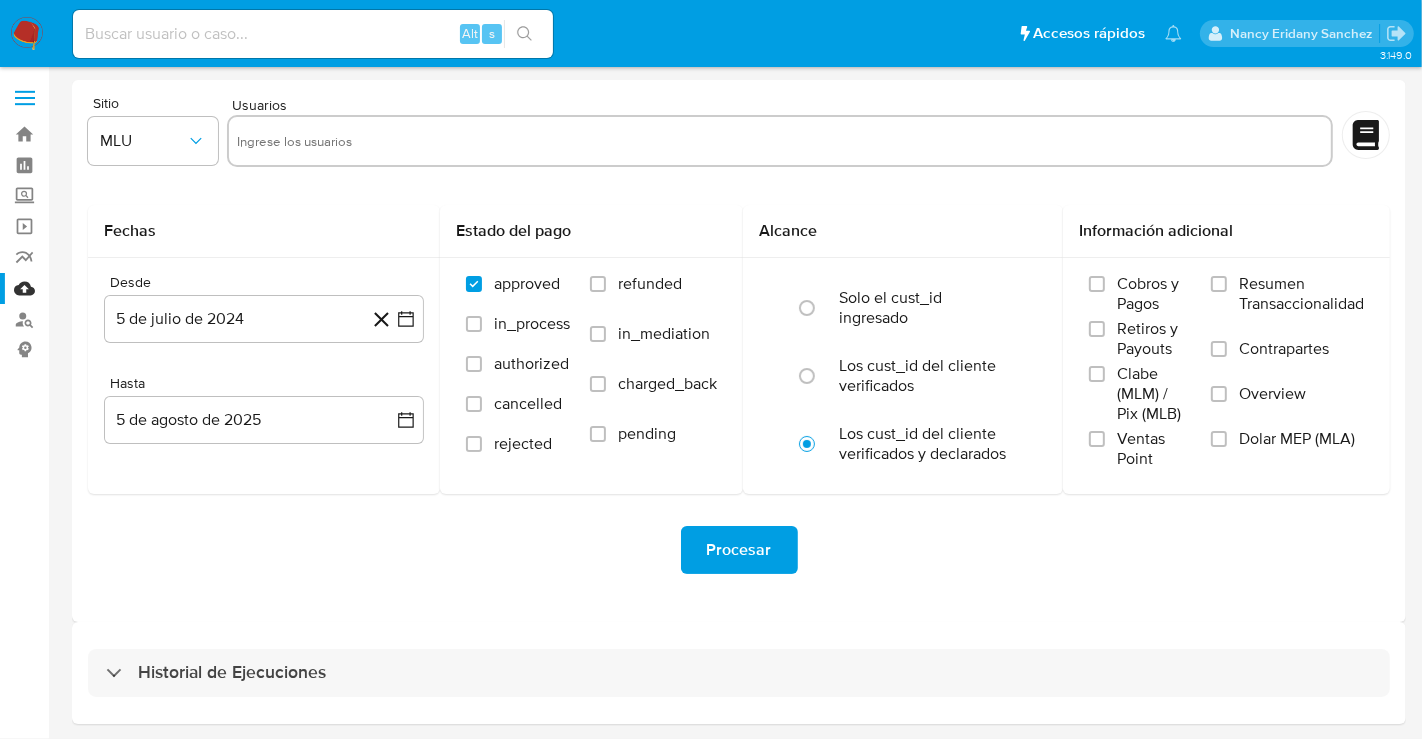 click at bounding box center [780, 141] 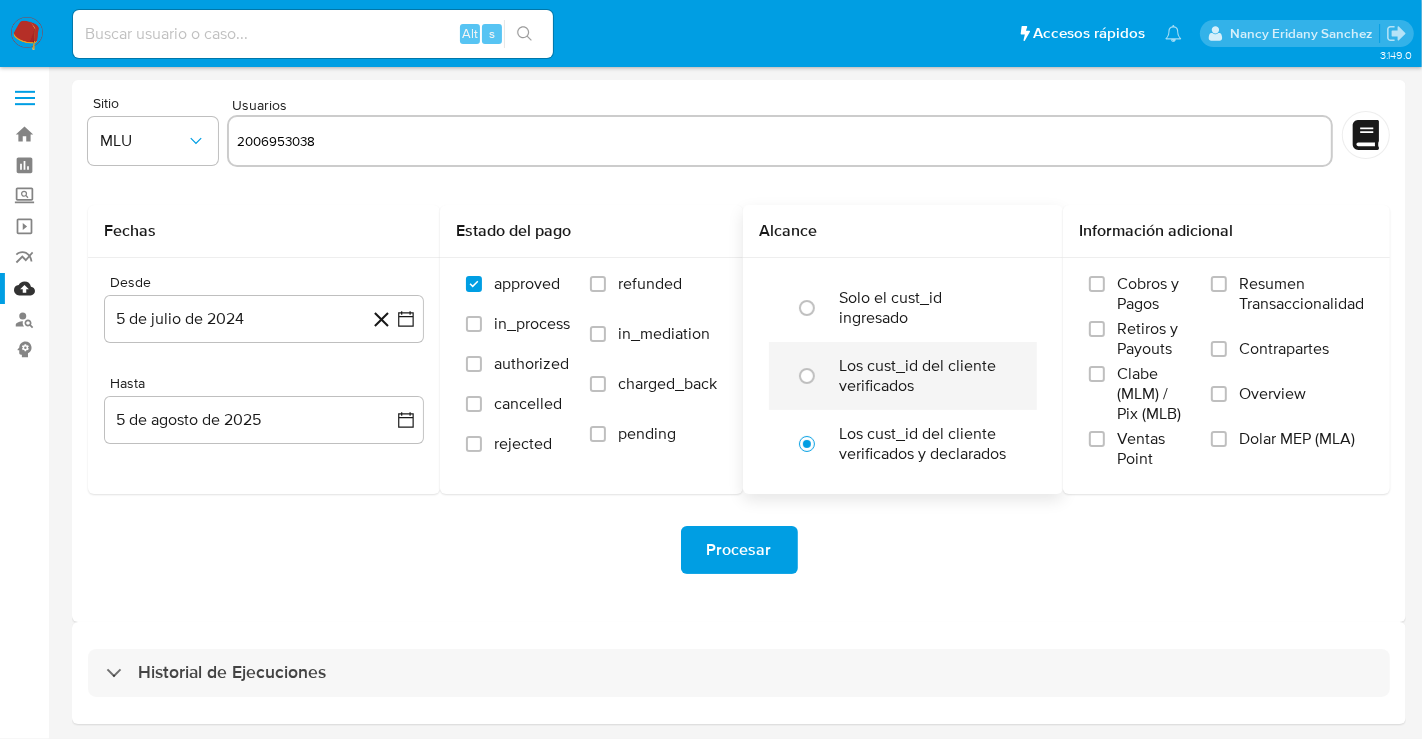 type on "2006953038" 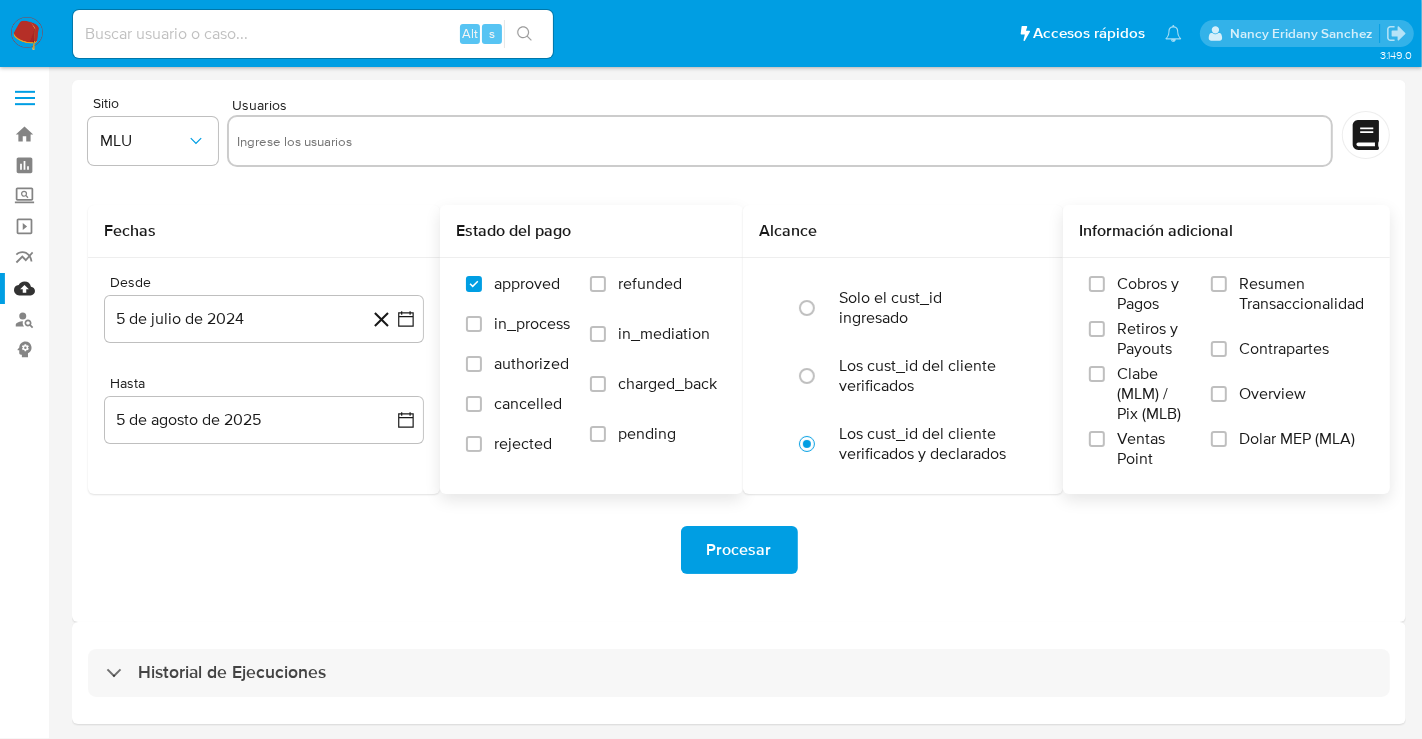 paste on "2224304382" 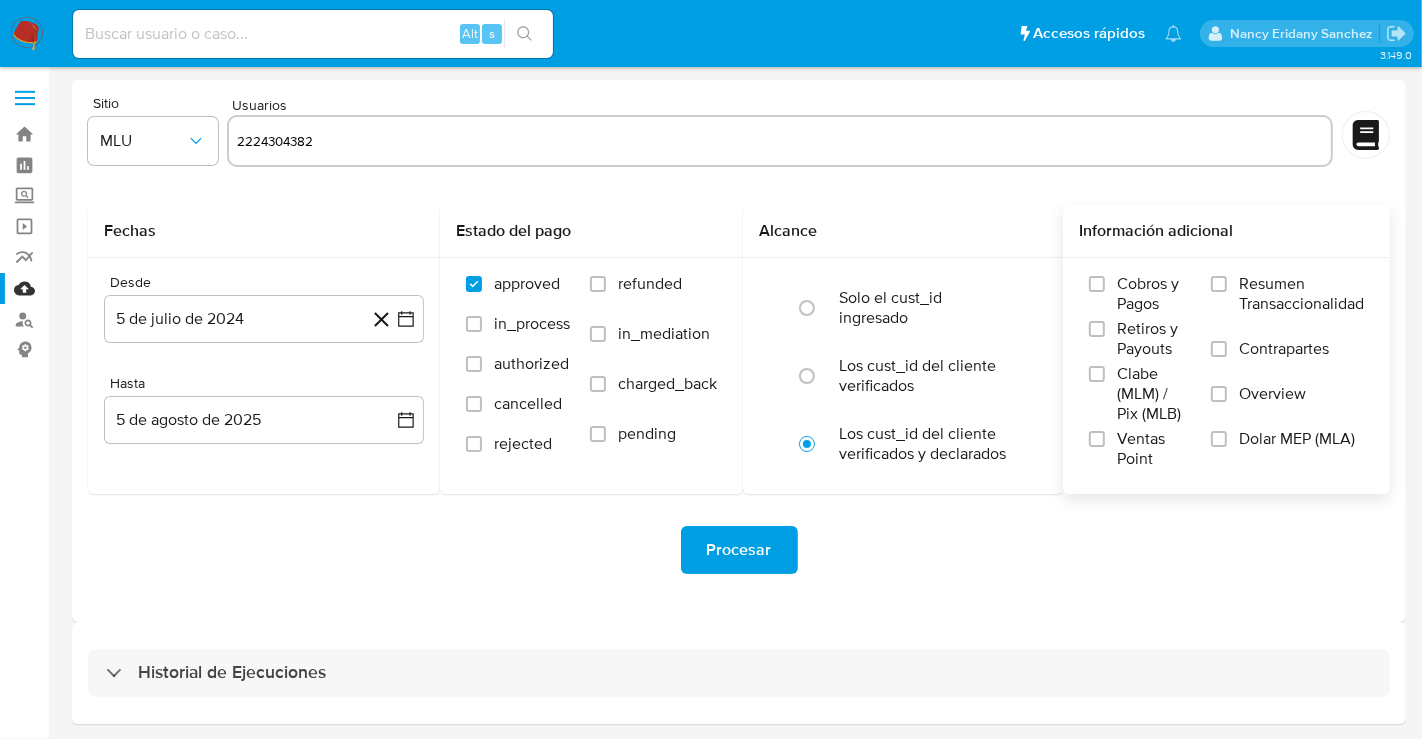 type on "2224304382" 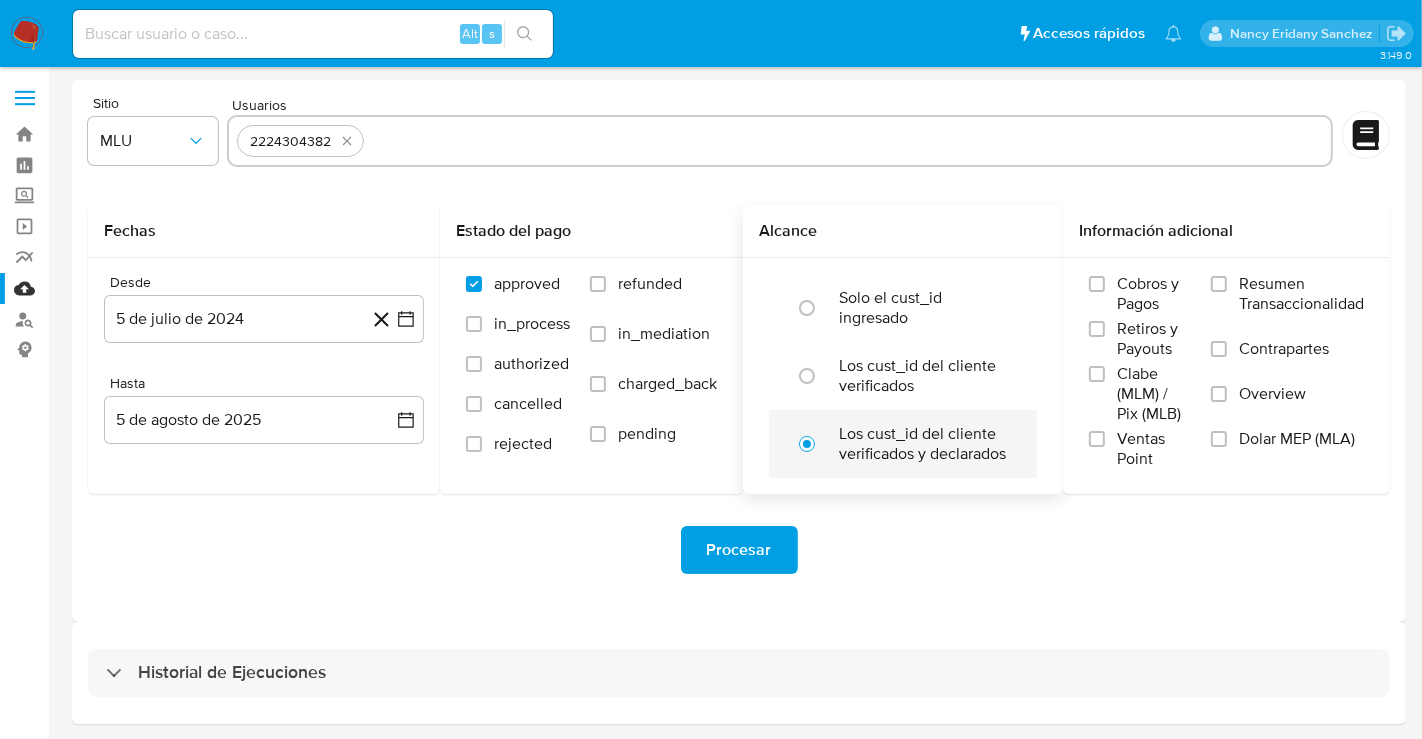 paste on "2006953038" 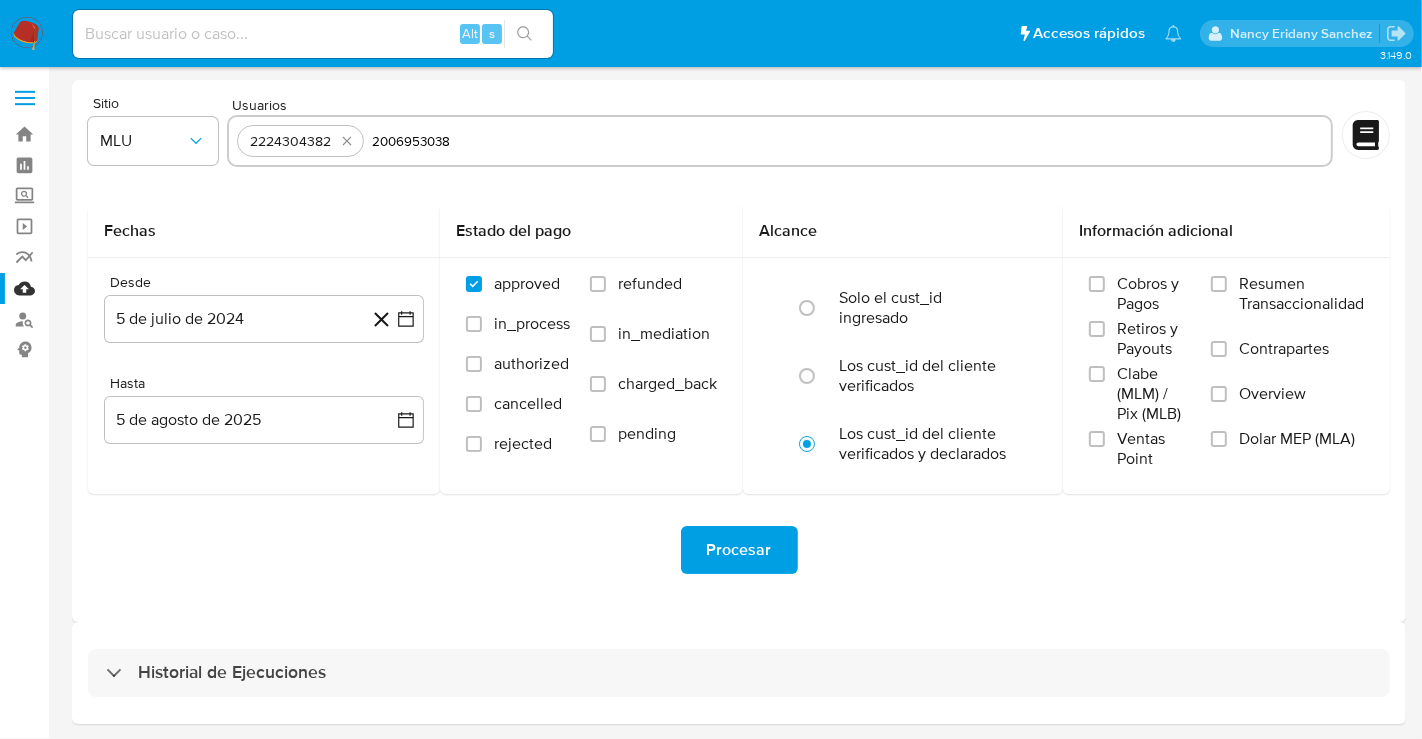 type on "2006953038" 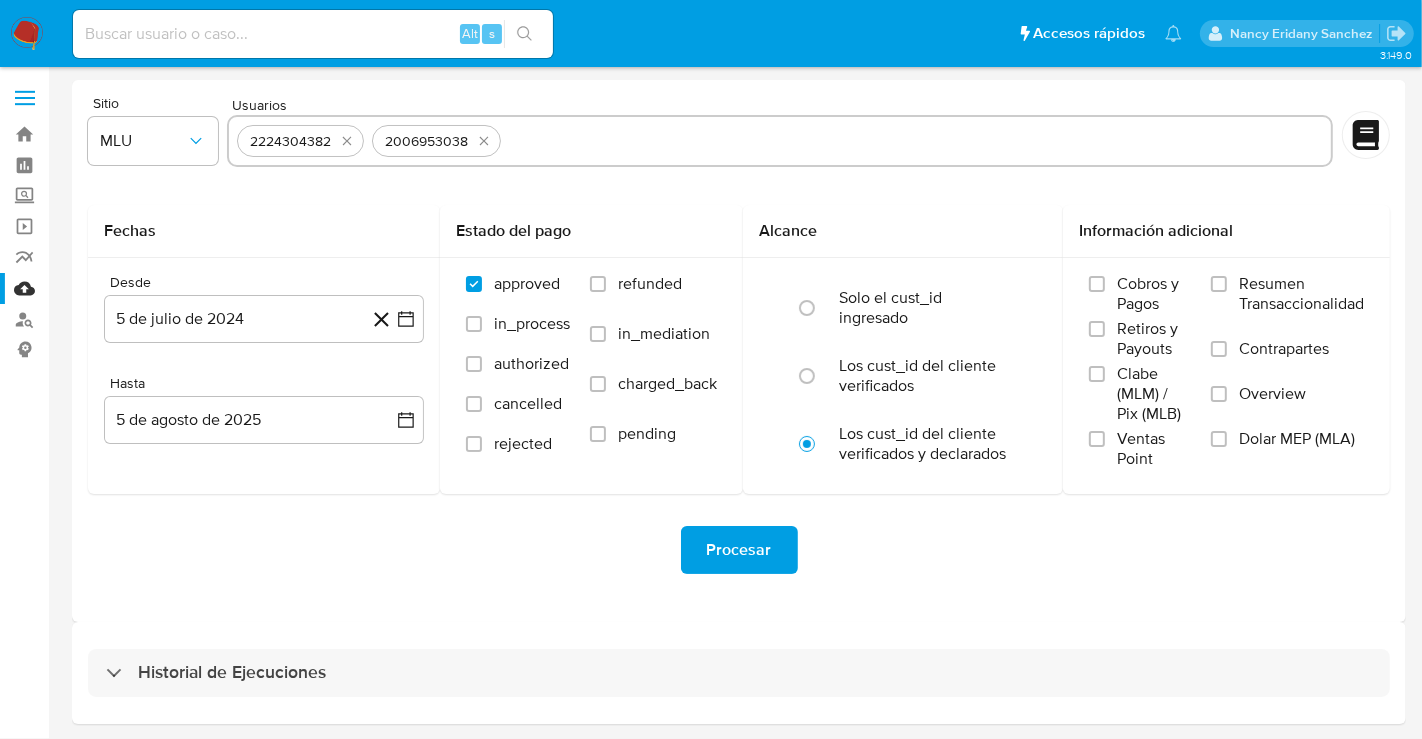 paste on "14730713" 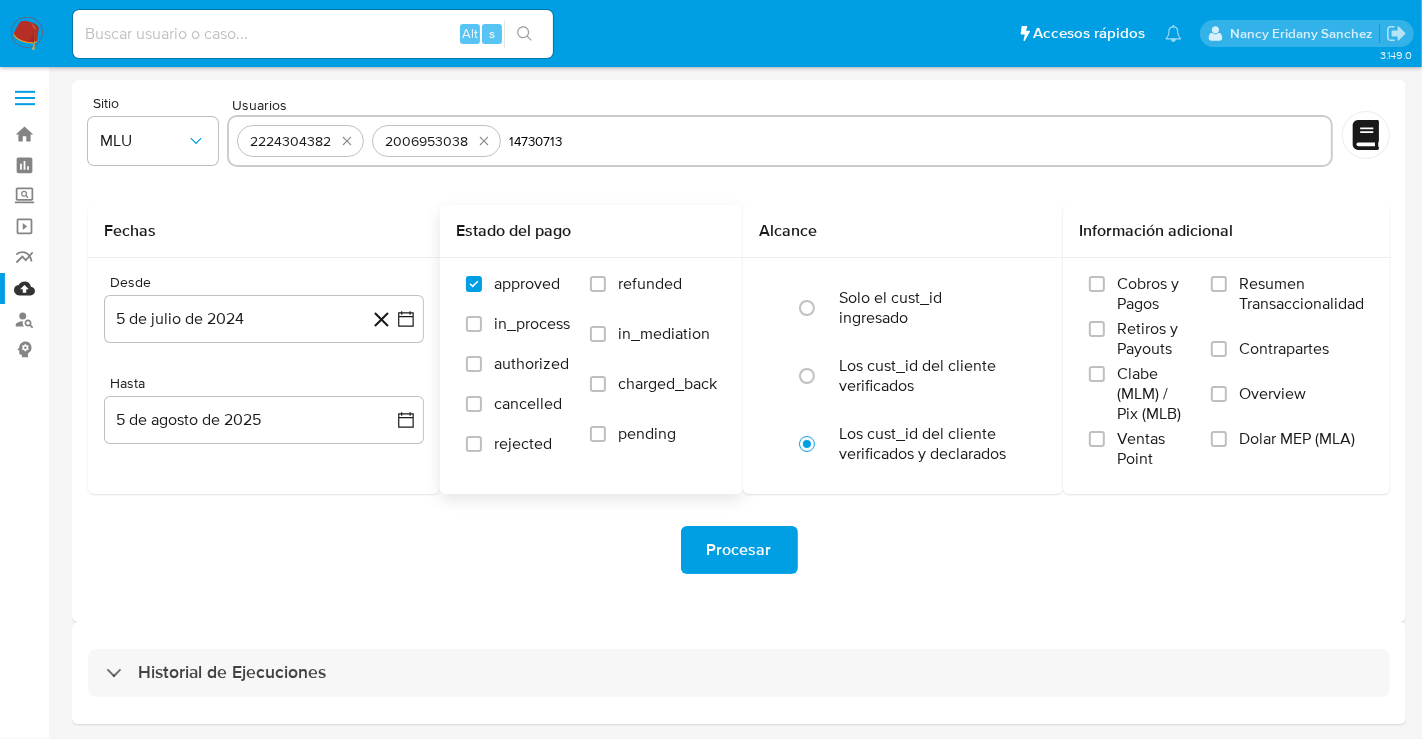 type on "14730713" 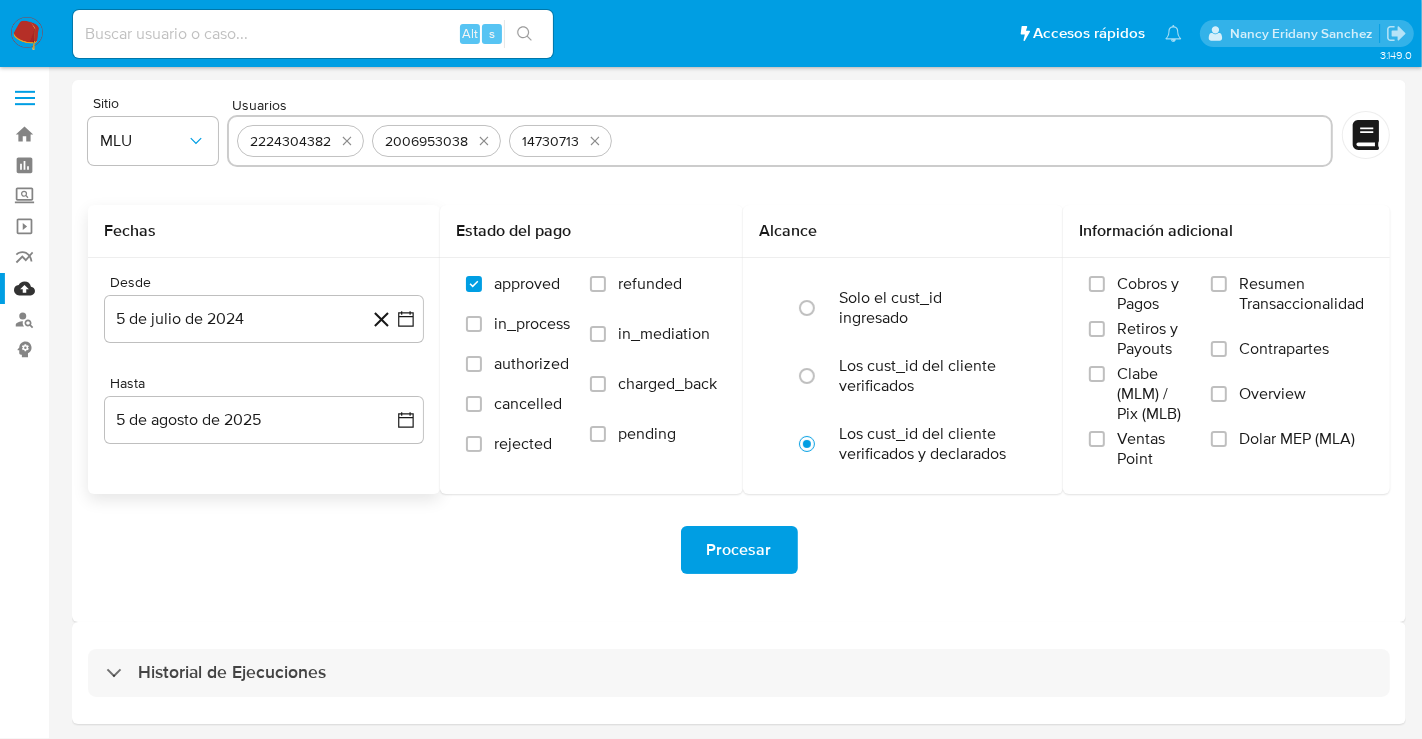 paste on "31736271" 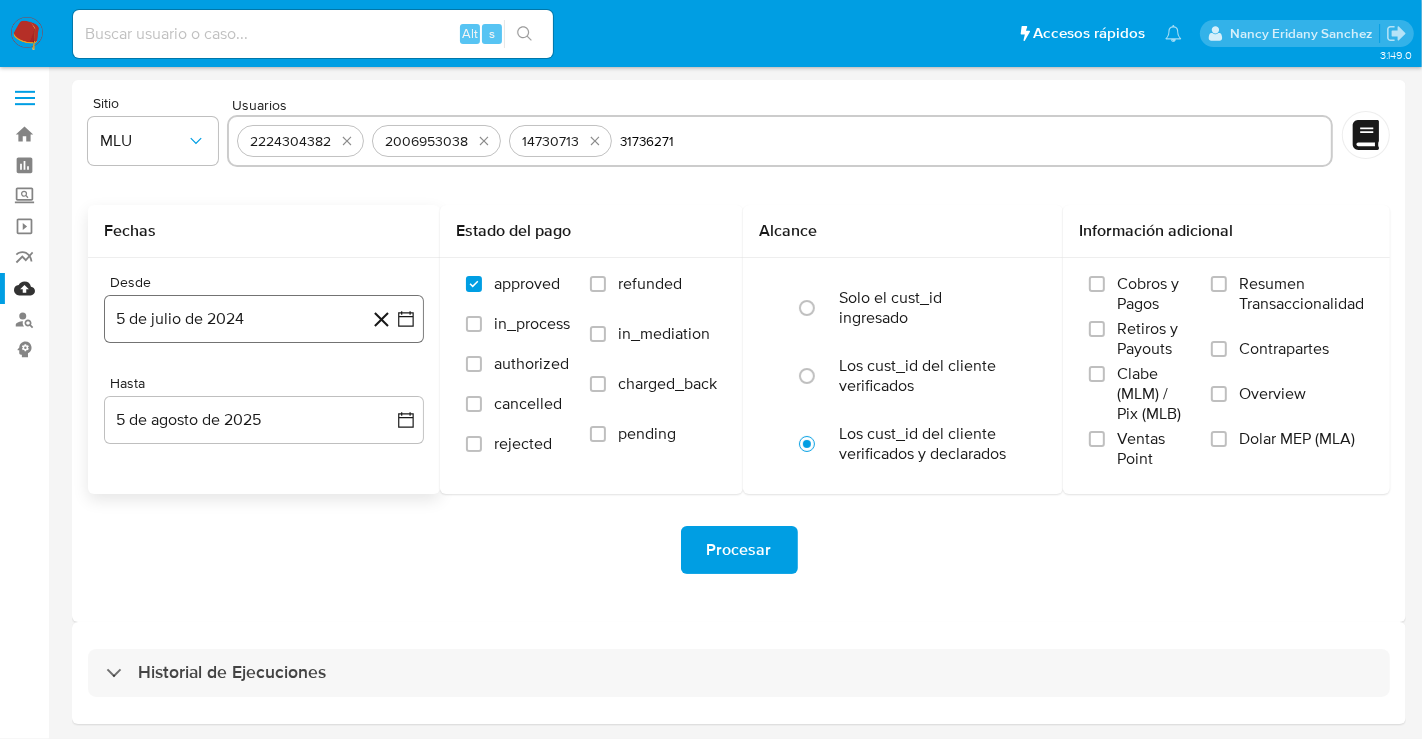 type on "31736271" 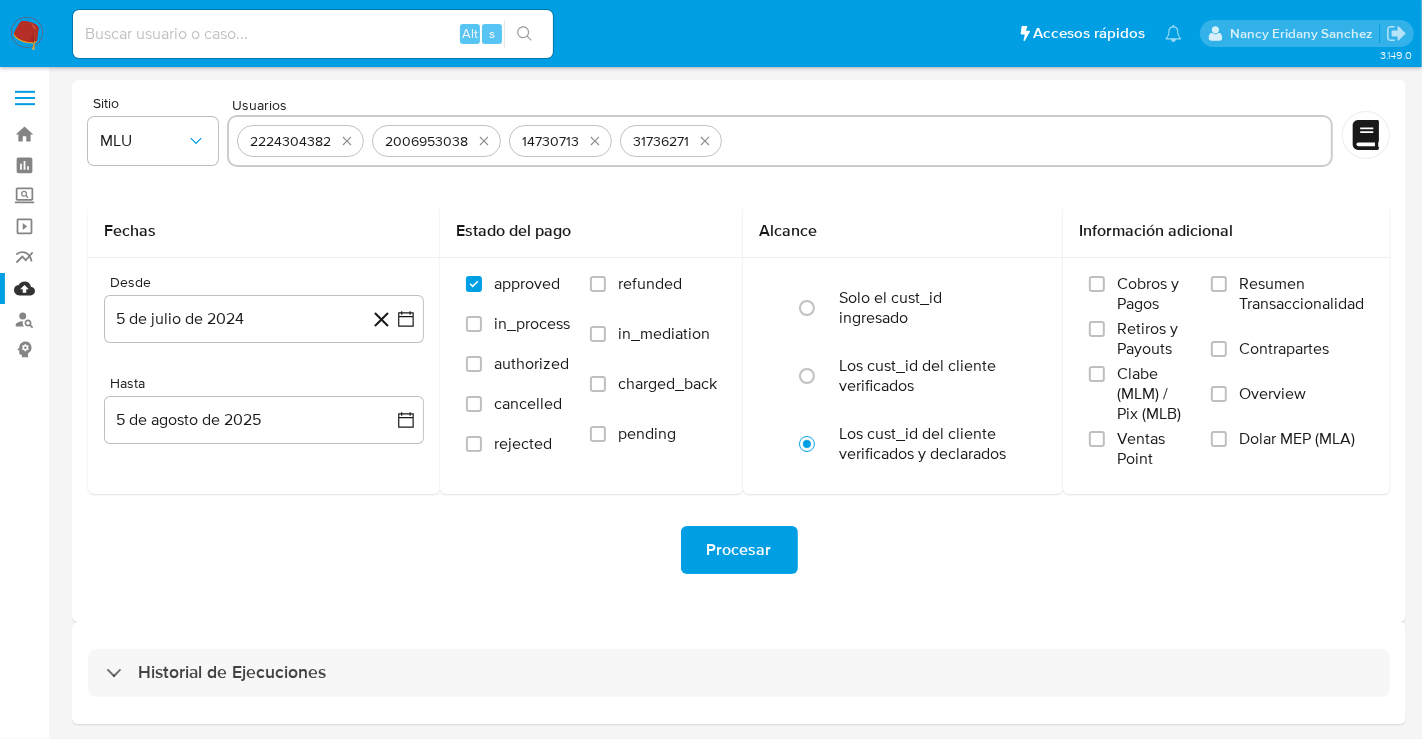paste on "1497967749" 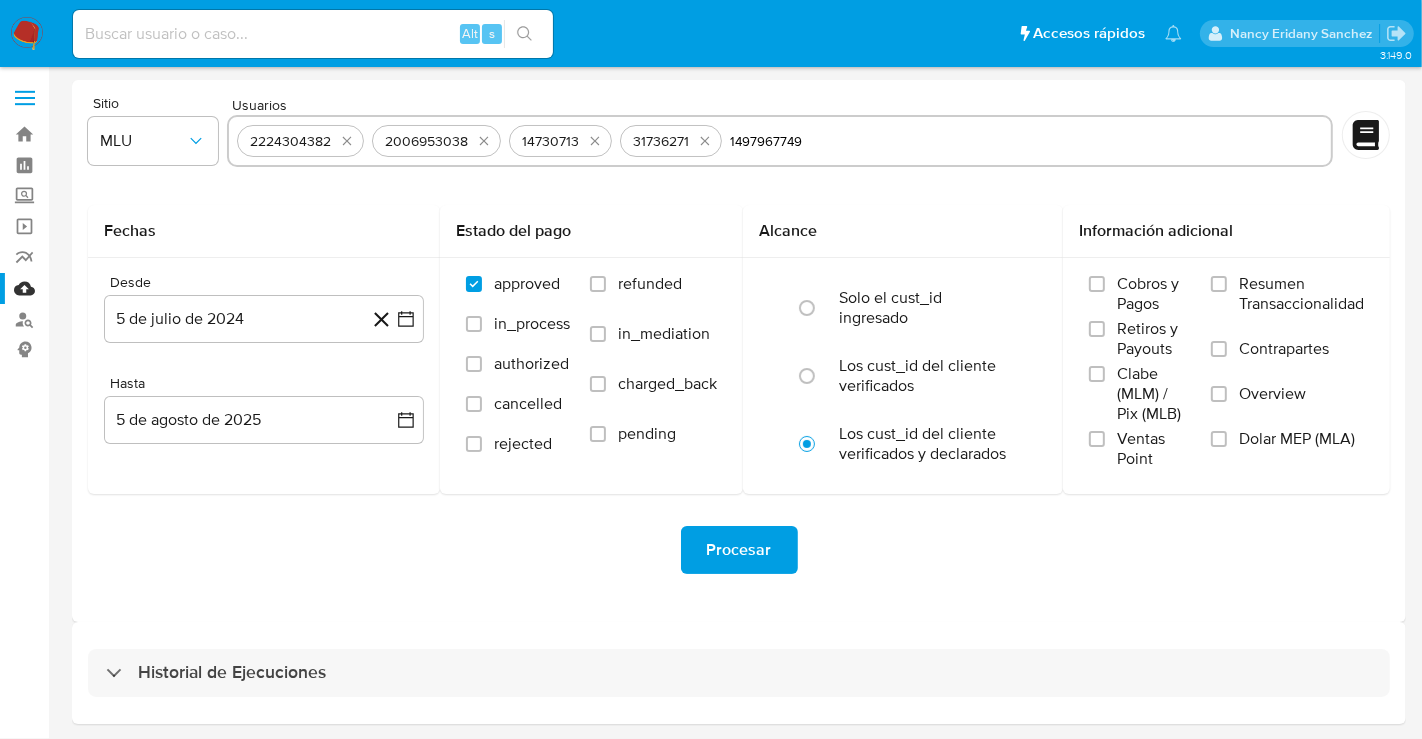 type on "1497967749" 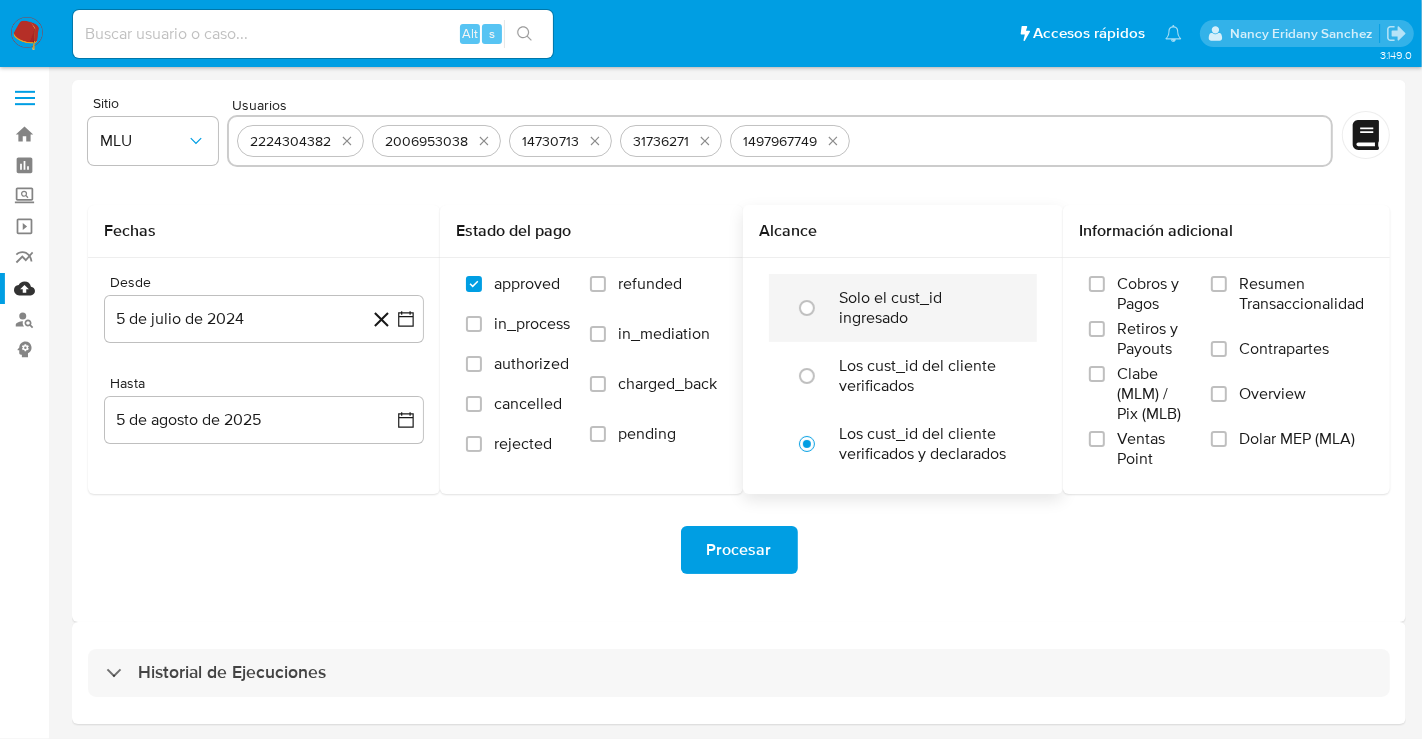 paste on "161711793" 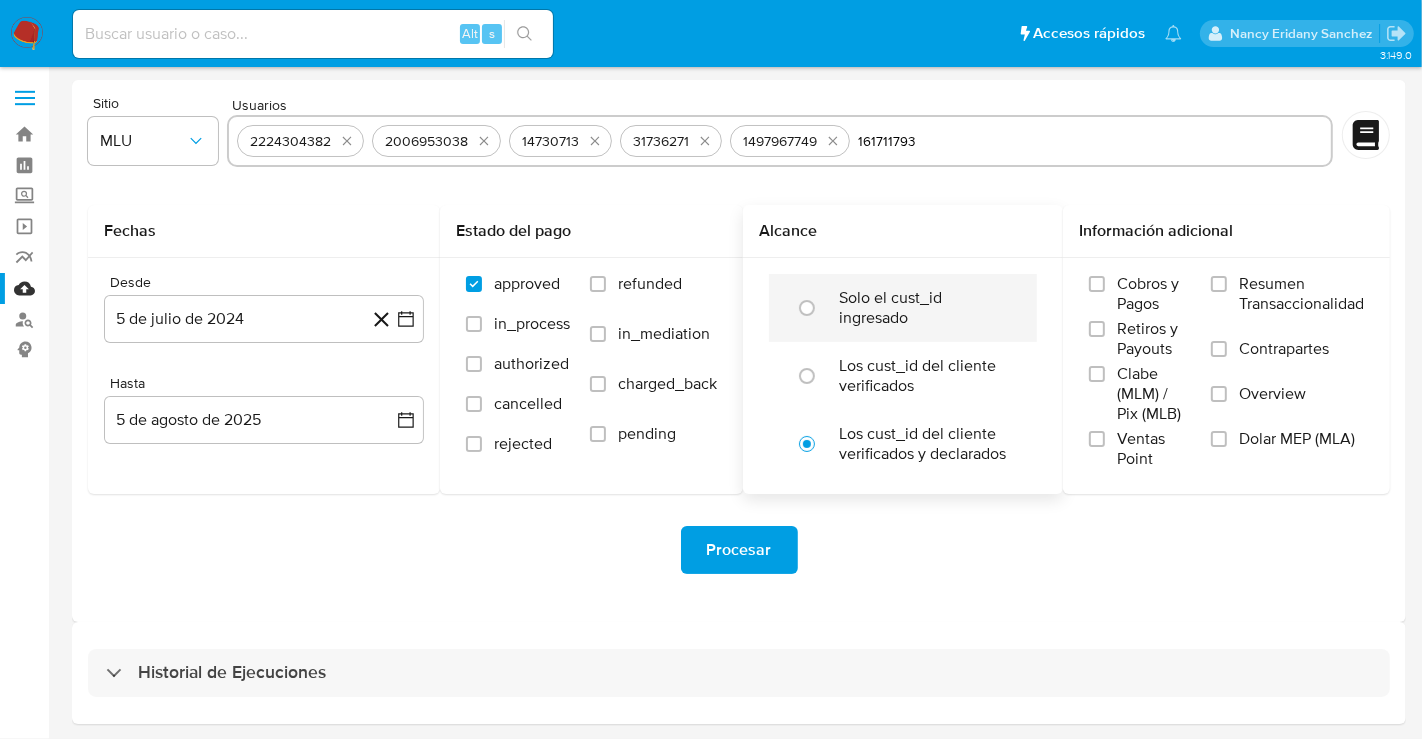 type on "161711793" 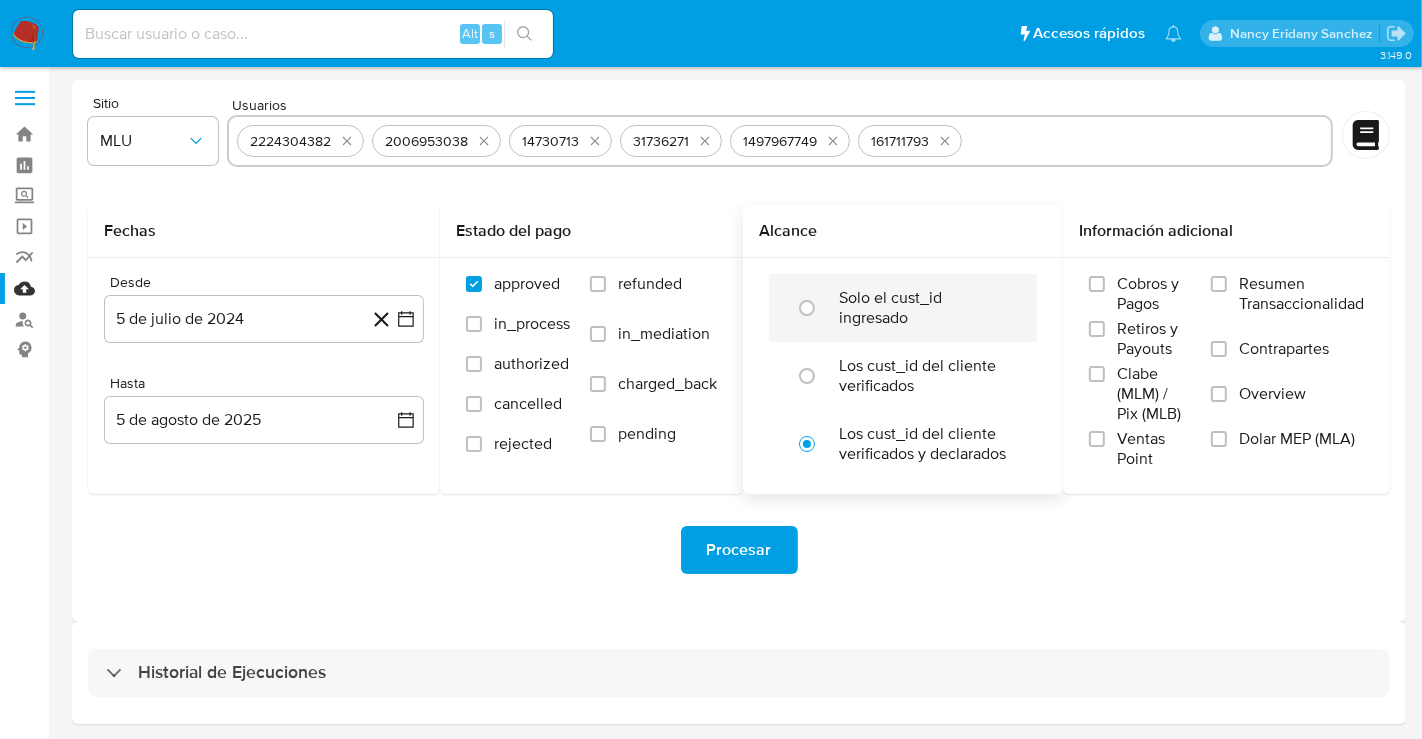 paste on "178078244" 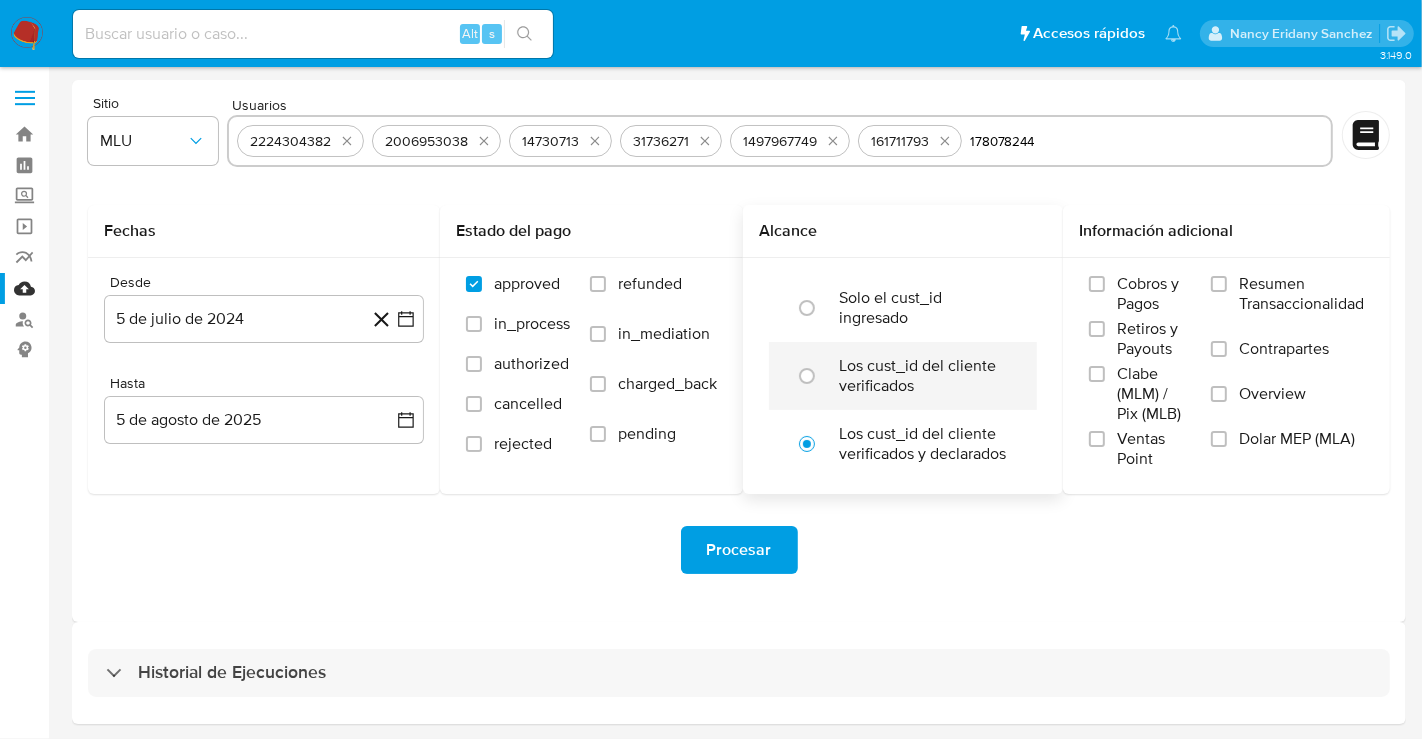 type on "178078244" 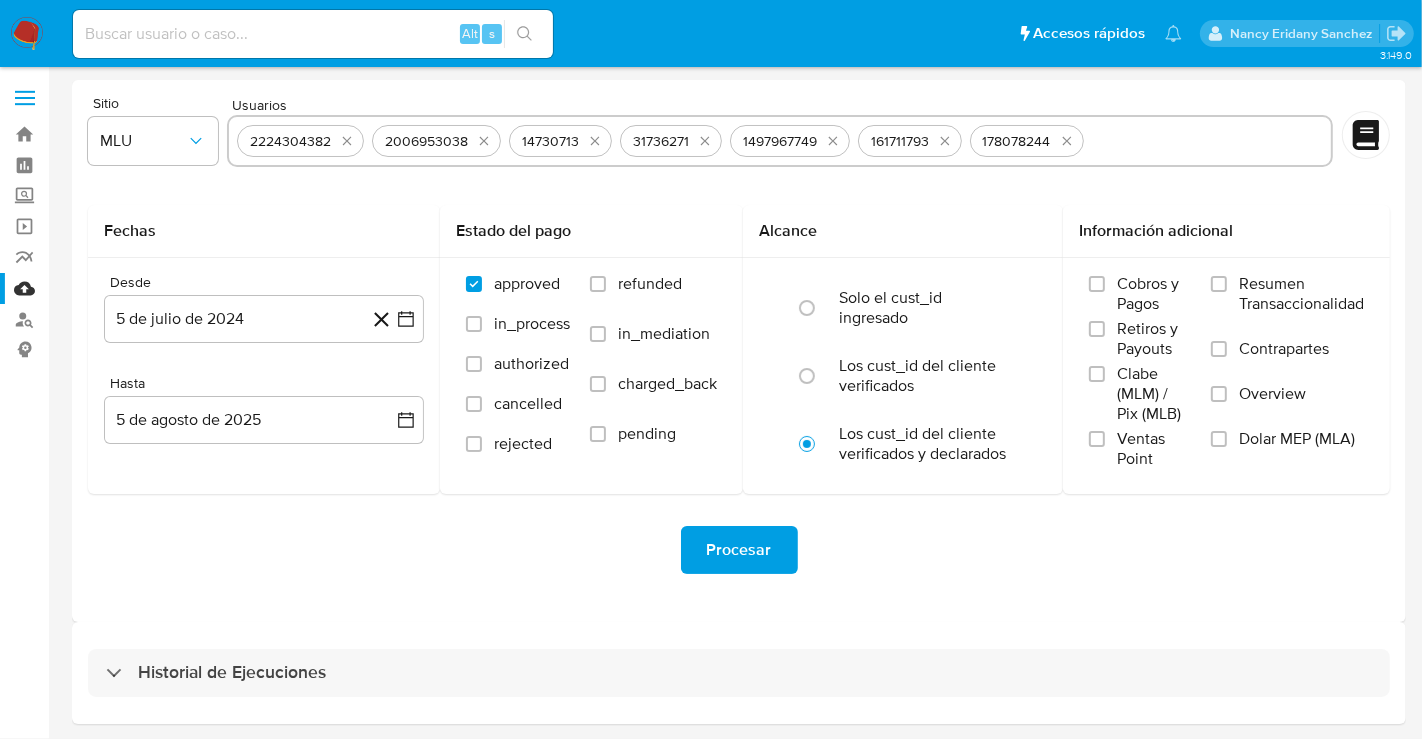 paste on "271094465" 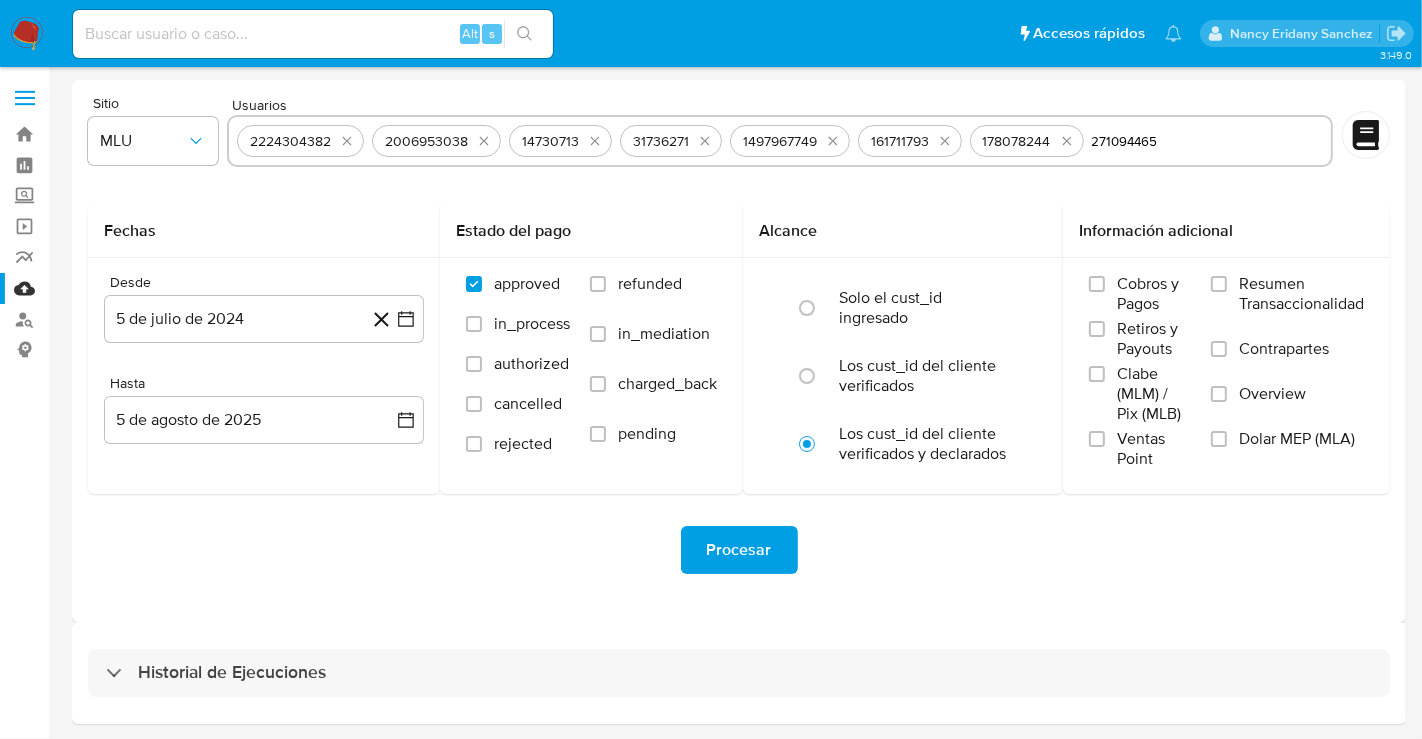 type on "271094465" 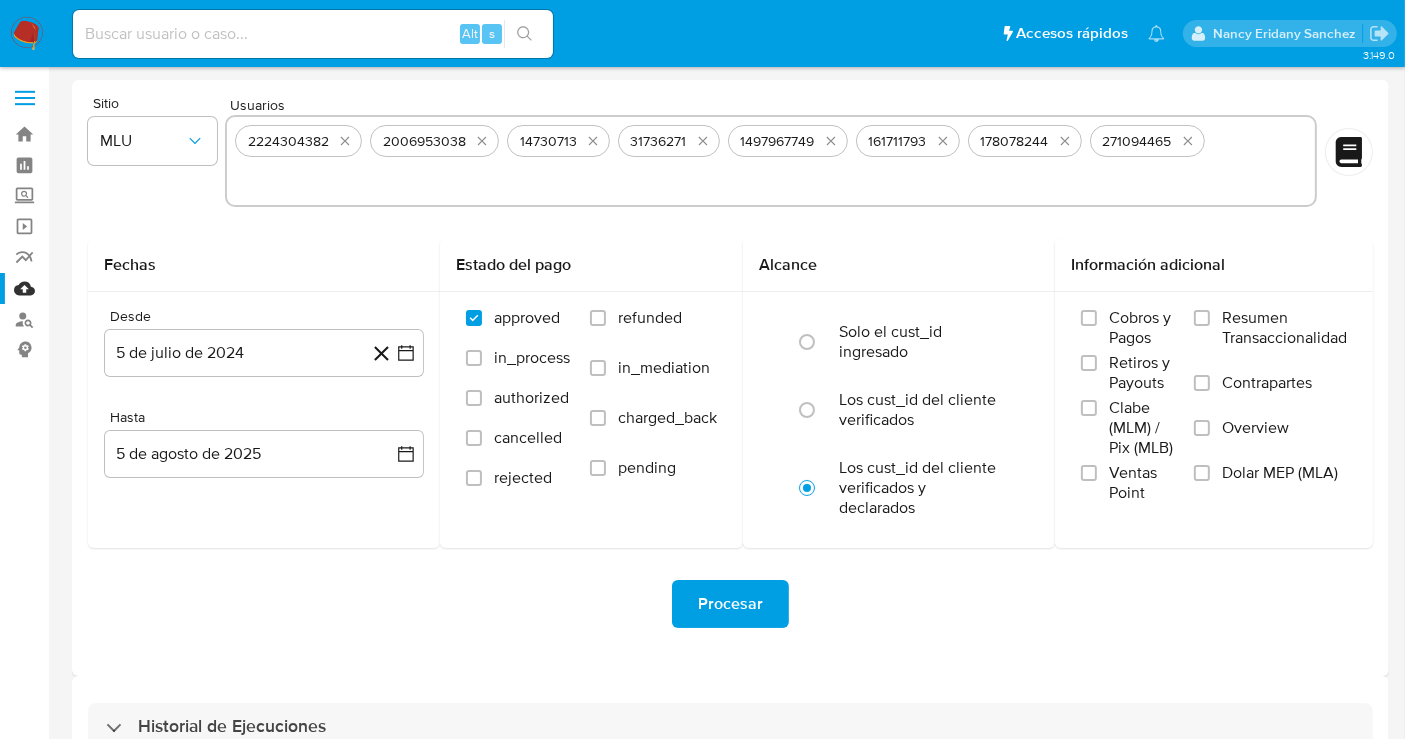 paste on "302122882" 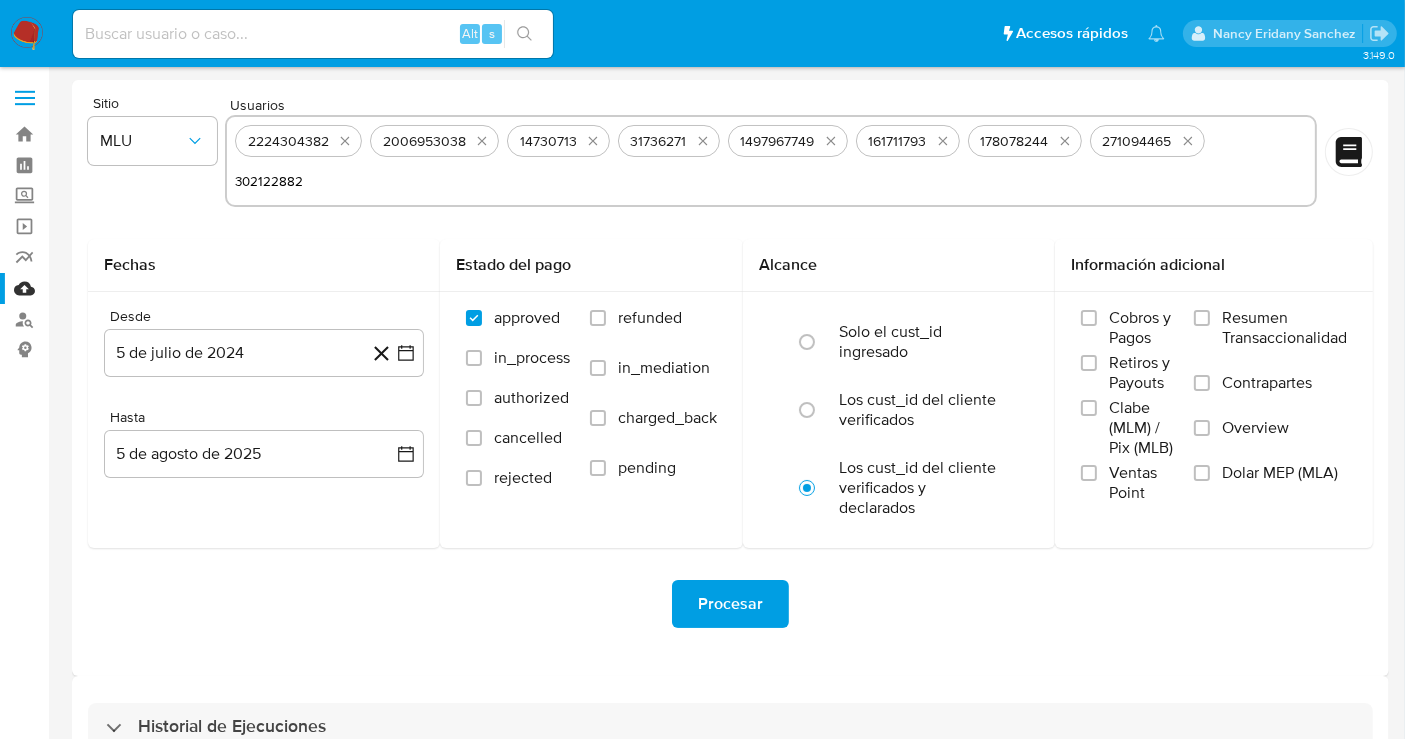 type on "302122882" 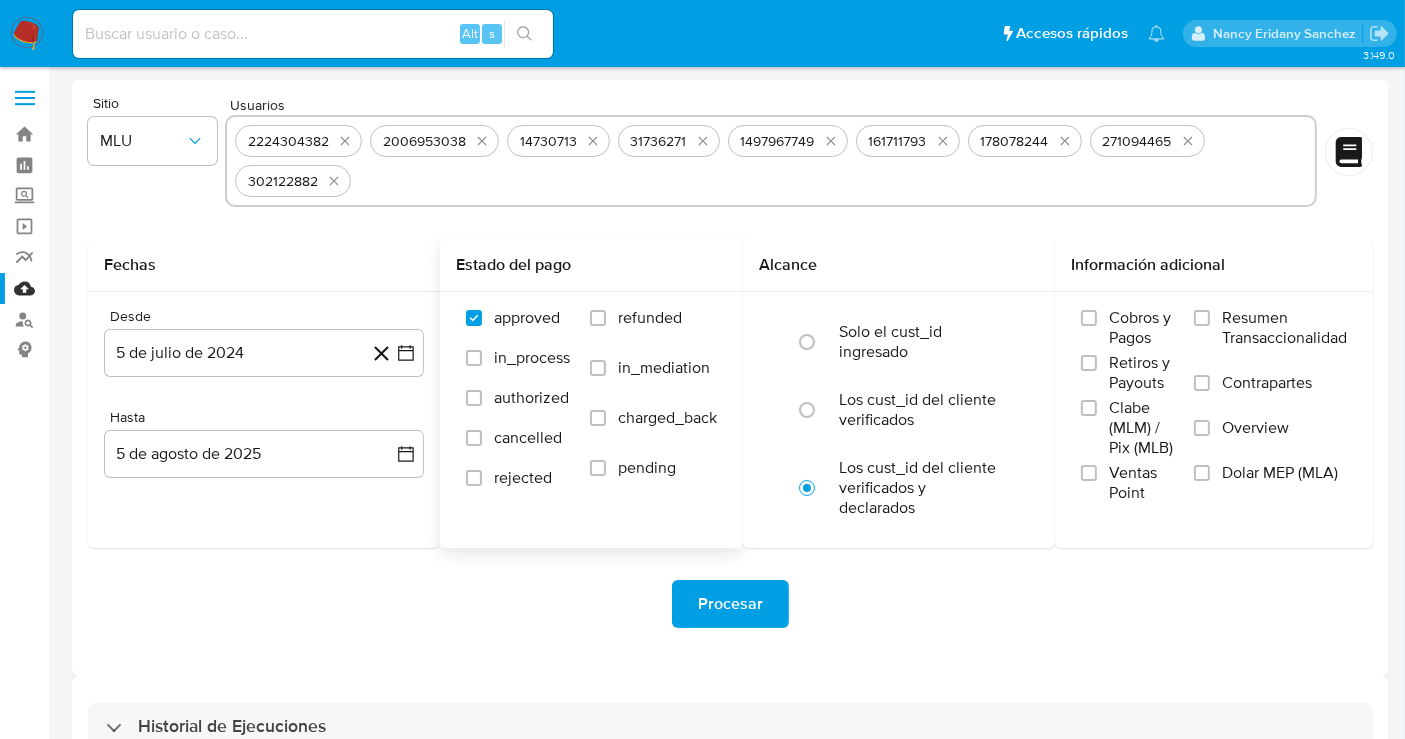 paste on "669834720" 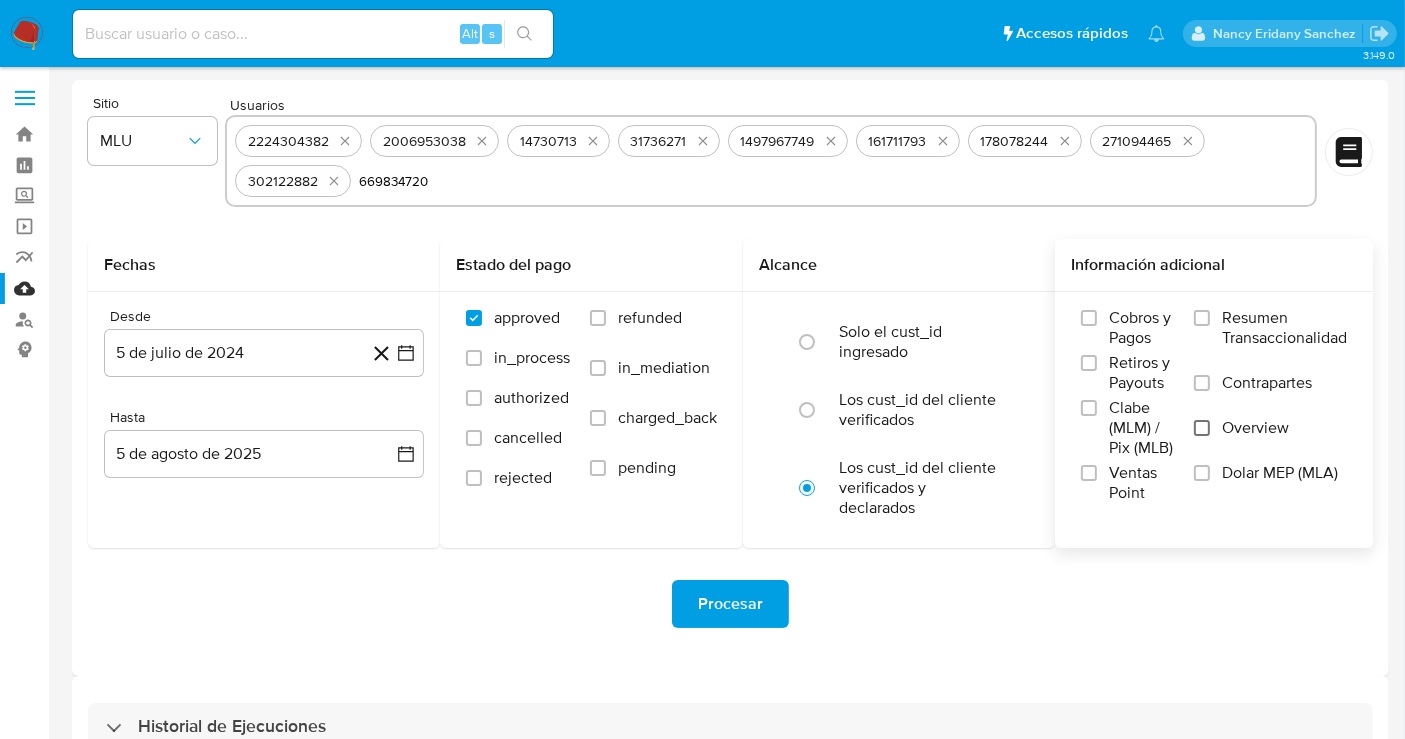 type on "669834720" 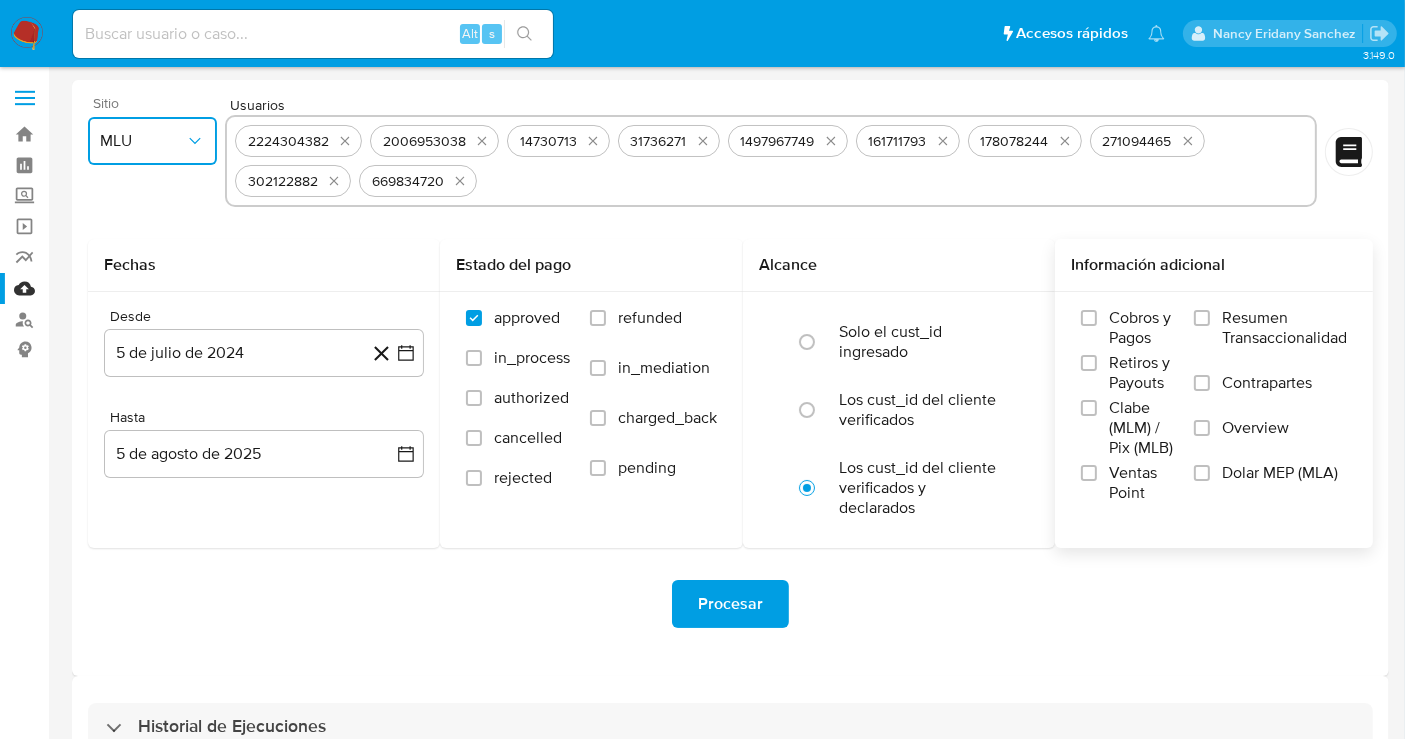 click on "MLU" at bounding box center [152, 141] 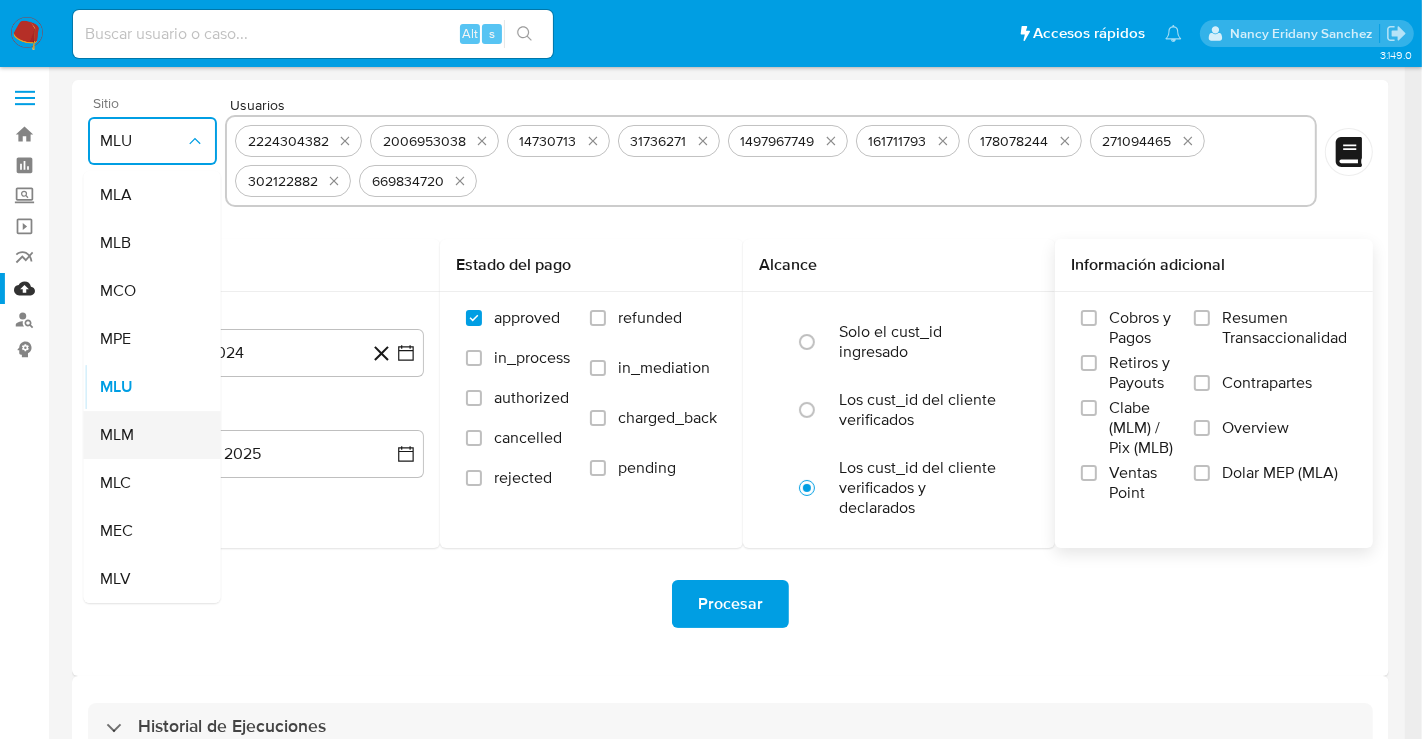 click on "MLM" at bounding box center [146, 435] 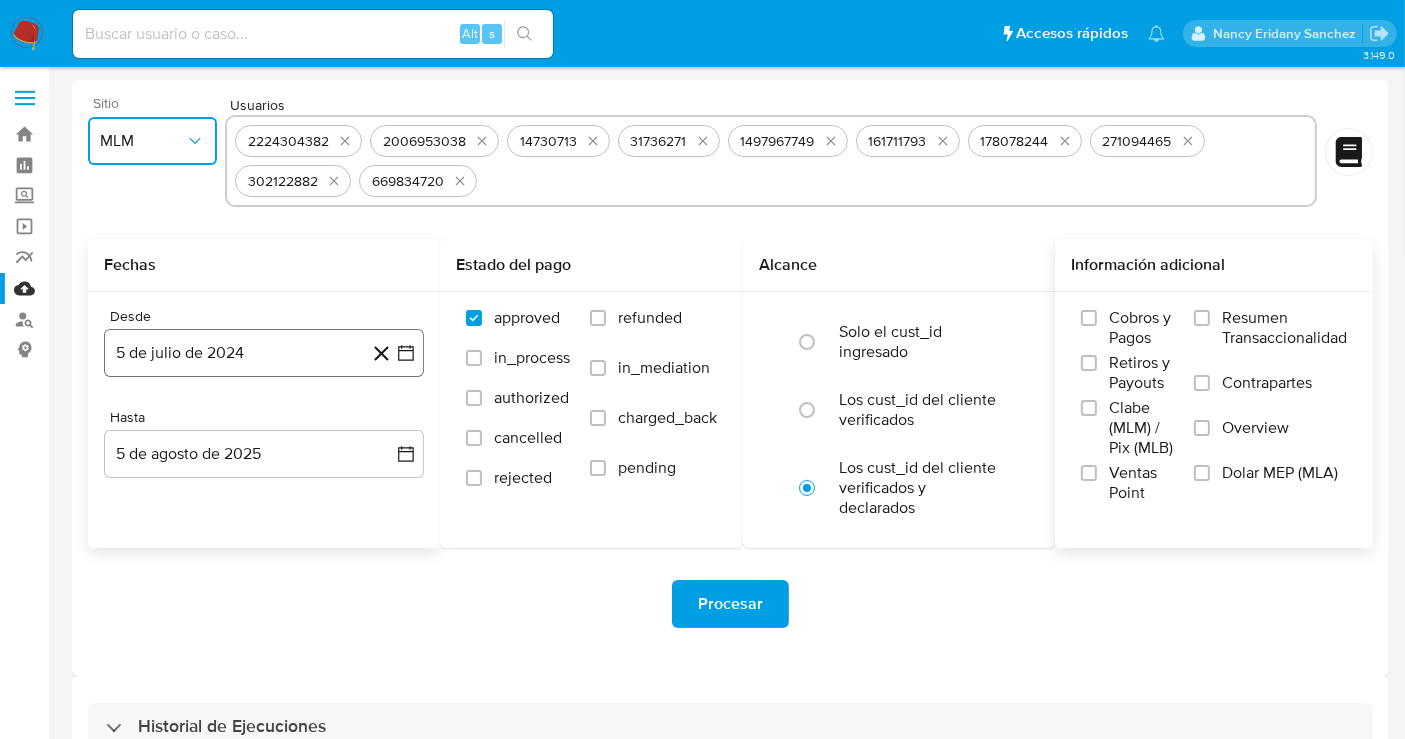 click on "5 de julio de 2024" at bounding box center [264, 353] 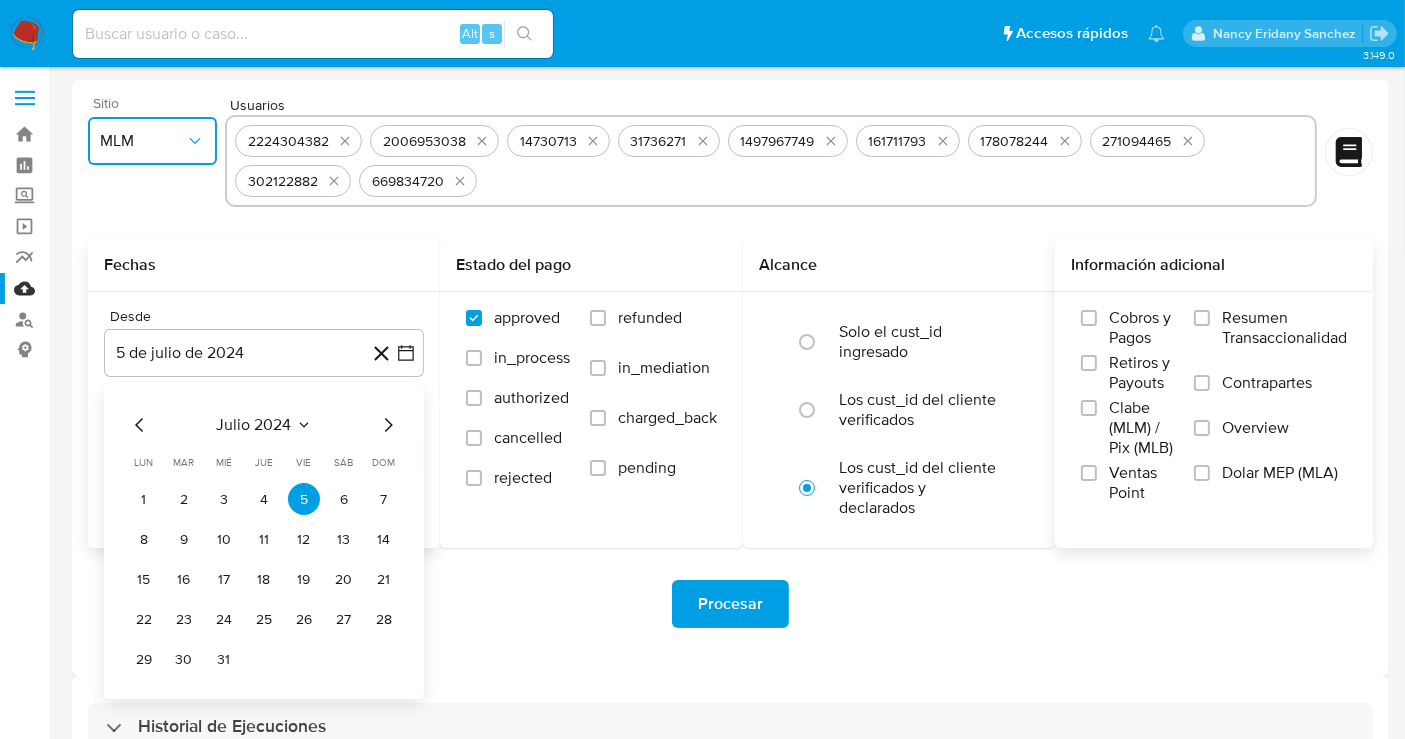 click 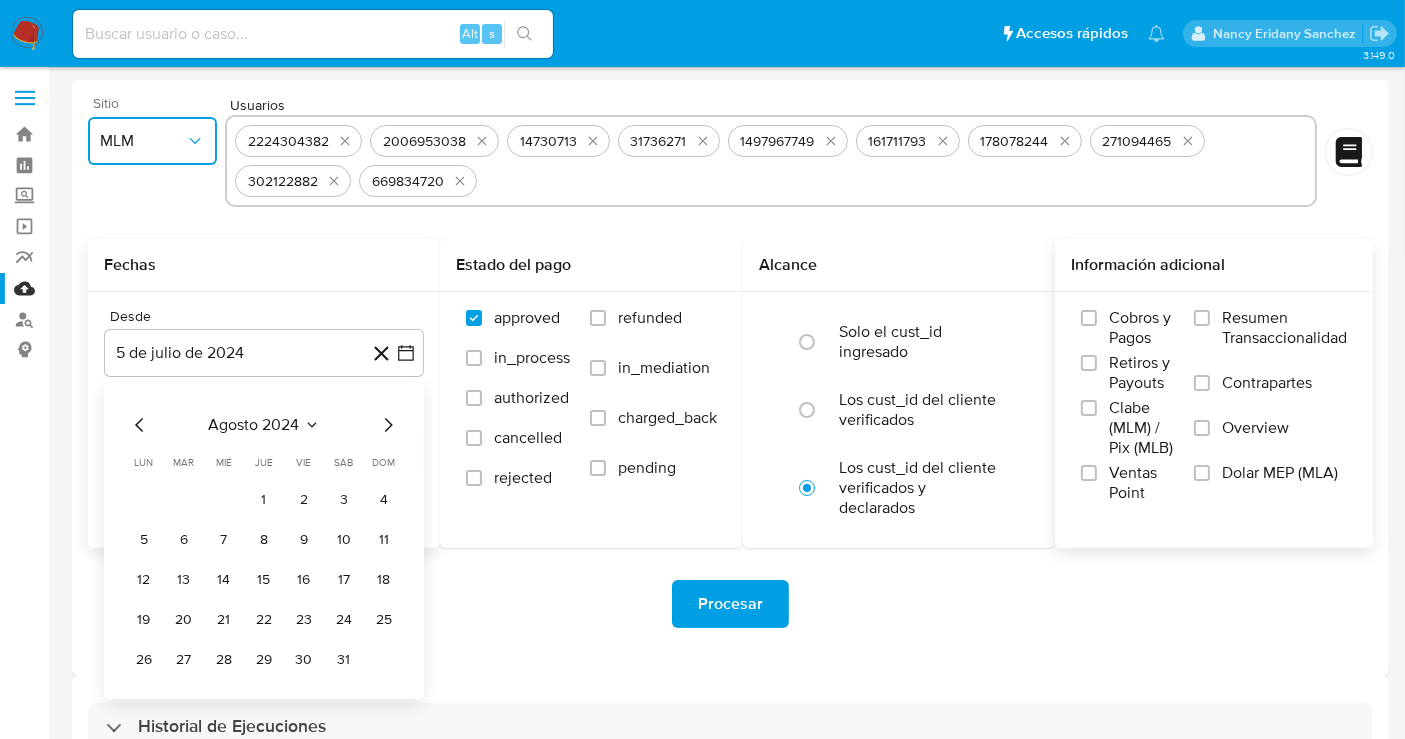click 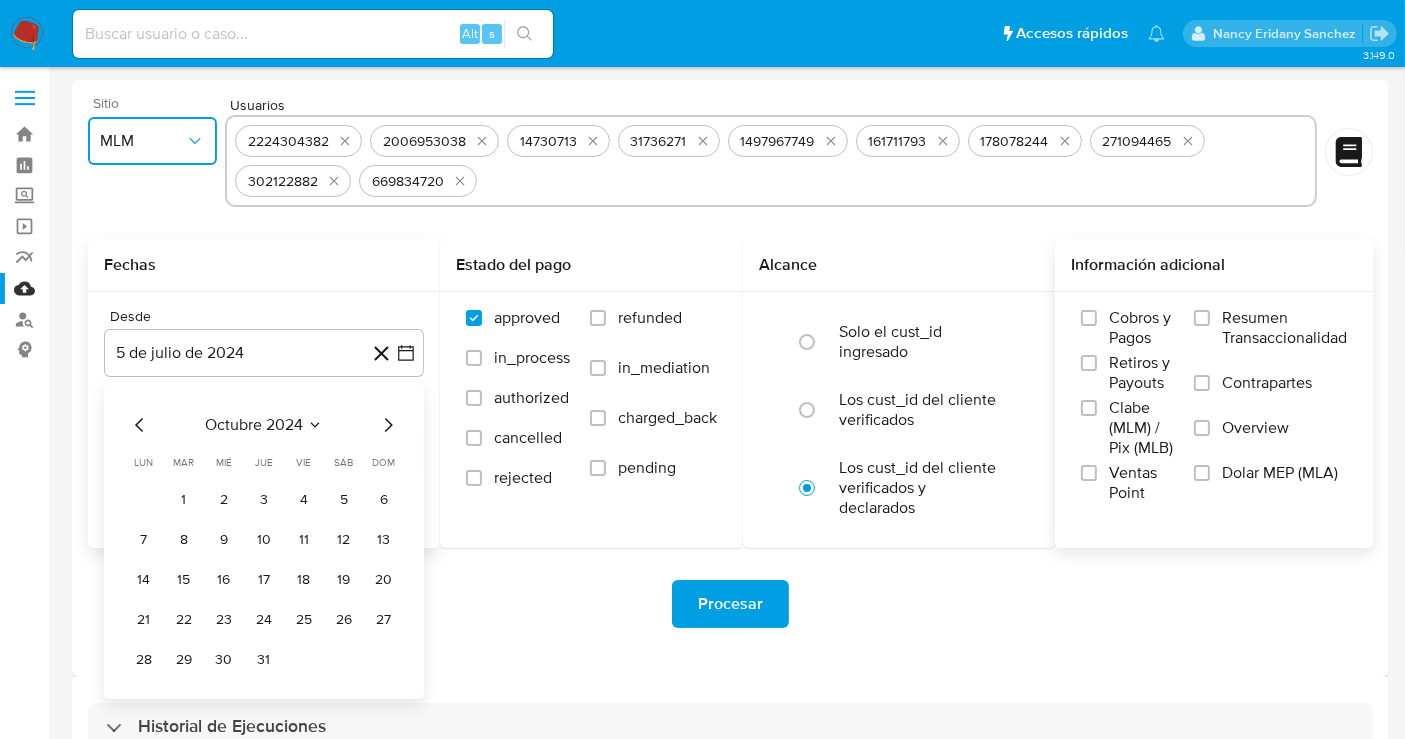 click 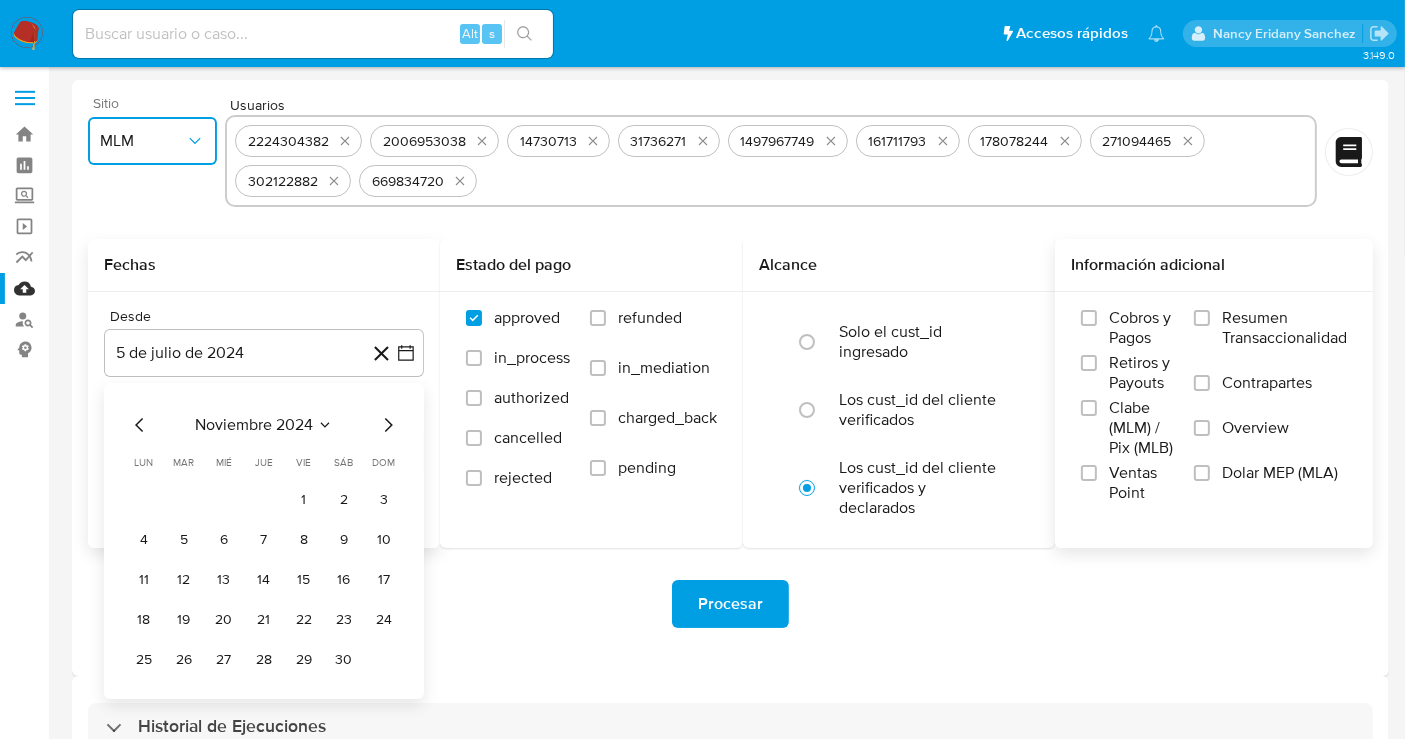 click 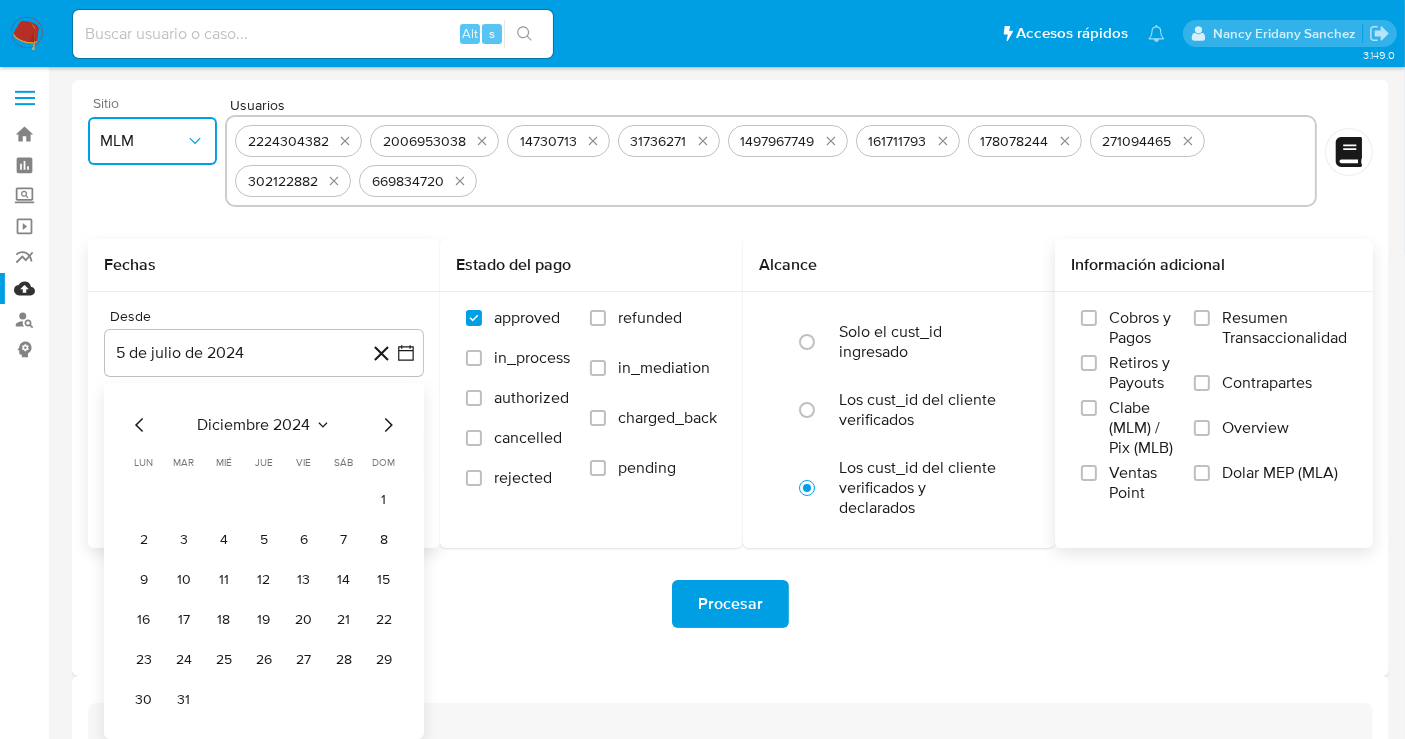 click 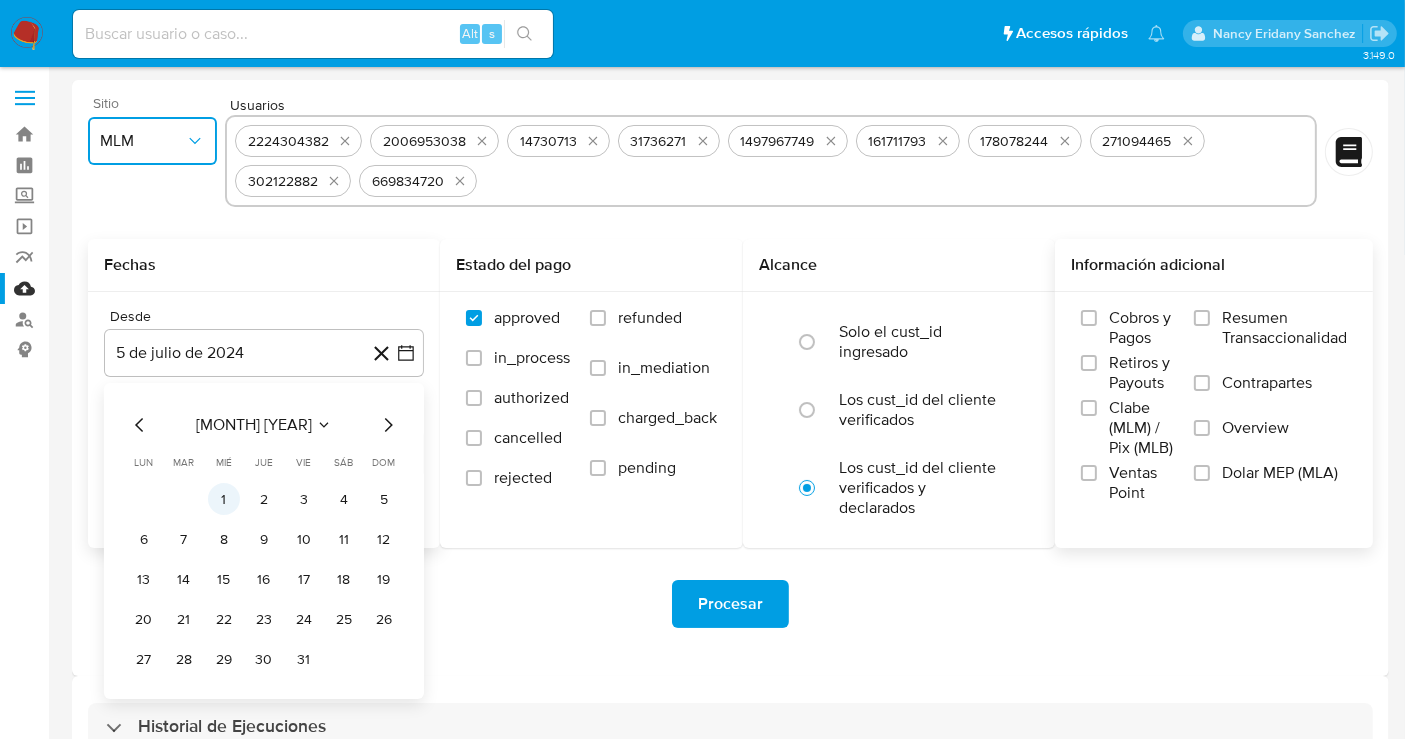 click on "1" at bounding box center (224, 499) 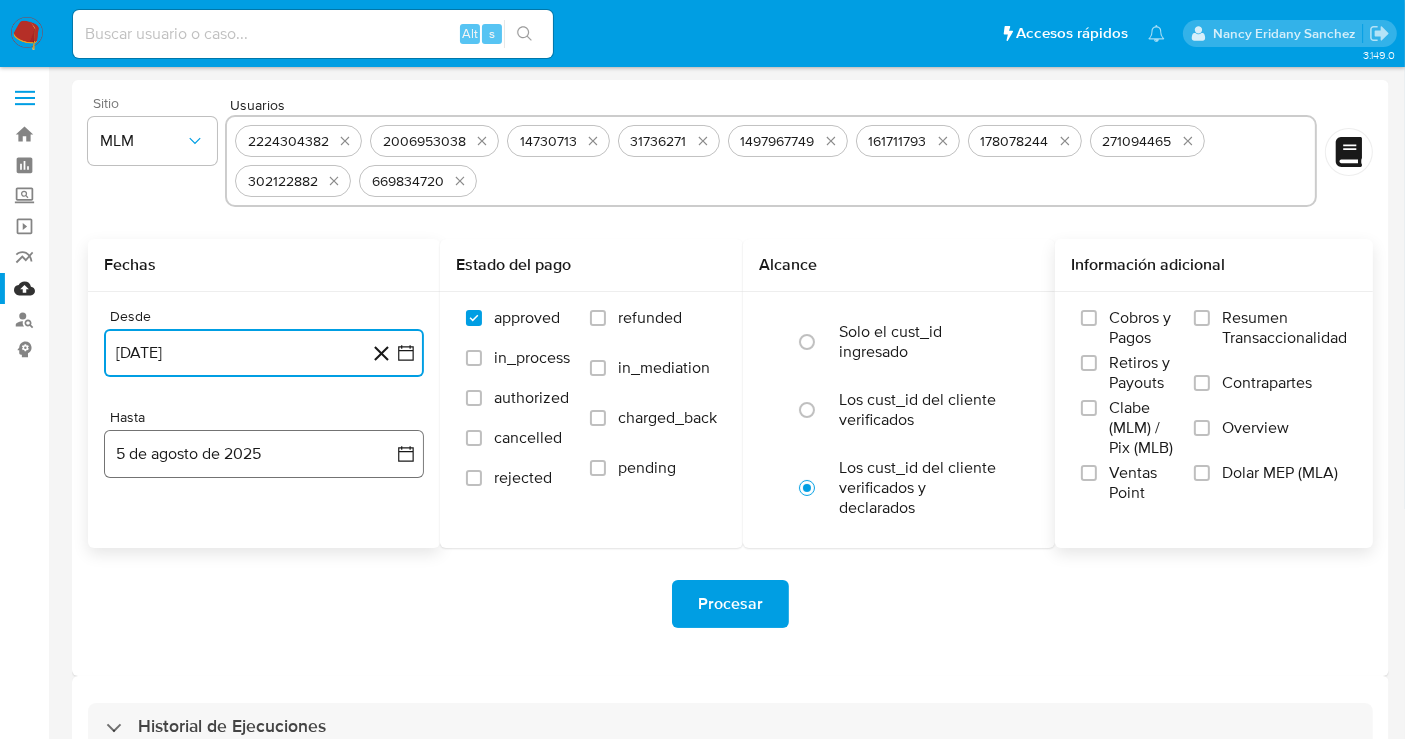 click on "5 de agosto de 2025" at bounding box center (264, 454) 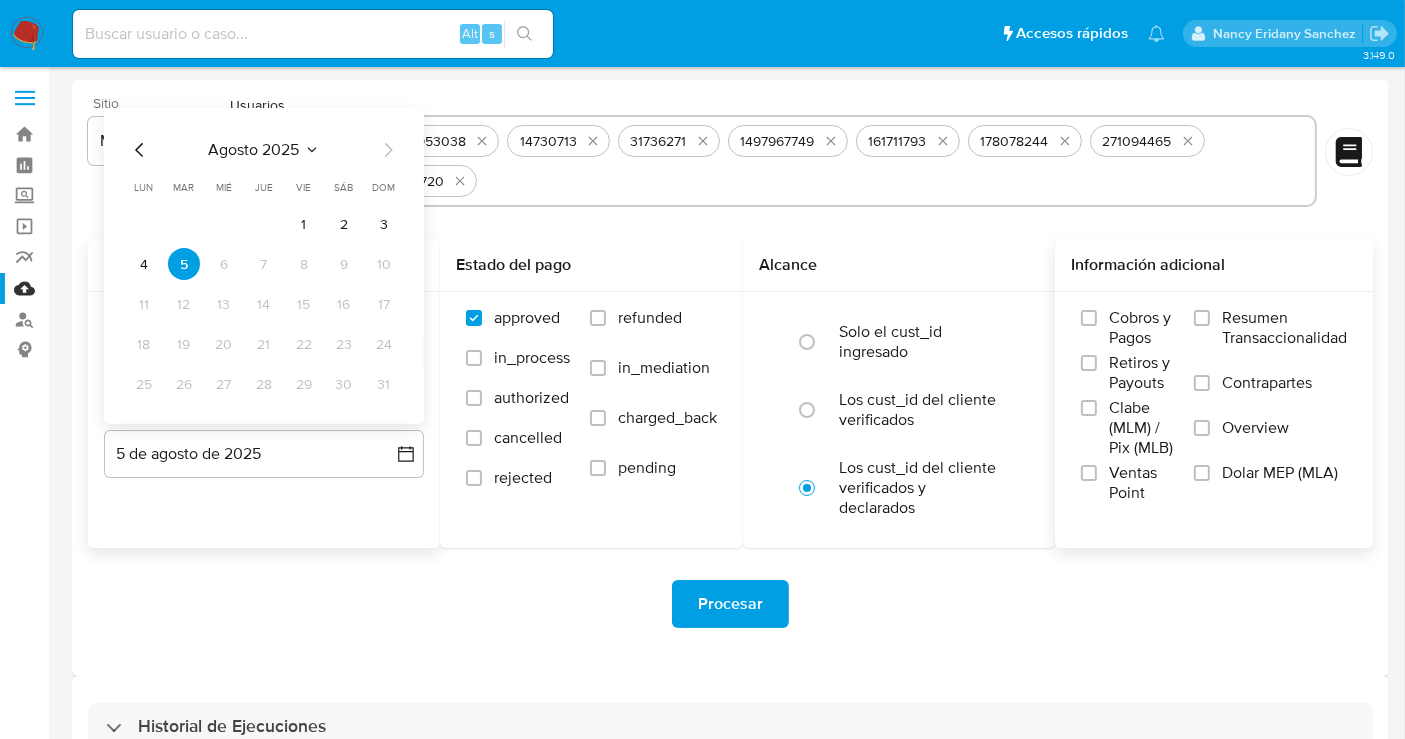 click 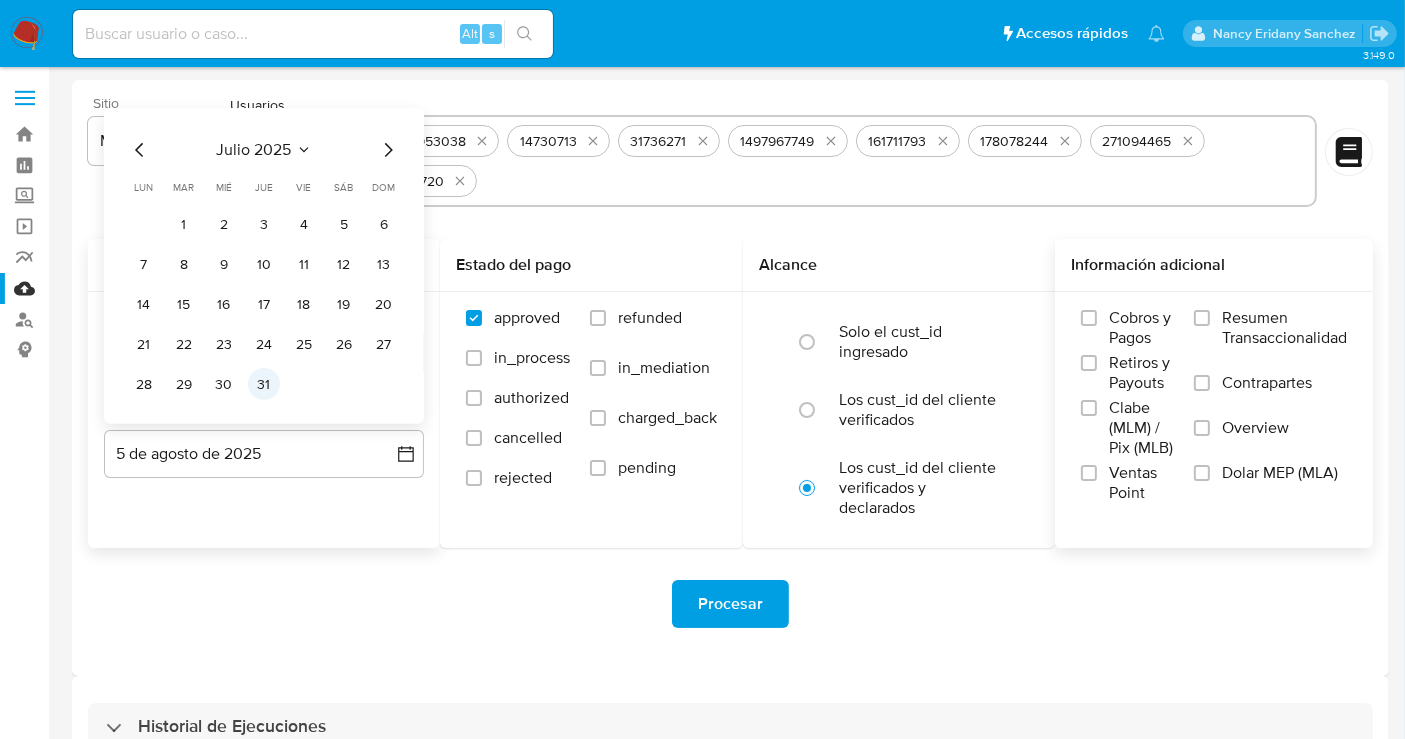 click on "31" at bounding box center [264, 384] 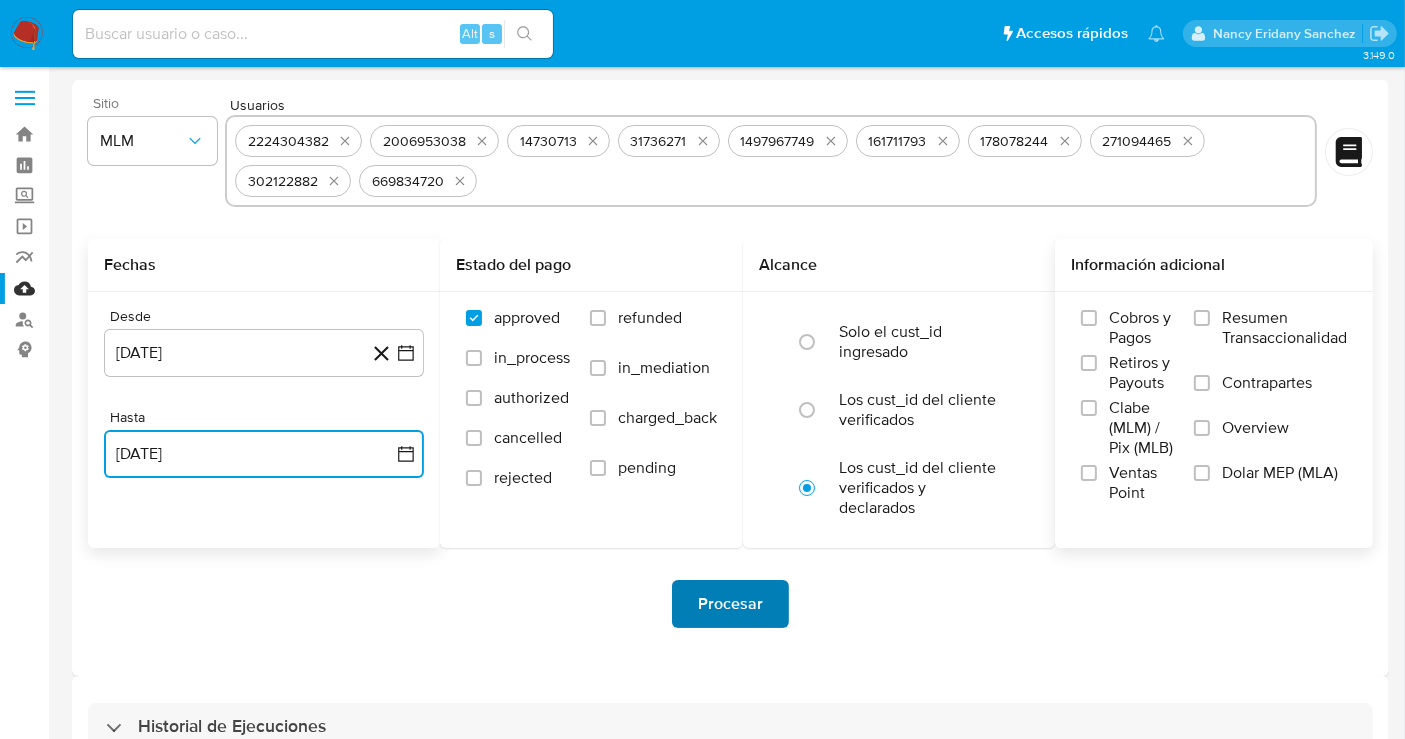 click on "Procesar" at bounding box center [730, 604] 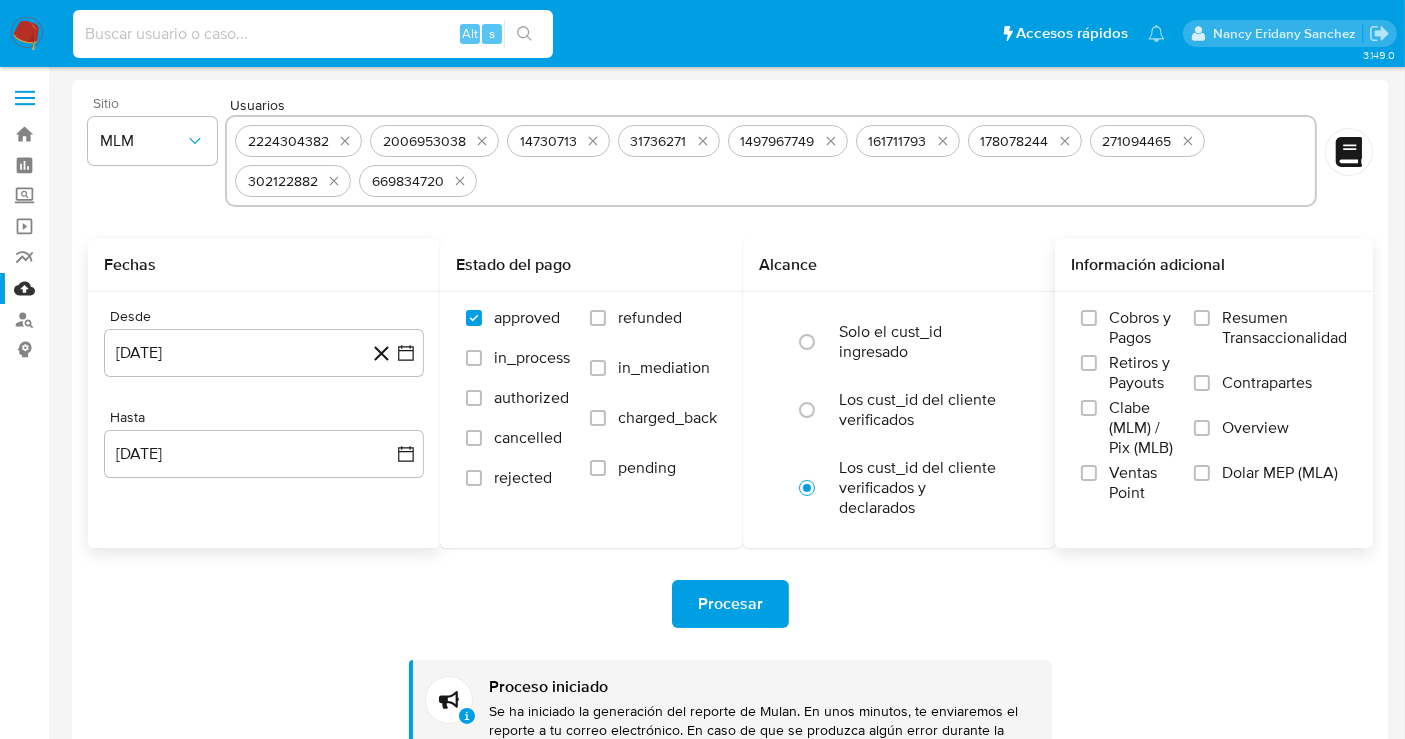 click at bounding box center [313, 34] 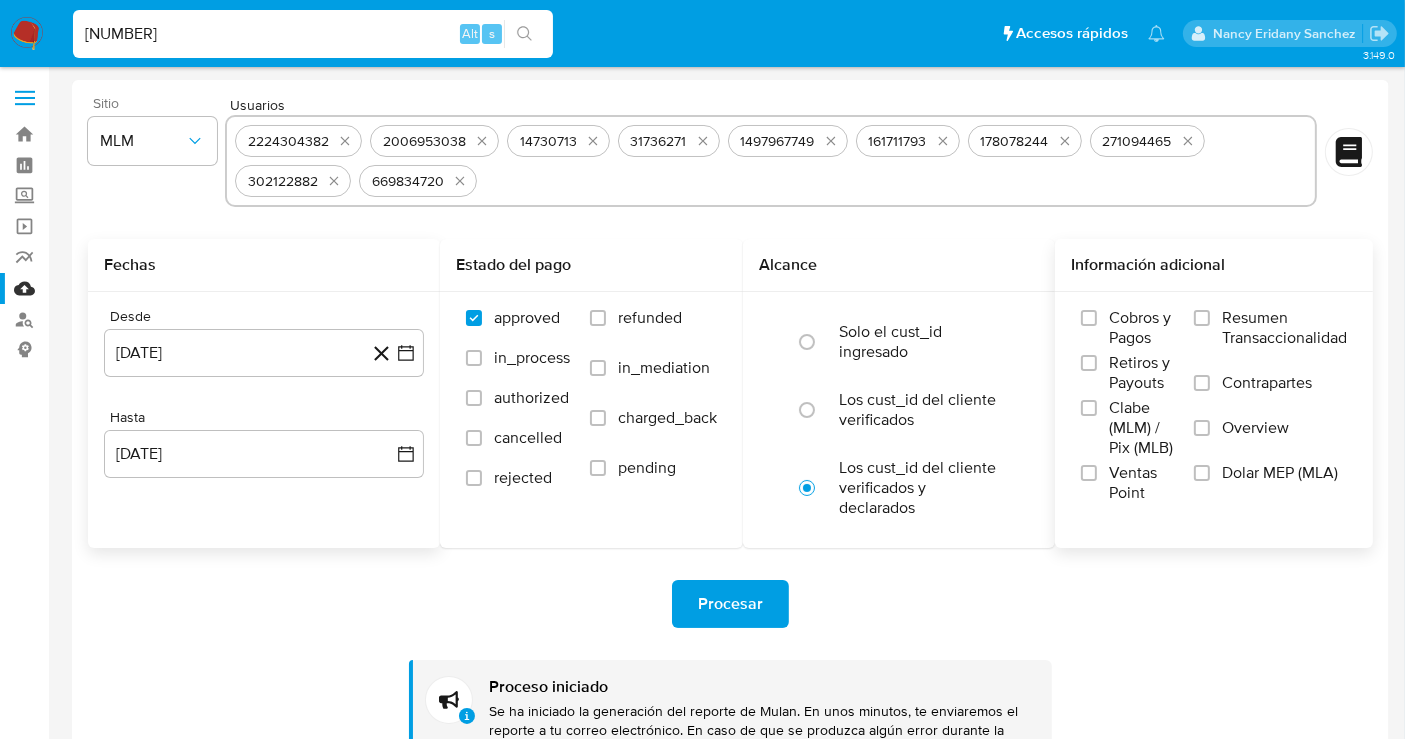 type on "[NUMBER]" 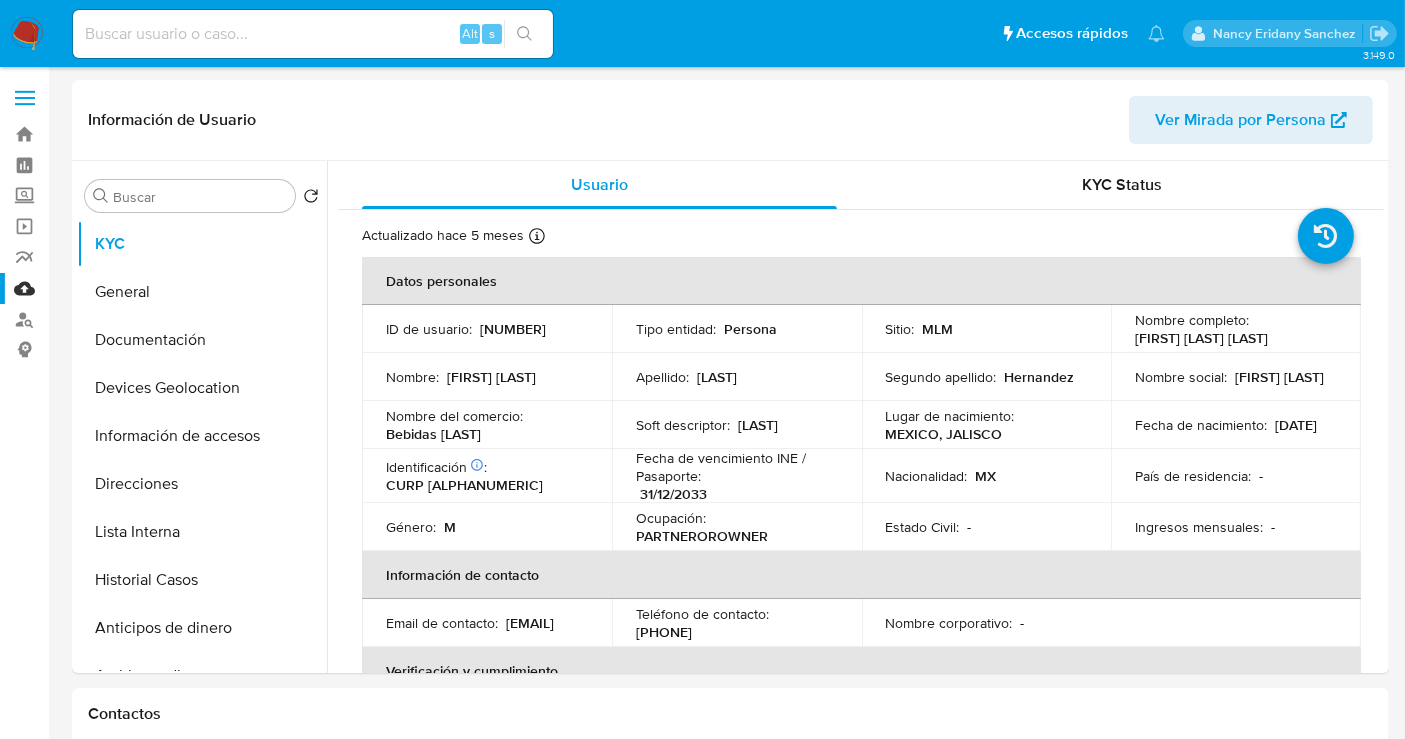 select on "10" 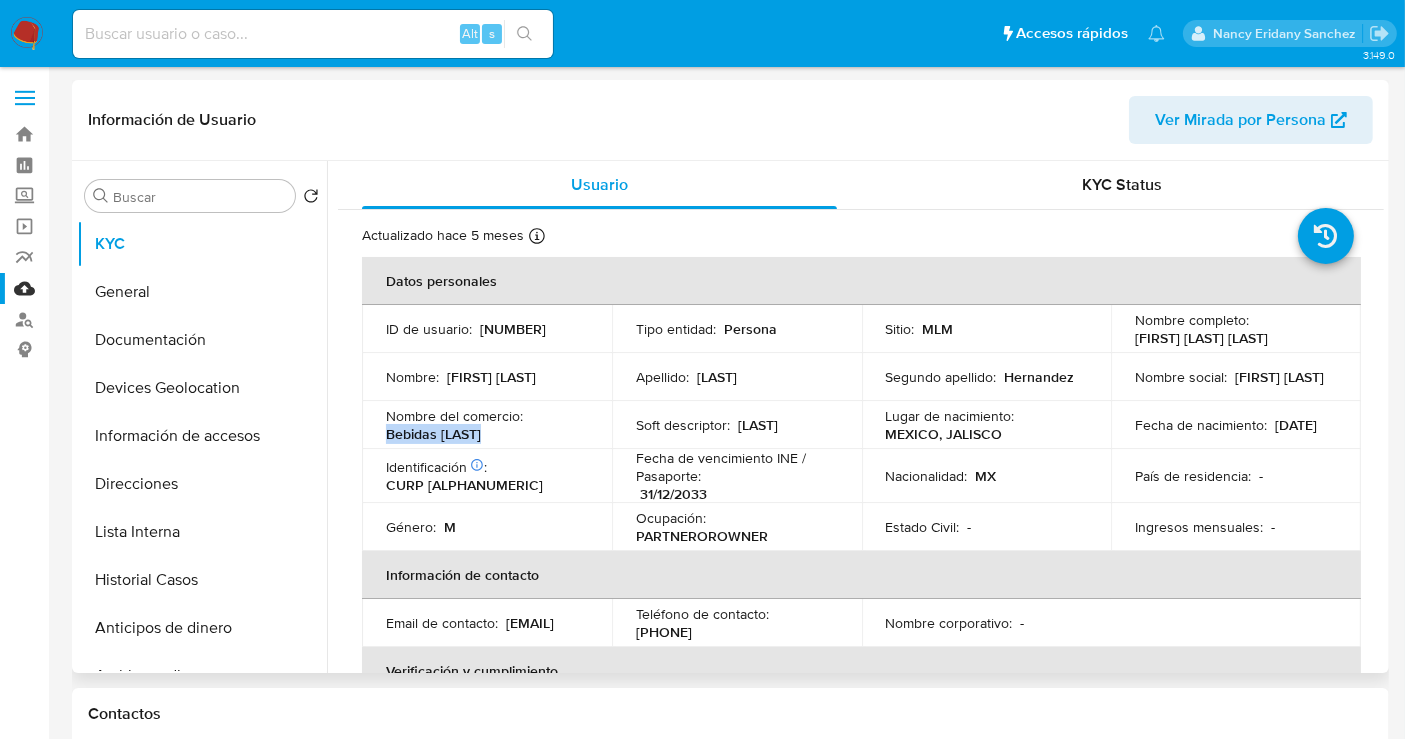 drag, startPoint x: 488, startPoint y: 442, endPoint x: 383, endPoint y: 445, distance: 105.04285 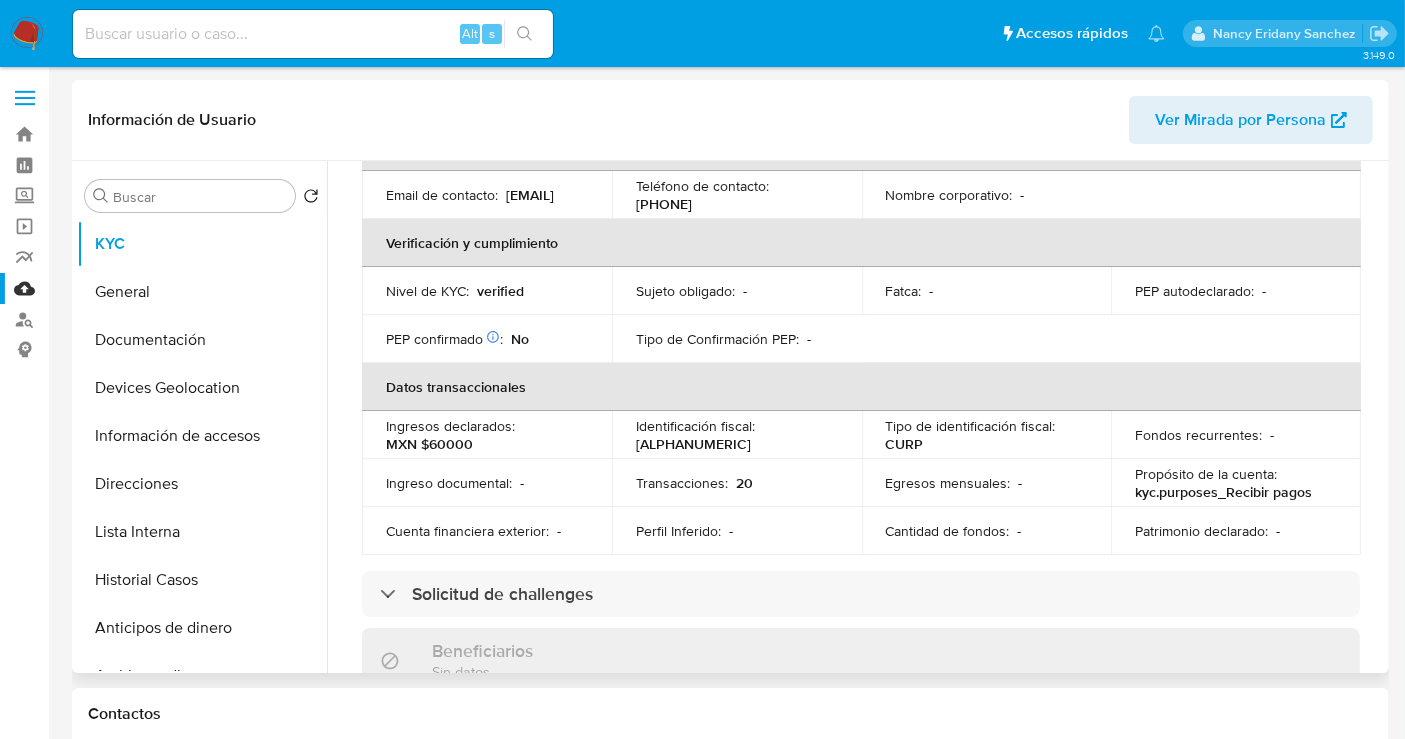 scroll, scrollTop: 137, scrollLeft: 0, axis: vertical 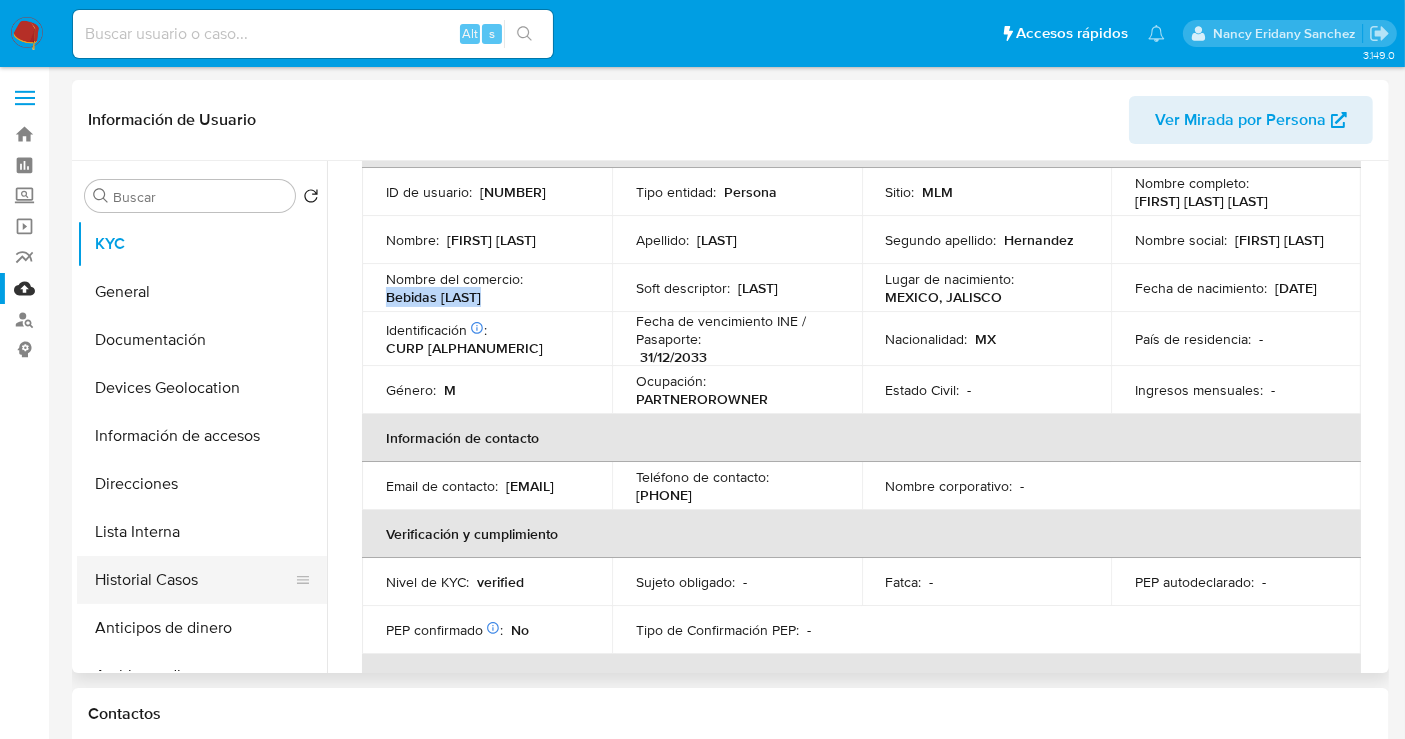 click on "Historial Casos" at bounding box center [194, 580] 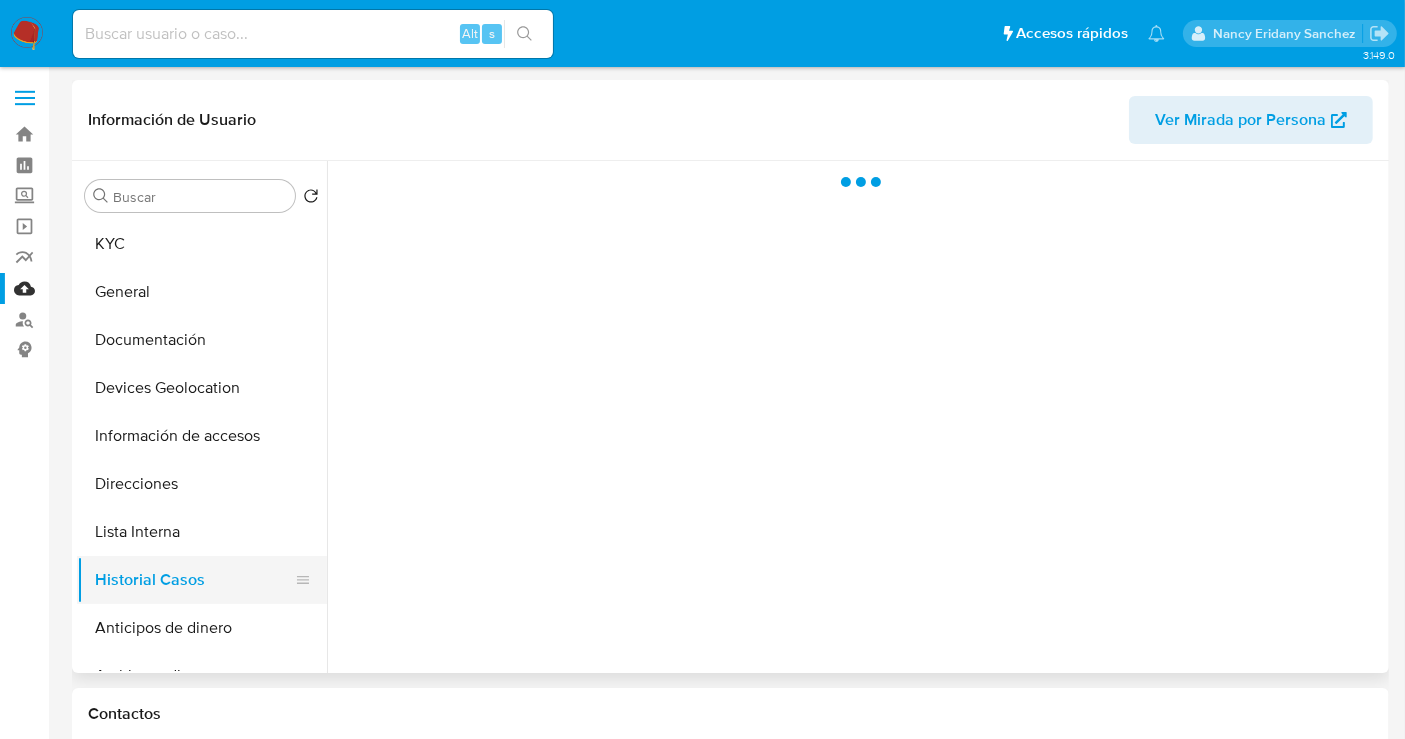 scroll, scrollTop: 0, scrollLeft: 0, axis: both 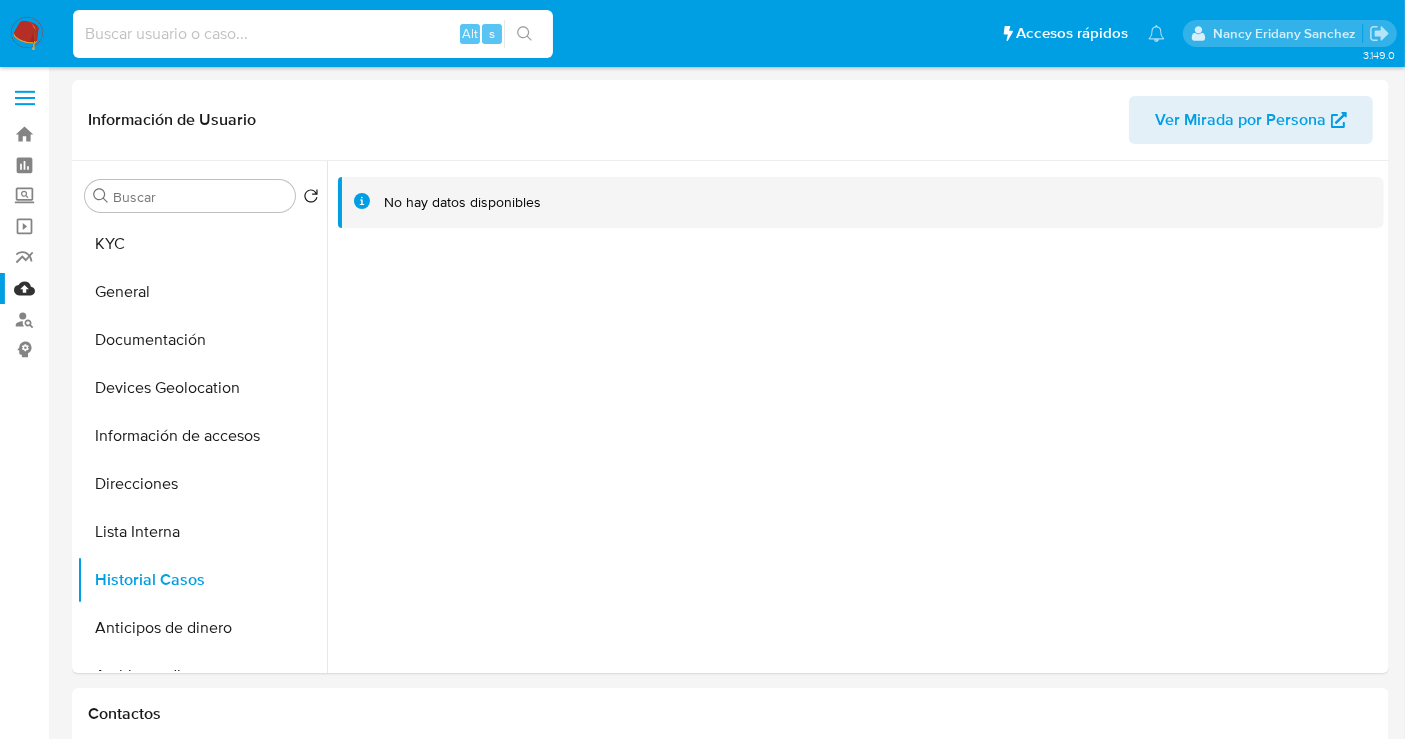 click at bounding box center [313, 34] 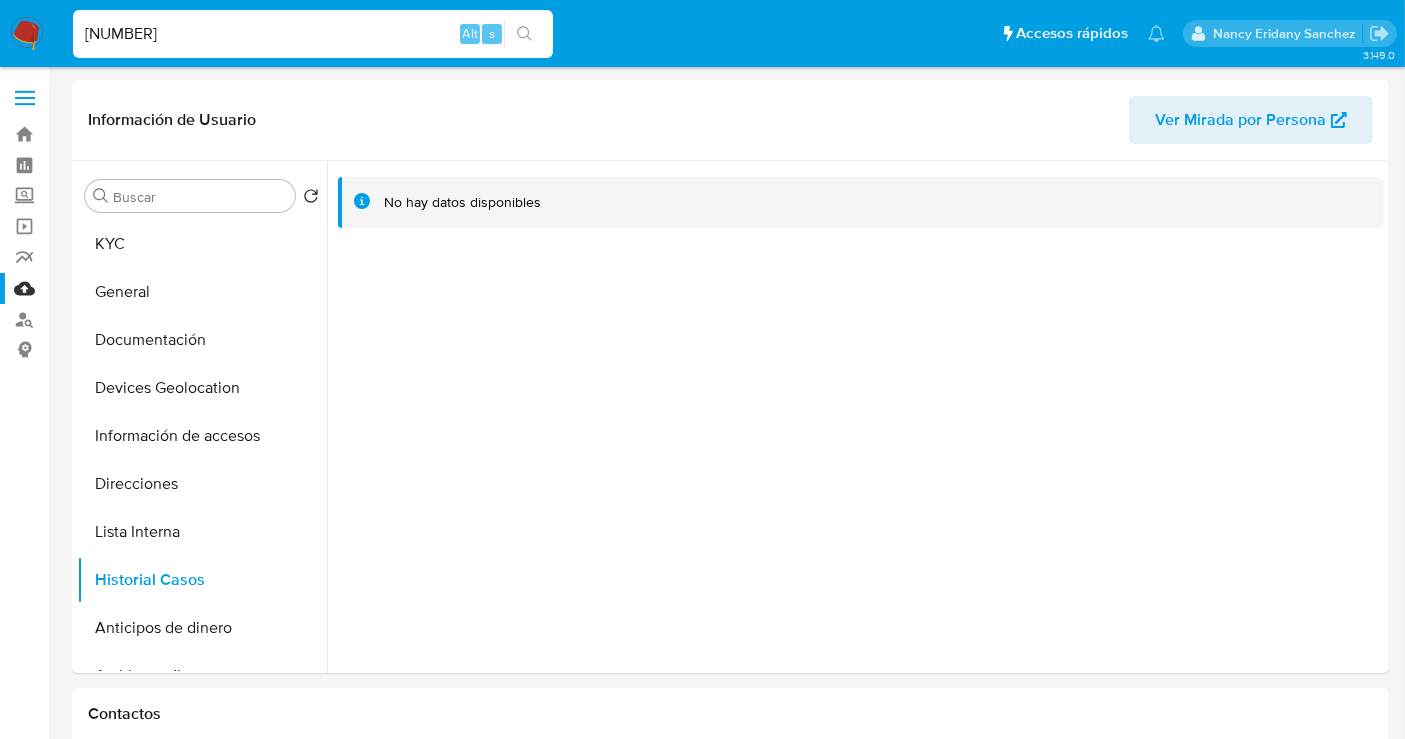 type on "[NUMBER]" 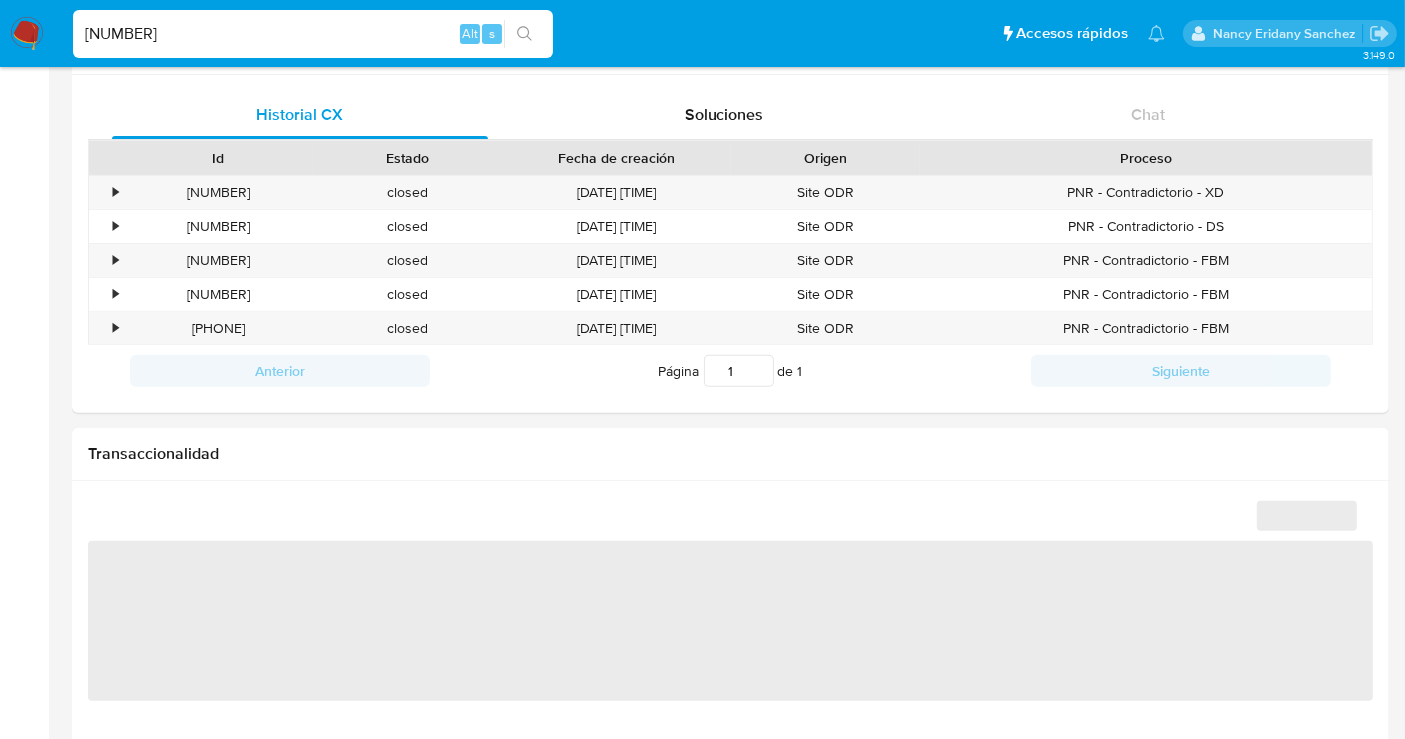 select on "10" 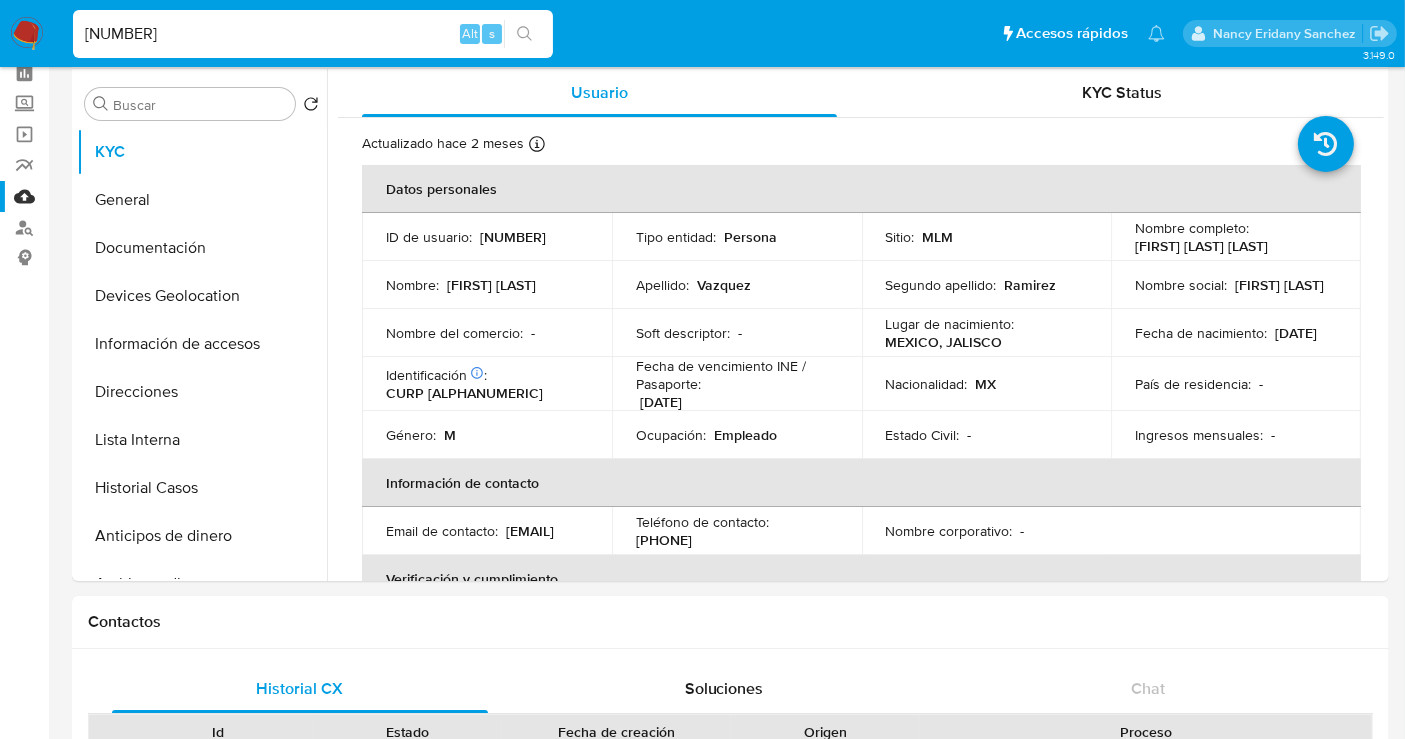 scroll, scrollTop: 0, scrollLeft: 0, axis: both 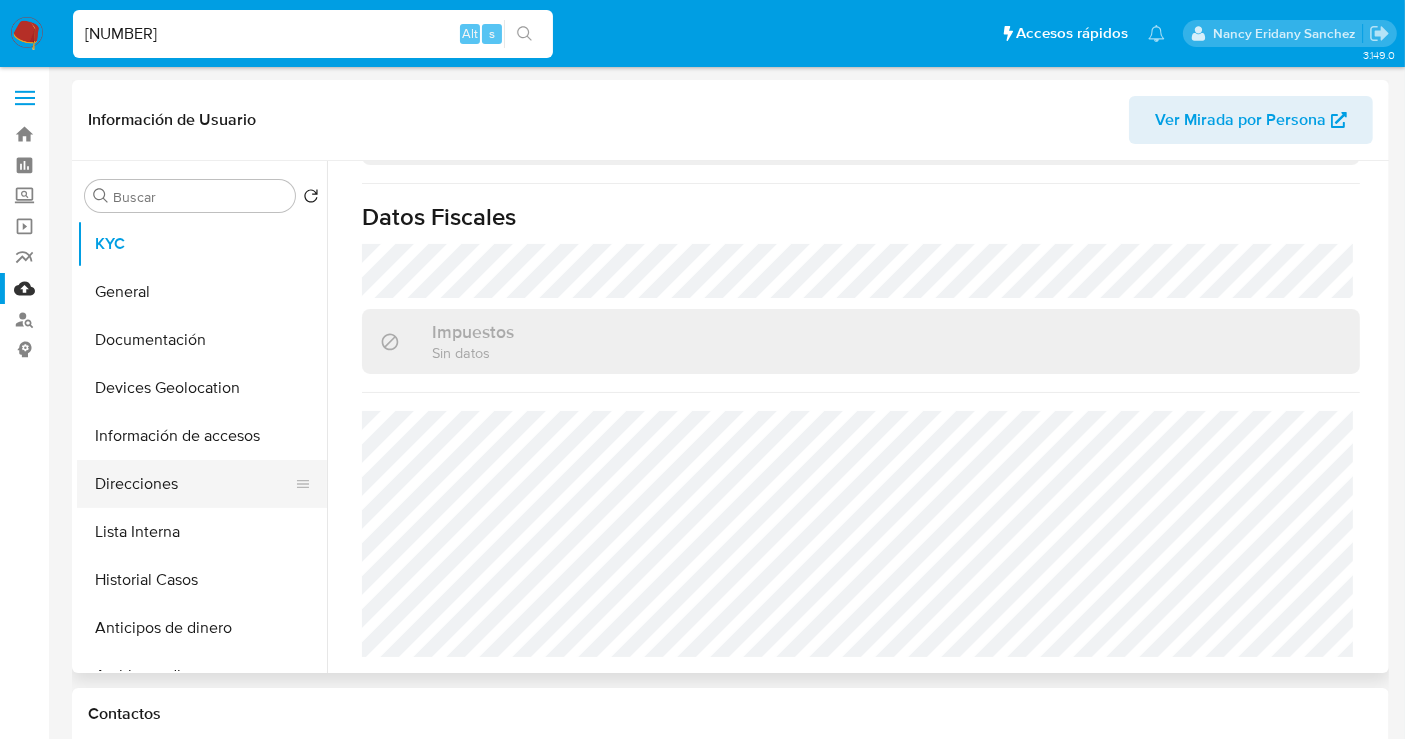 click on "Direcciones" at bounding box center (194, 484) 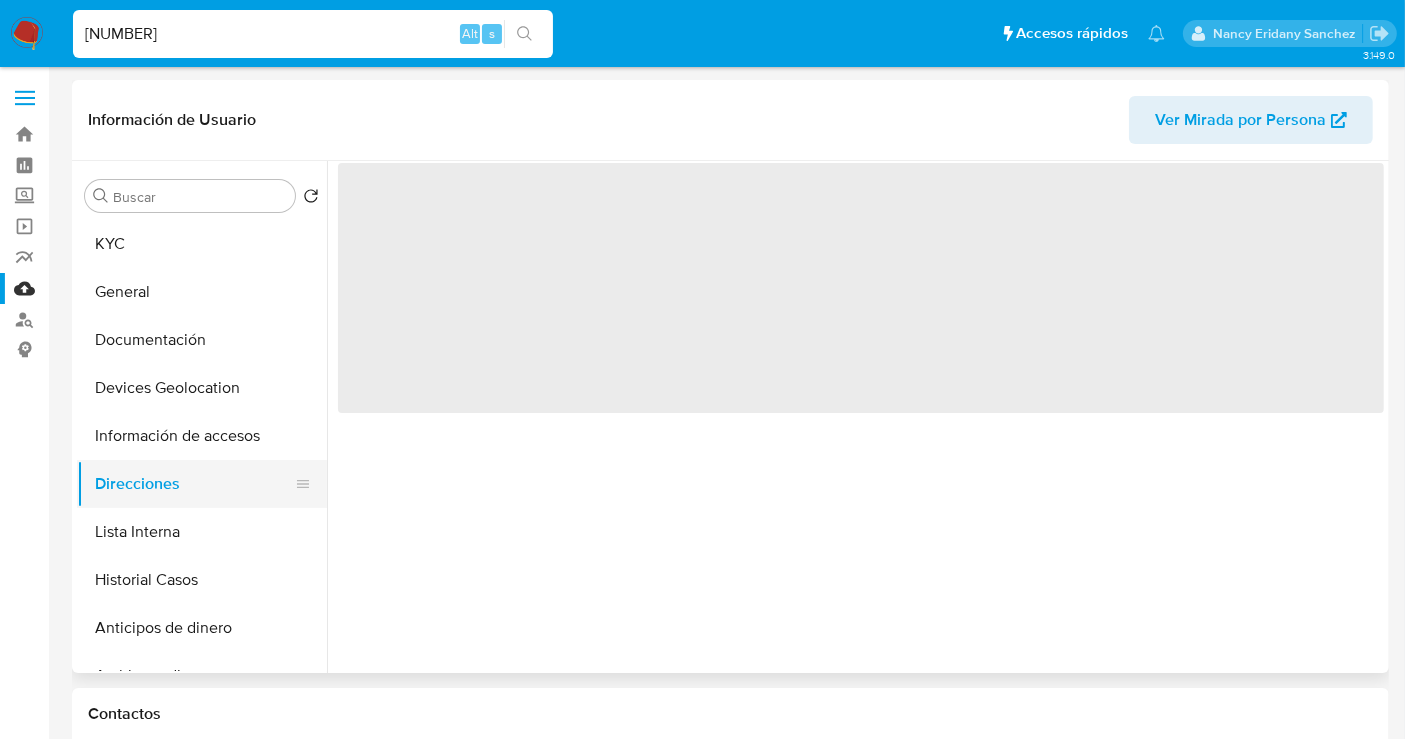 scroll, scrollTop: 0, scrollLeft: 0, axis: both 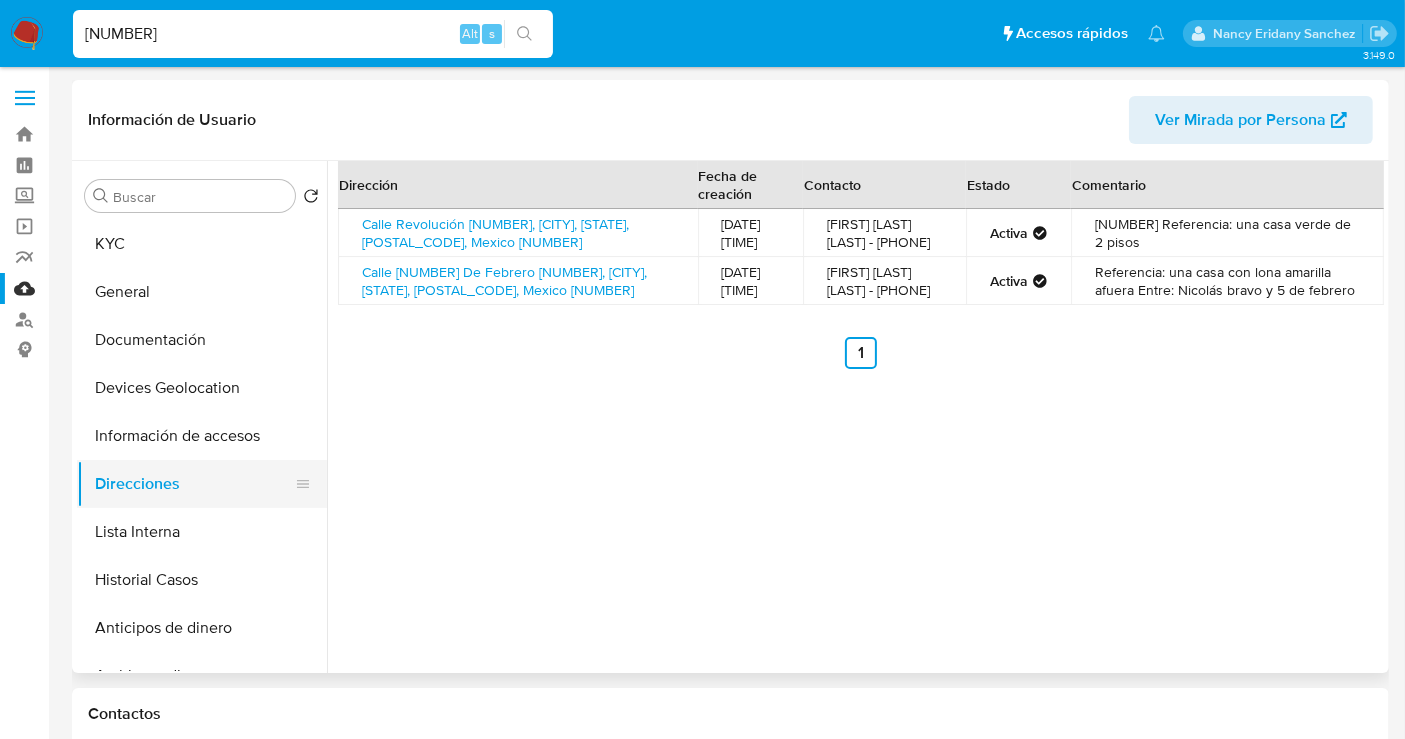type 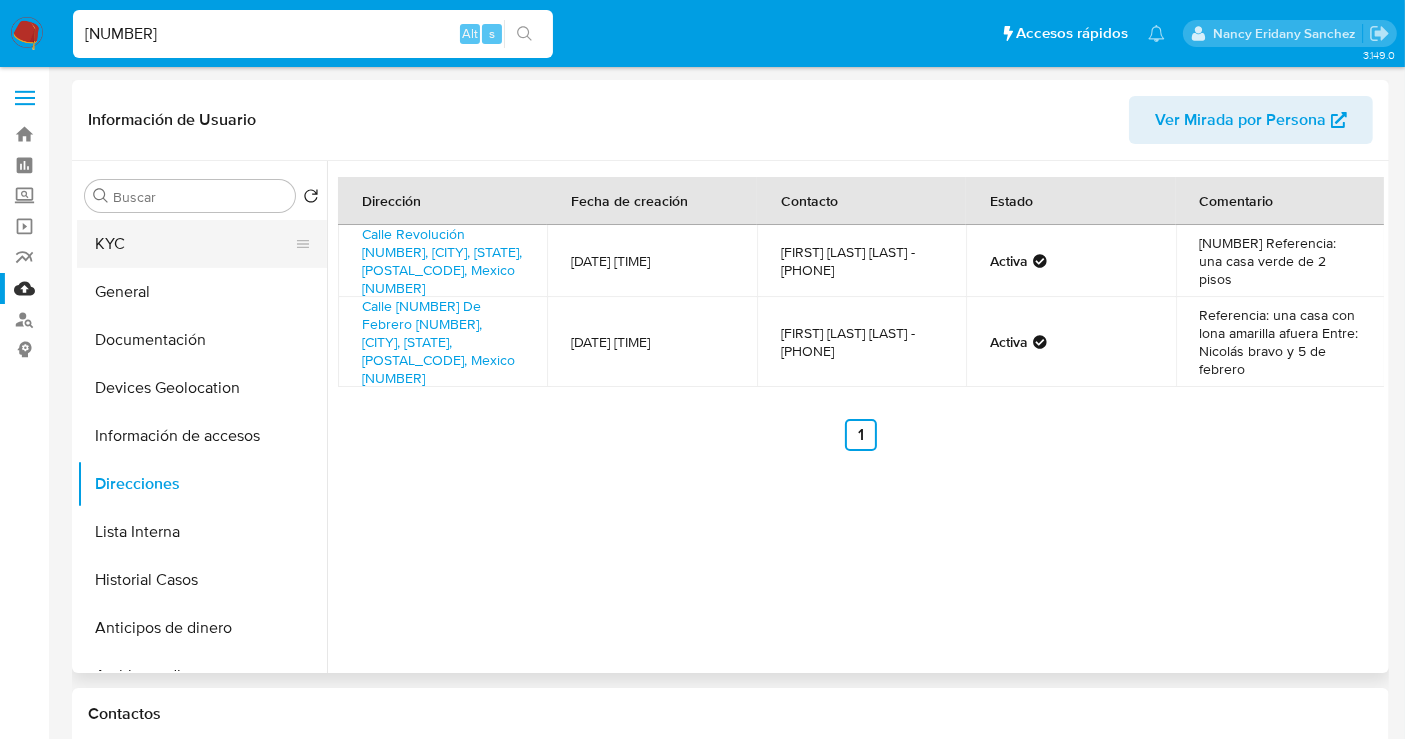 click on "KYC" at bounding box center (194, 244) 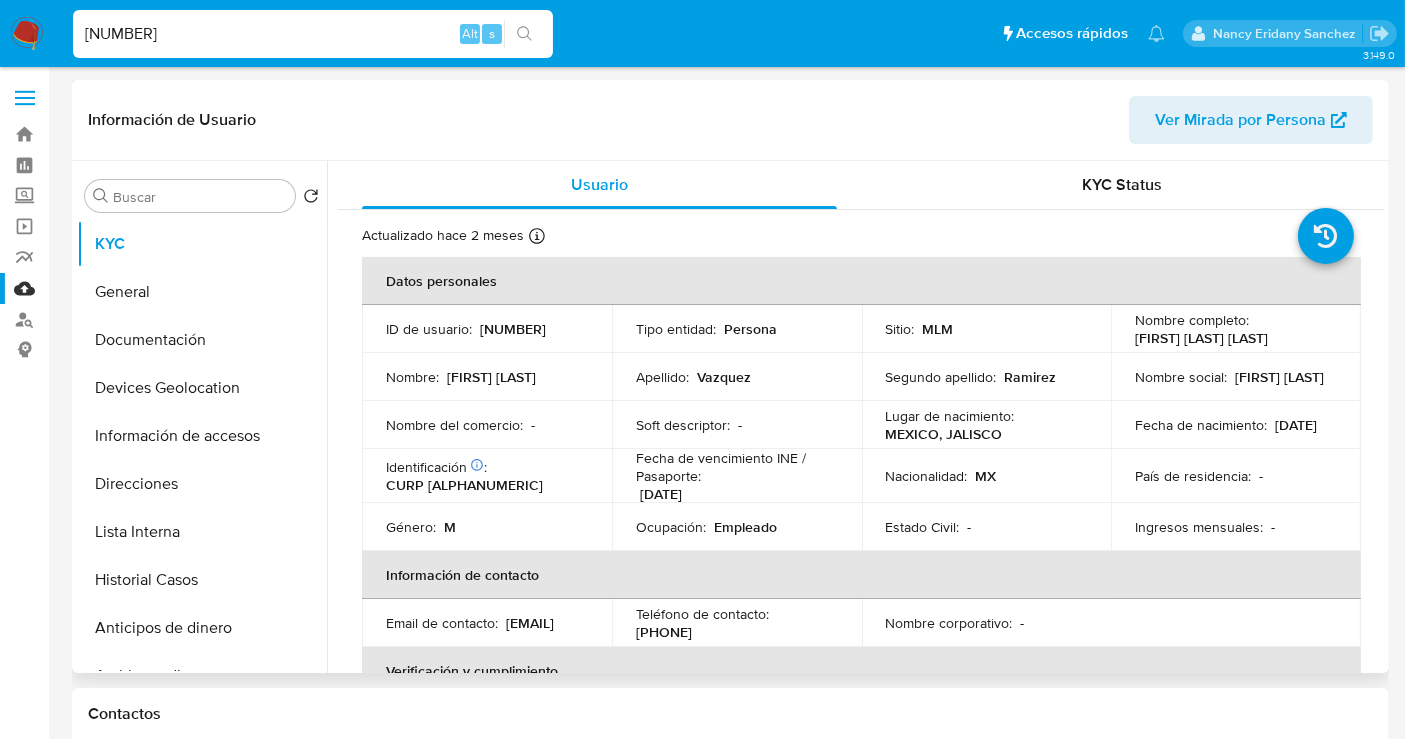 type 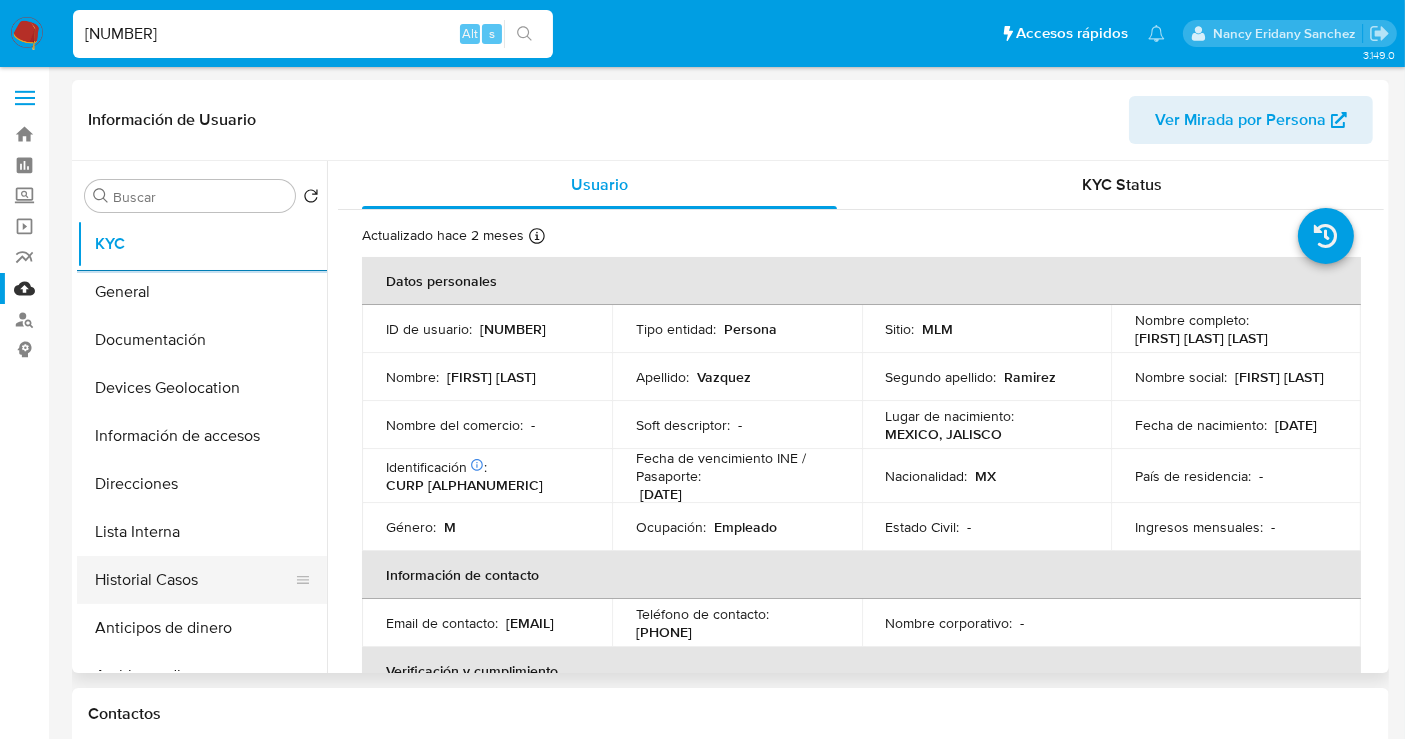 click on "Historial Casos" at bounding box center [194, 580] 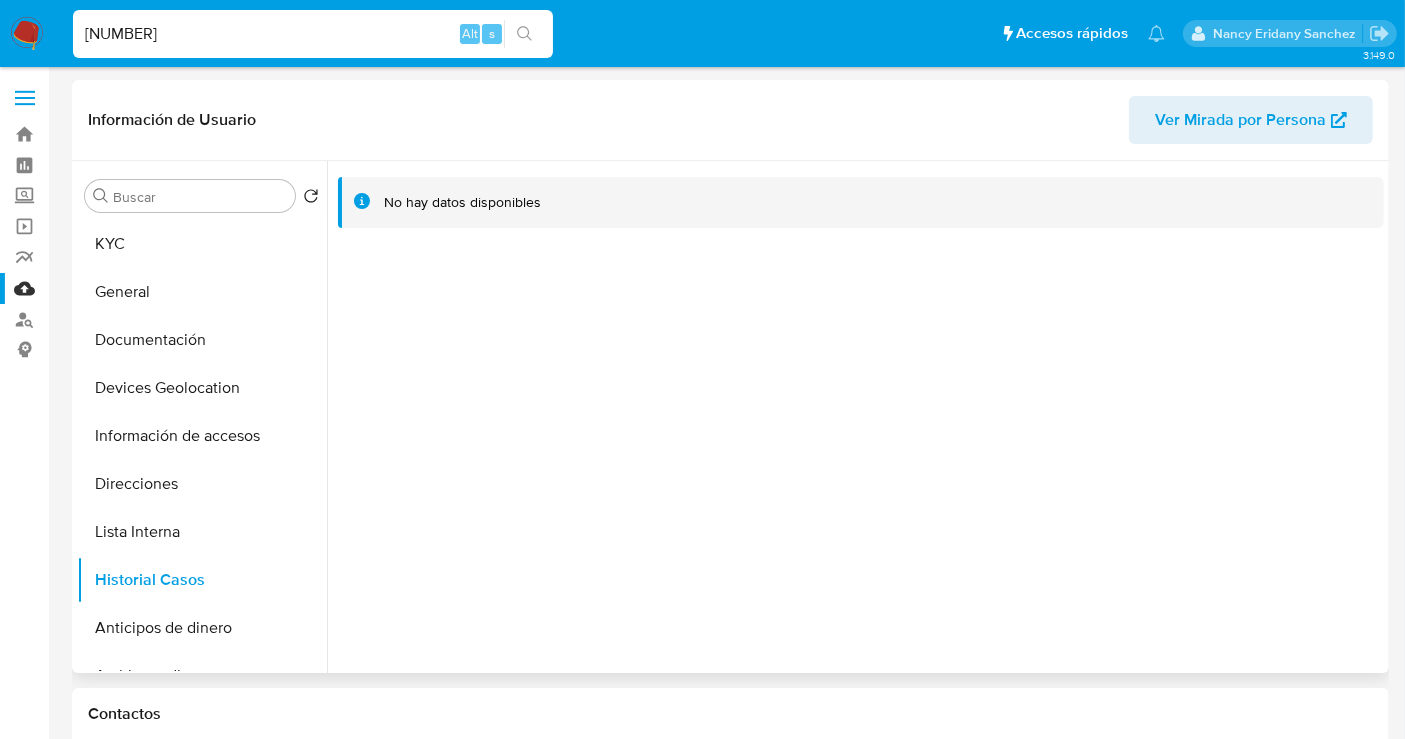 type 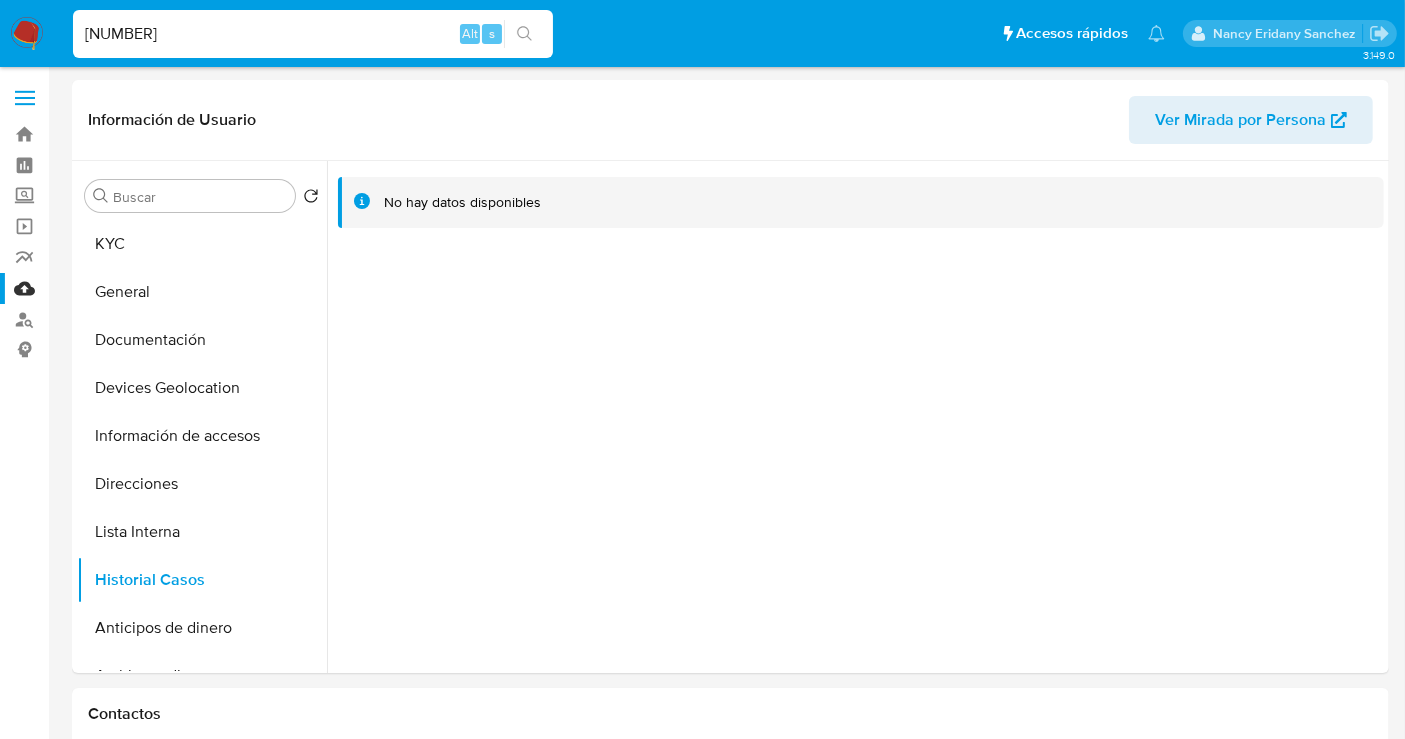 click on "[NUMBER]" at bounding box center [313, 34] 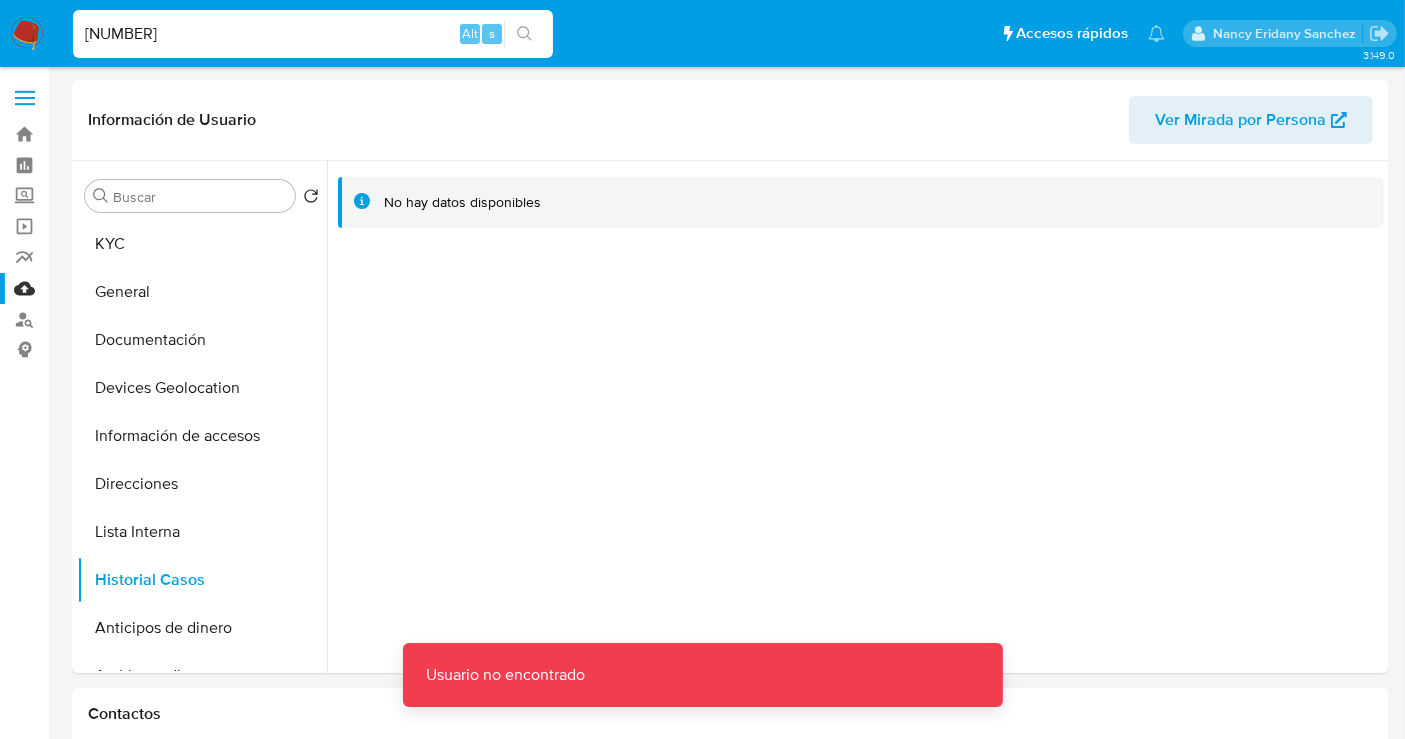 click on "[NUMBER]" at bounding box center [313, 34] 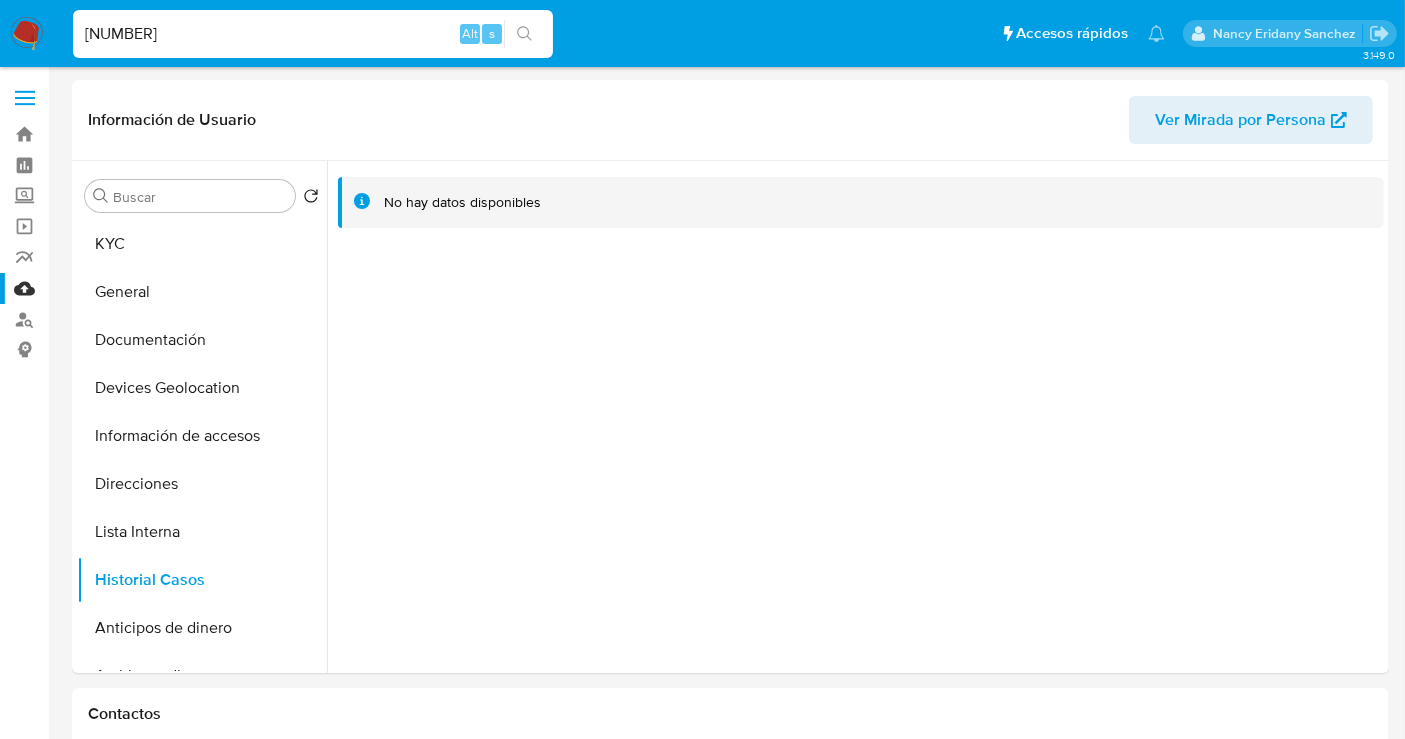 type on "[NUMBER]" 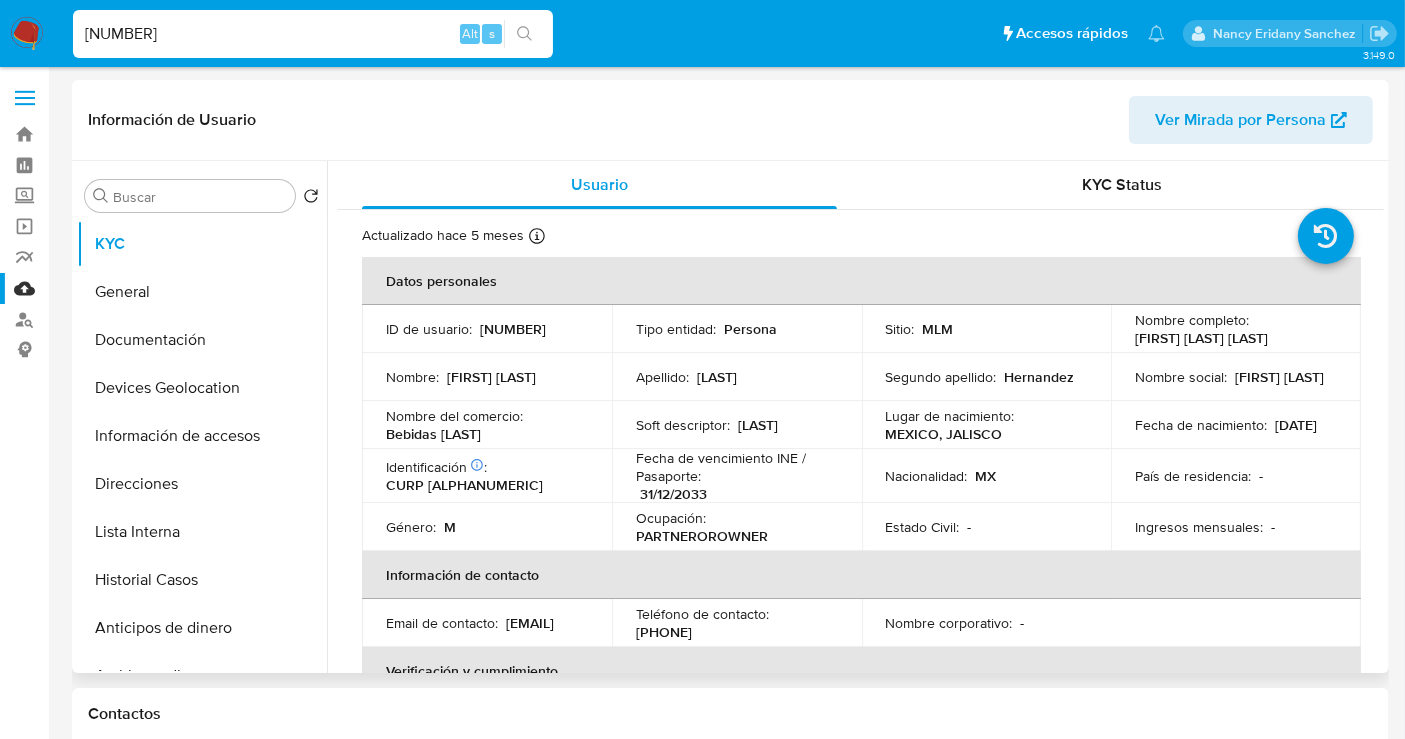 select on "10" 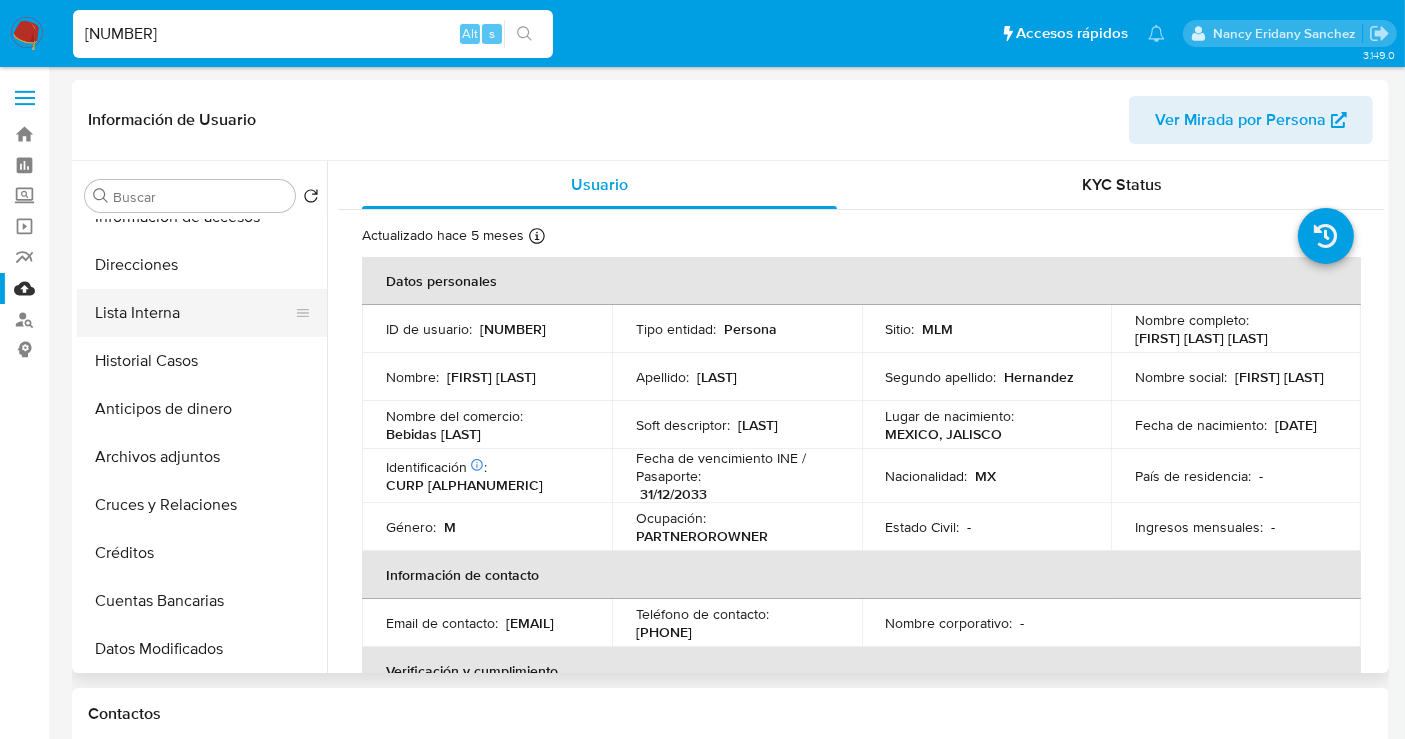 scroll, scrollTop: 222, scrollLeft: 0, axis: vertical 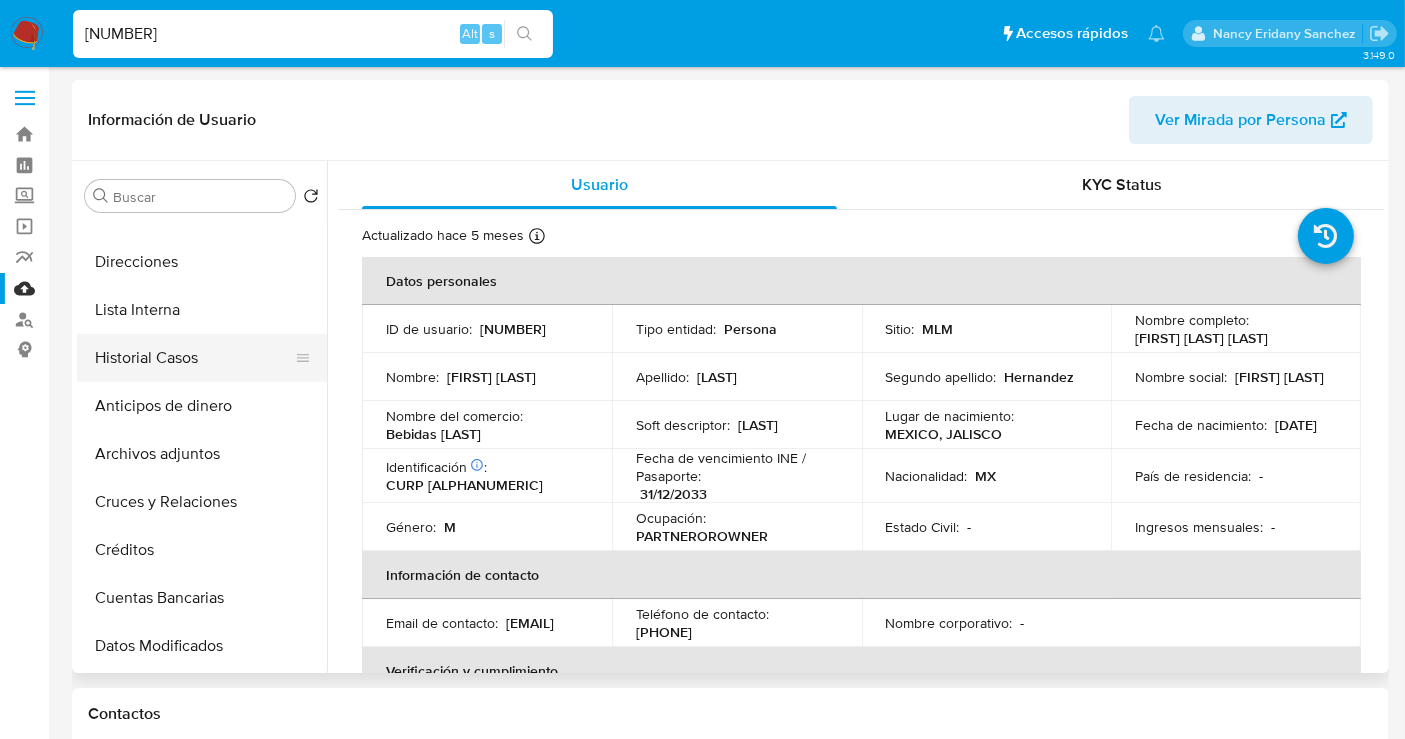 click on "Historial Casos" at bounding box center (194, 358) 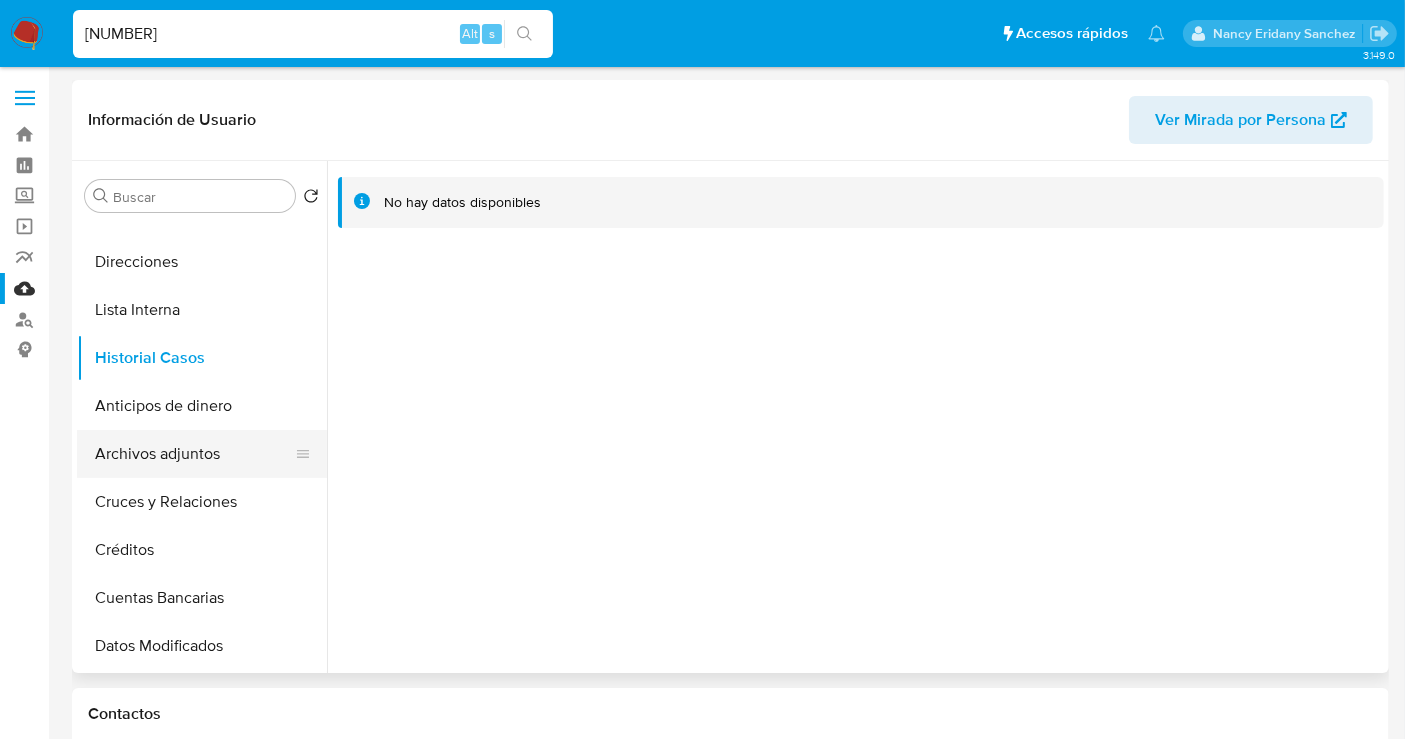 scroll, scrollTop: 0, scrollLeft: 0, axis: both 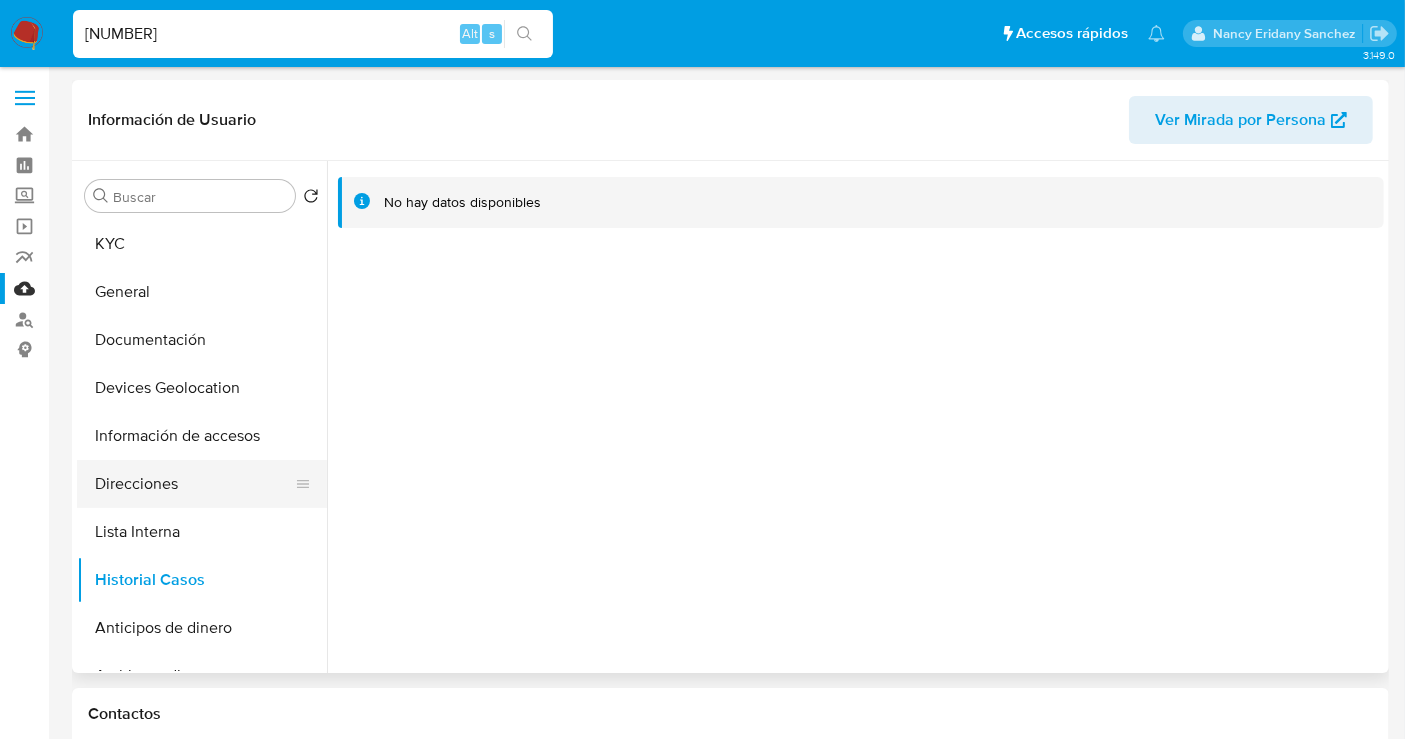 click on "Direcciones" at bounding box center (194, 484) 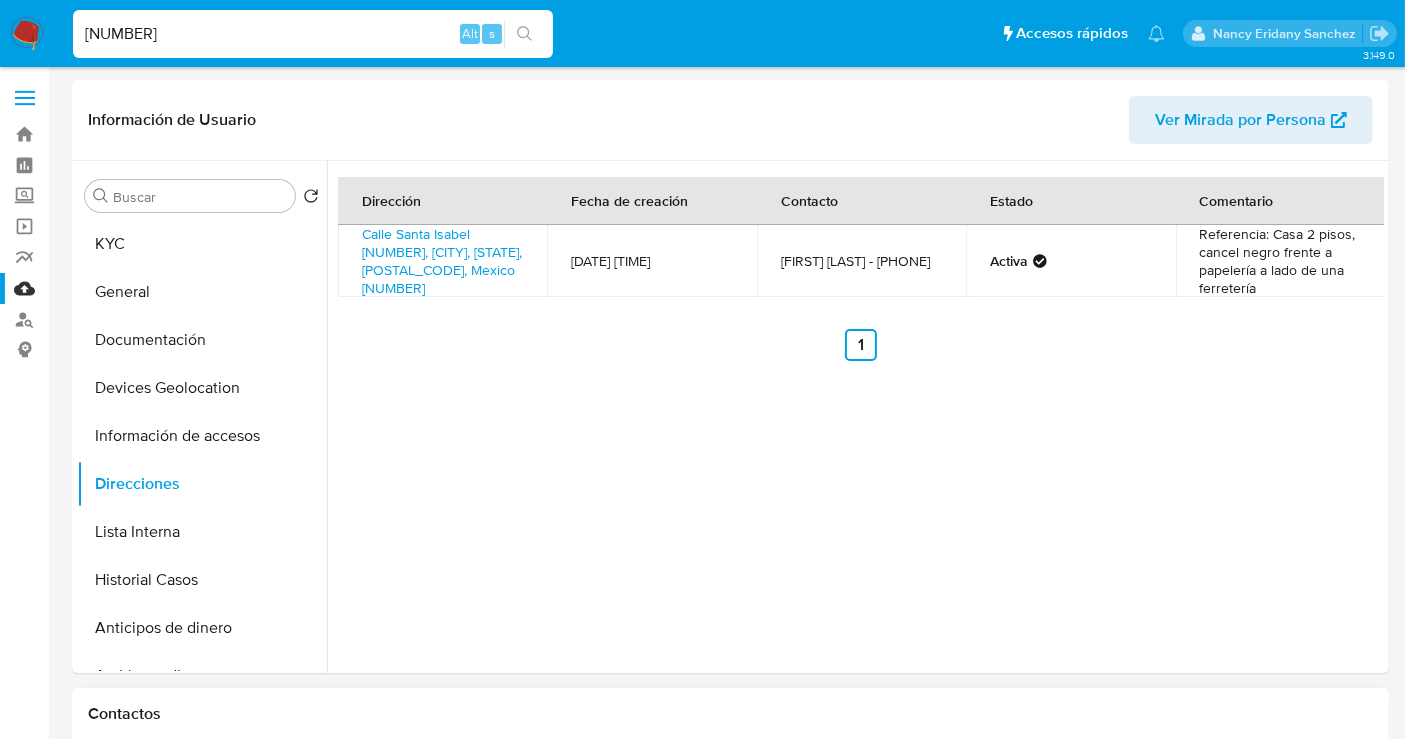 type 